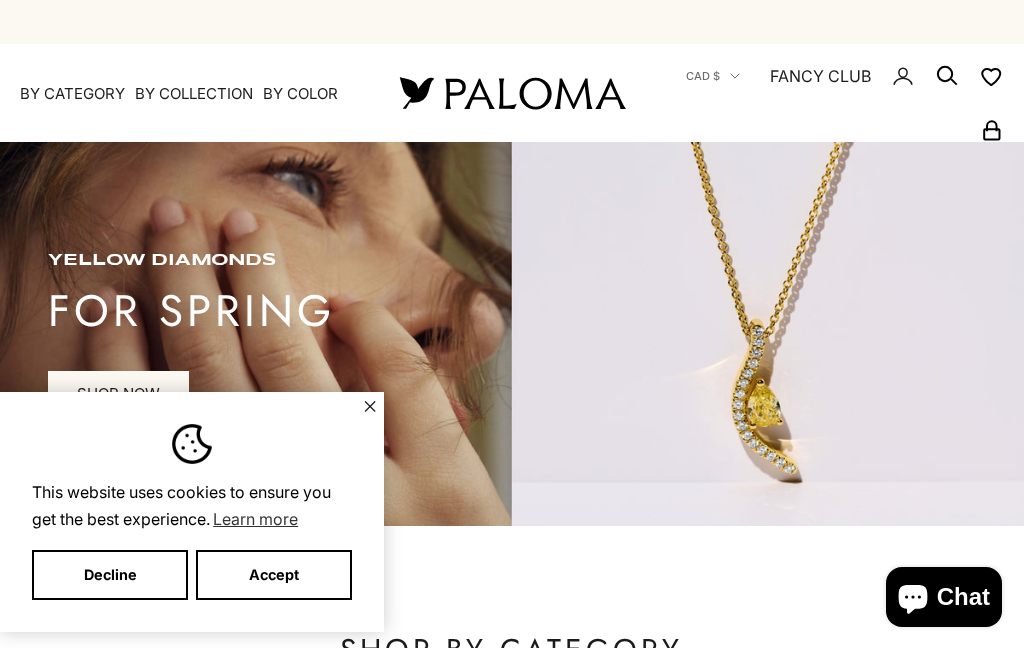click on "This website uses cookies to ensure you get the best experience.  Learn more Decline Accept ✕" at bounding box center [192, 512] 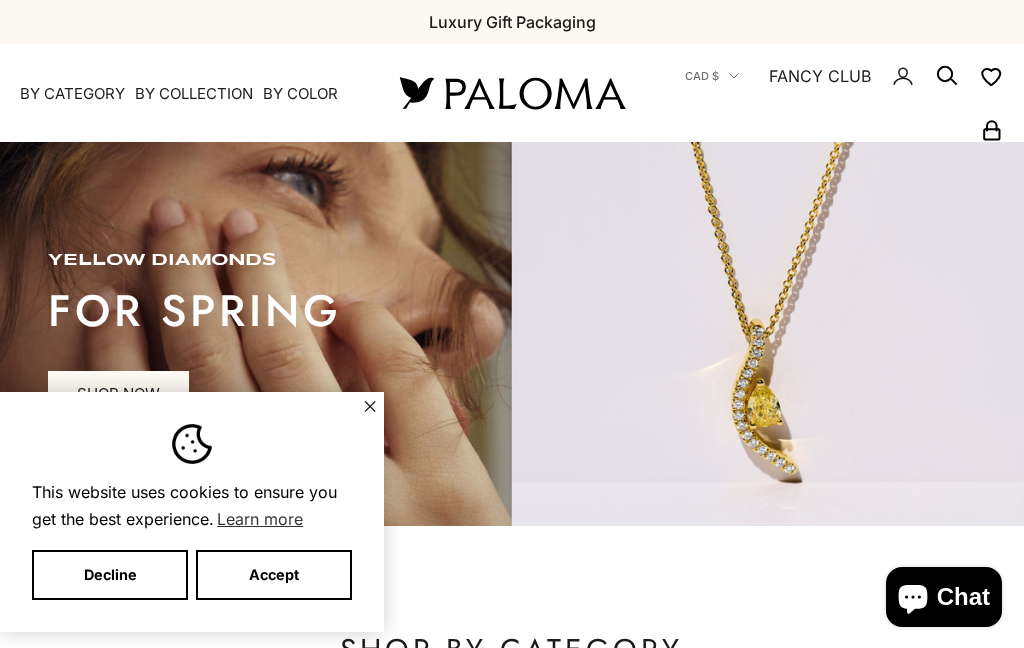 click on "✕" at bounding box center [370, 406] 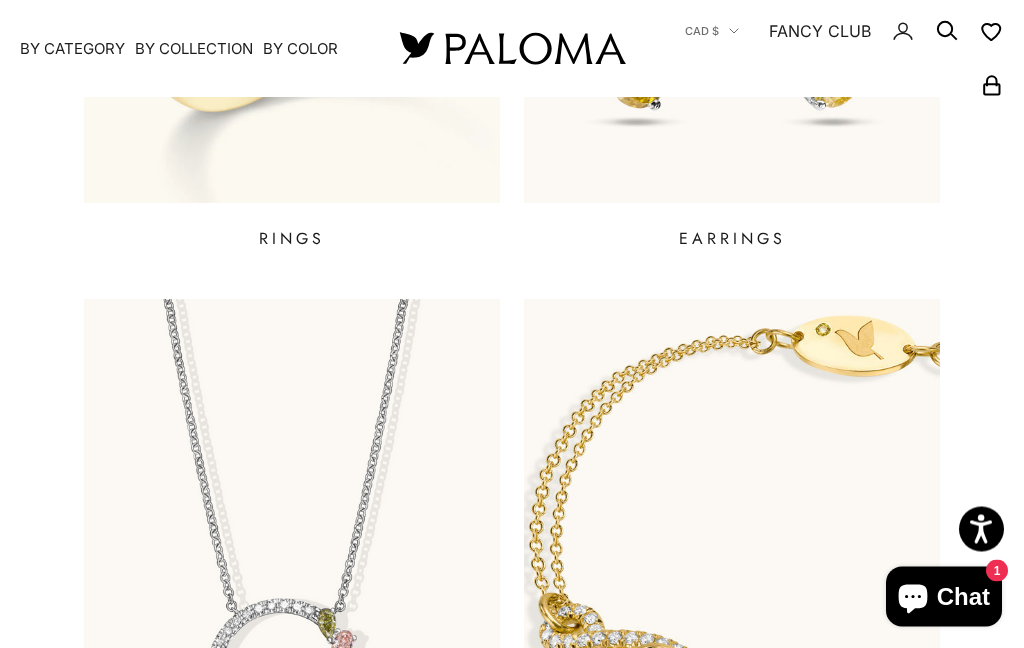 scroll, scrollTop: 899, scrollLeft: 0, axis: vertical 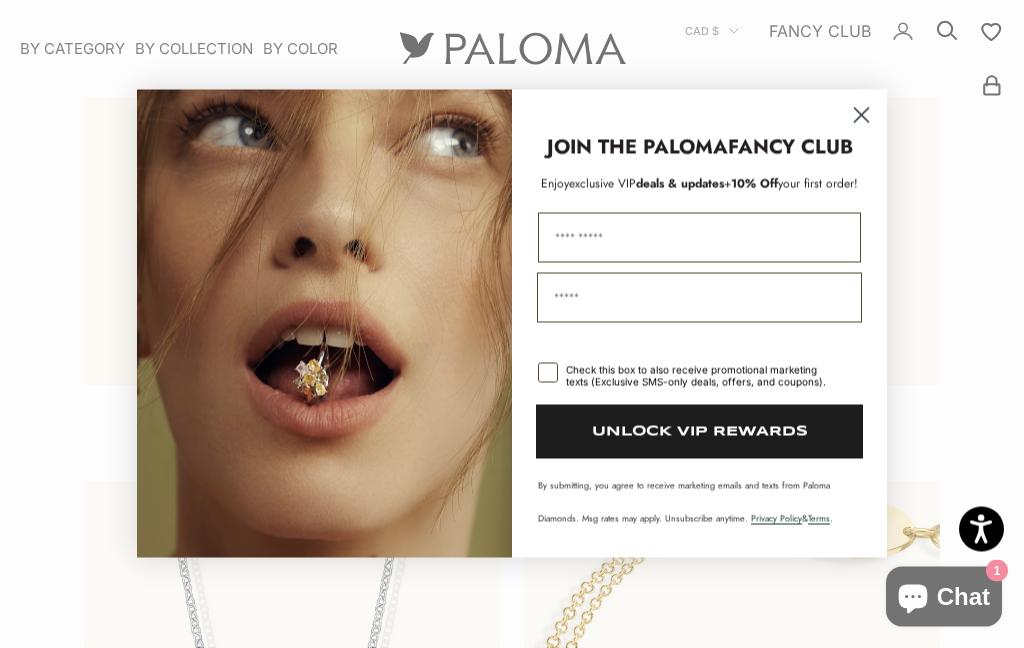 click at bounding box center [324, 323] 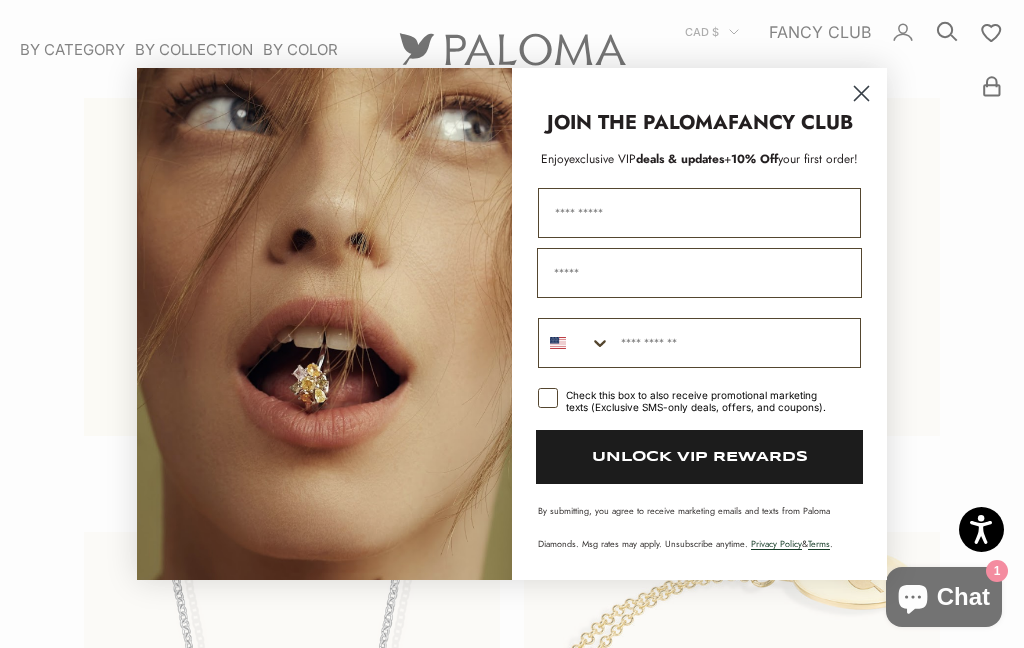 click 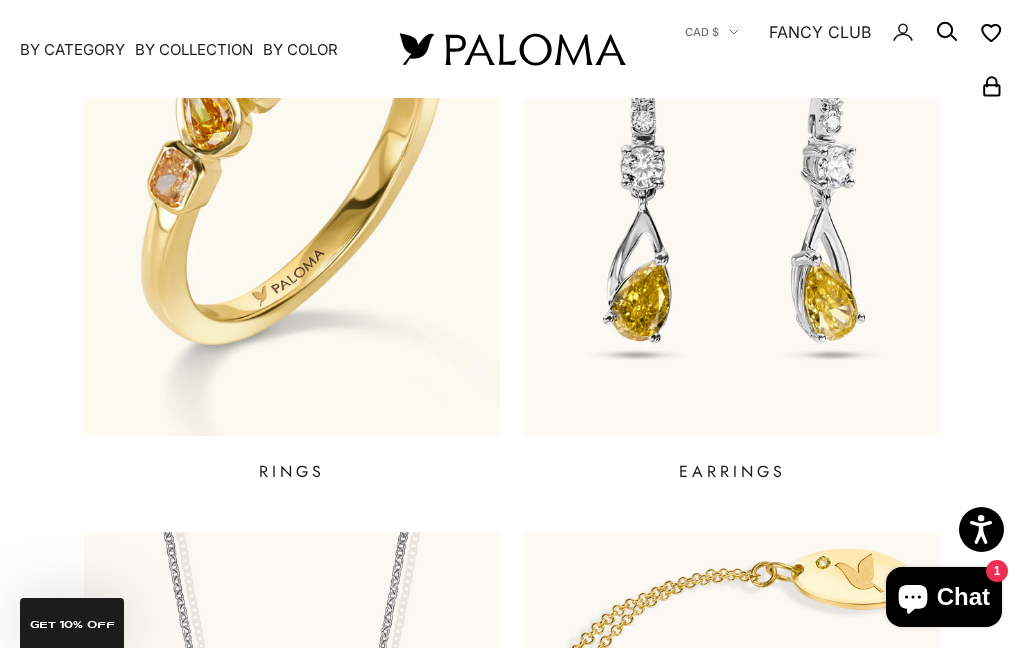 click at bounding box center (292, 152) 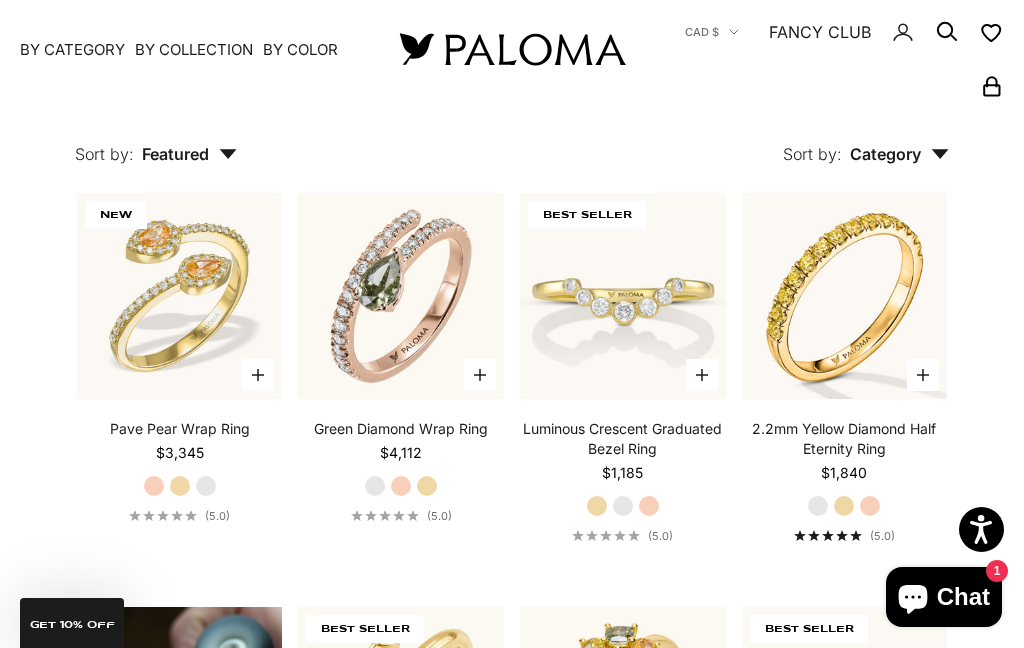 scroll, scrollTop: 830, scrollLeft: 0, axis: vertical 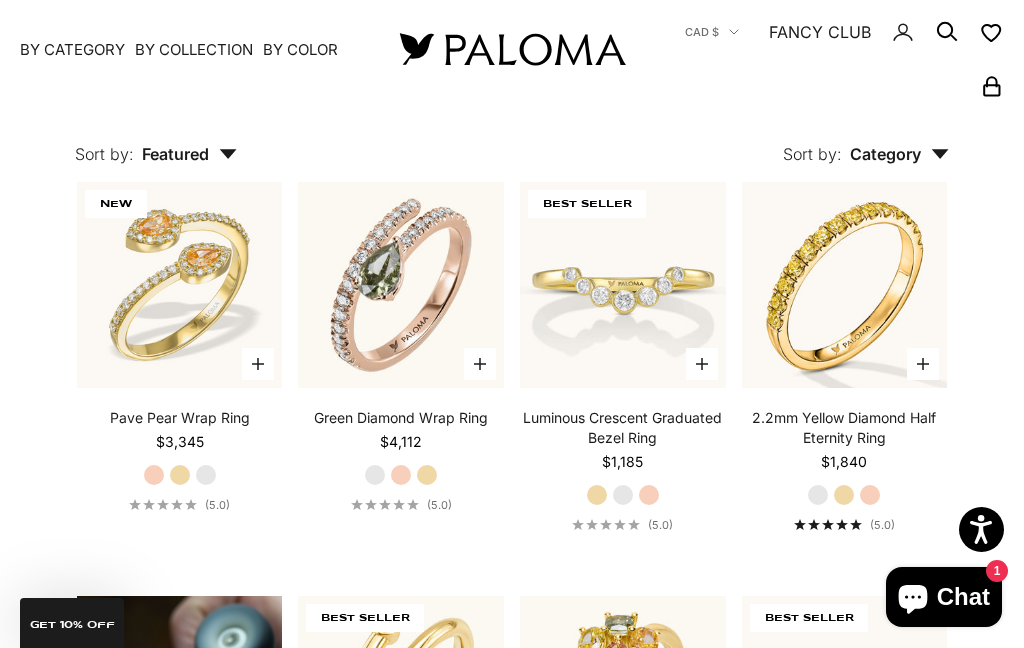 click on "Green Diamond Wrap Ring
Starting at [PRICE]
White Gold
Rose Gold
Yellow Gold
([NUMBER])" at bounding box center [401, 460] 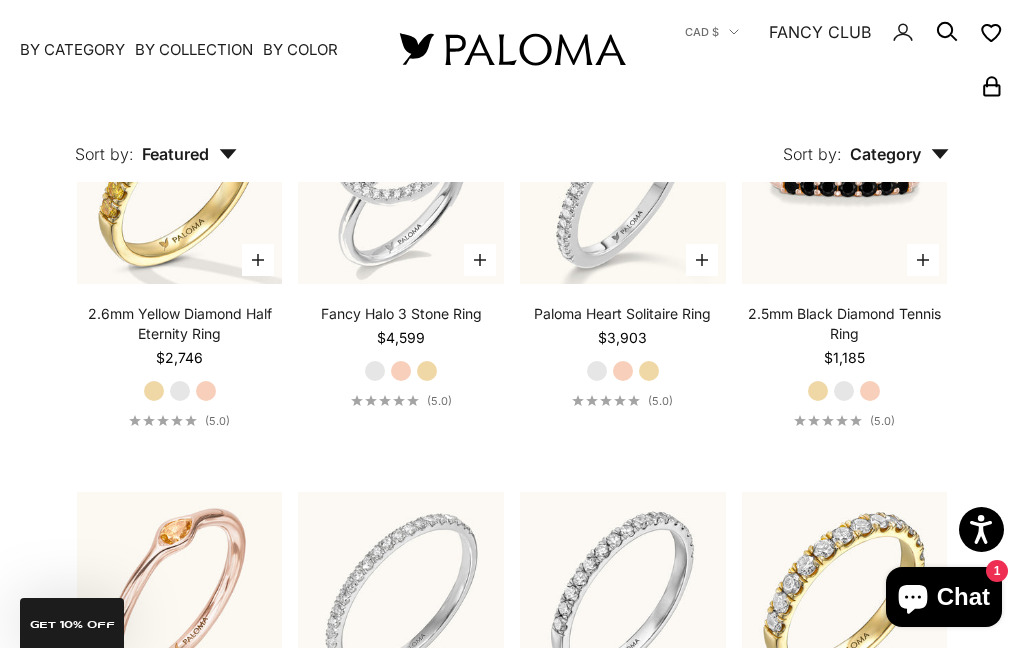 scroll, scrollTop: 4635, scrollLeft: 0, axis: vertical 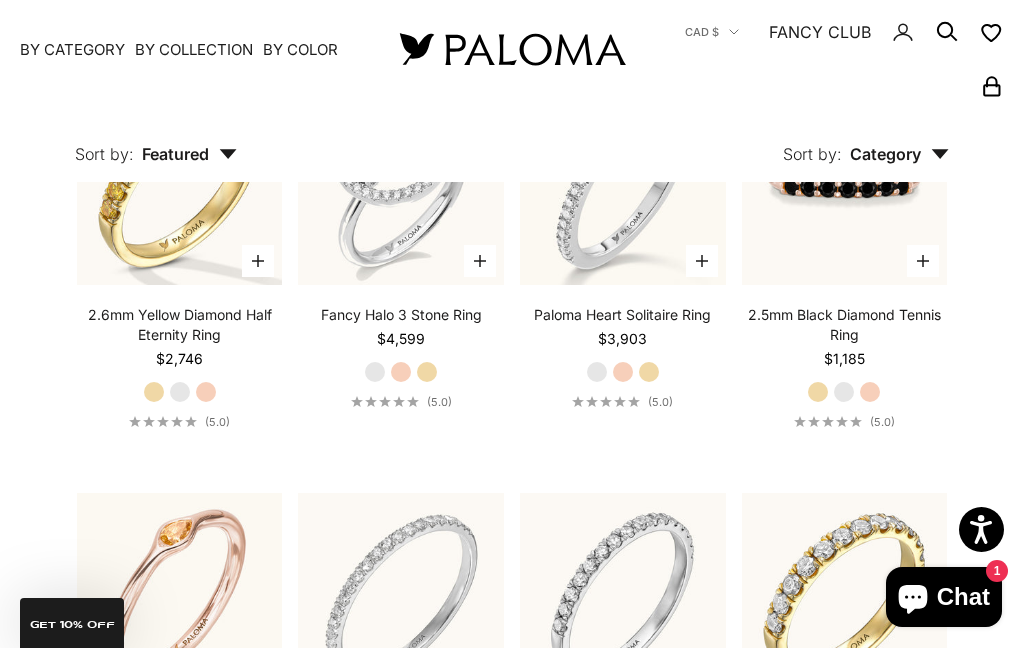 click 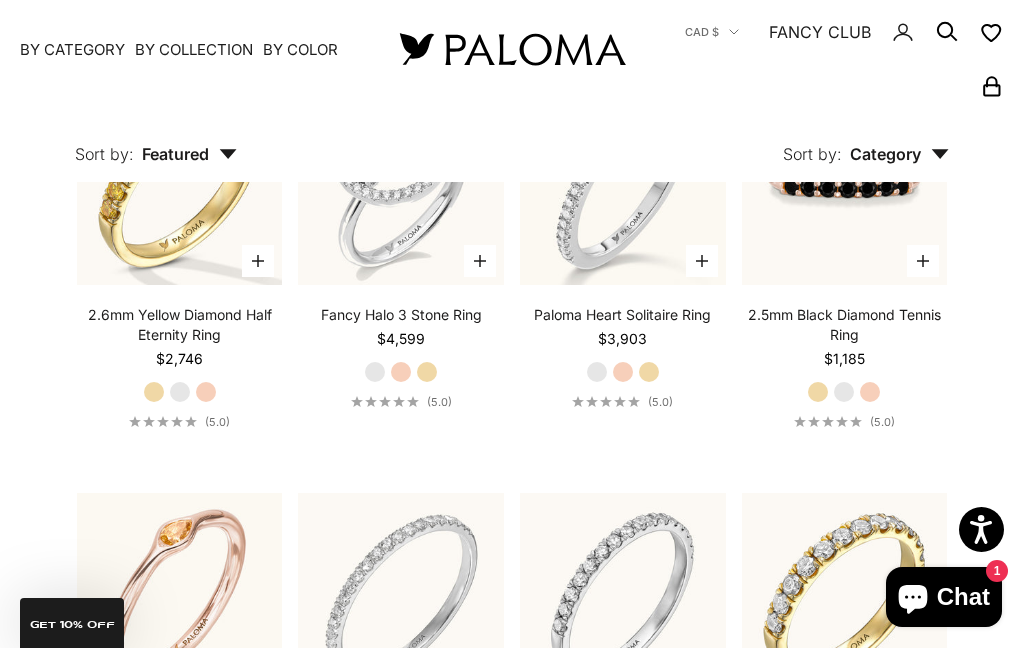 click 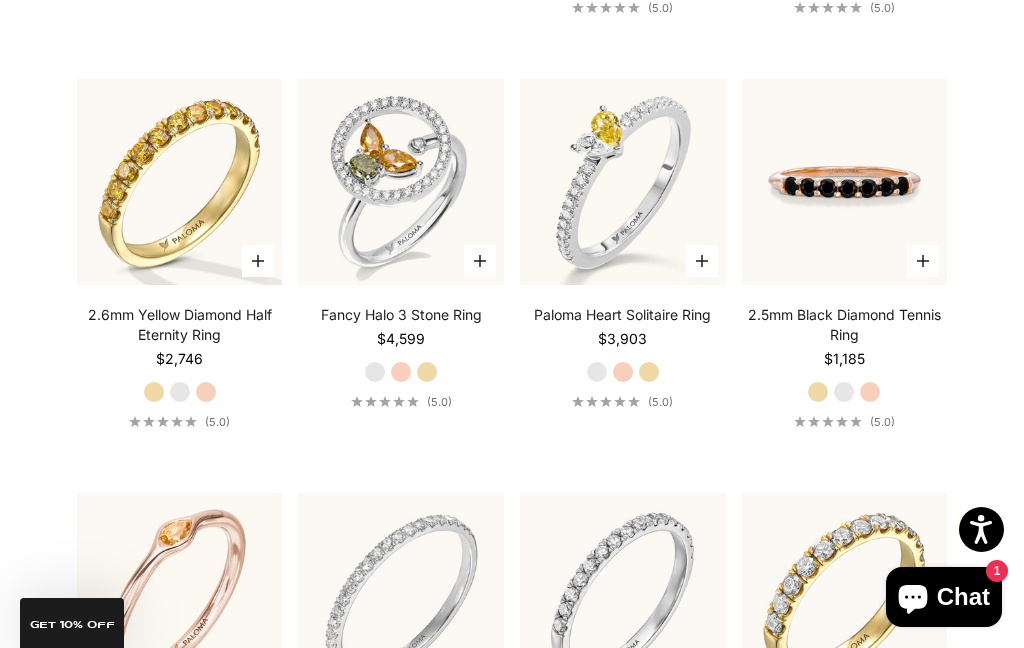 click at bounding box center (516, -4455) 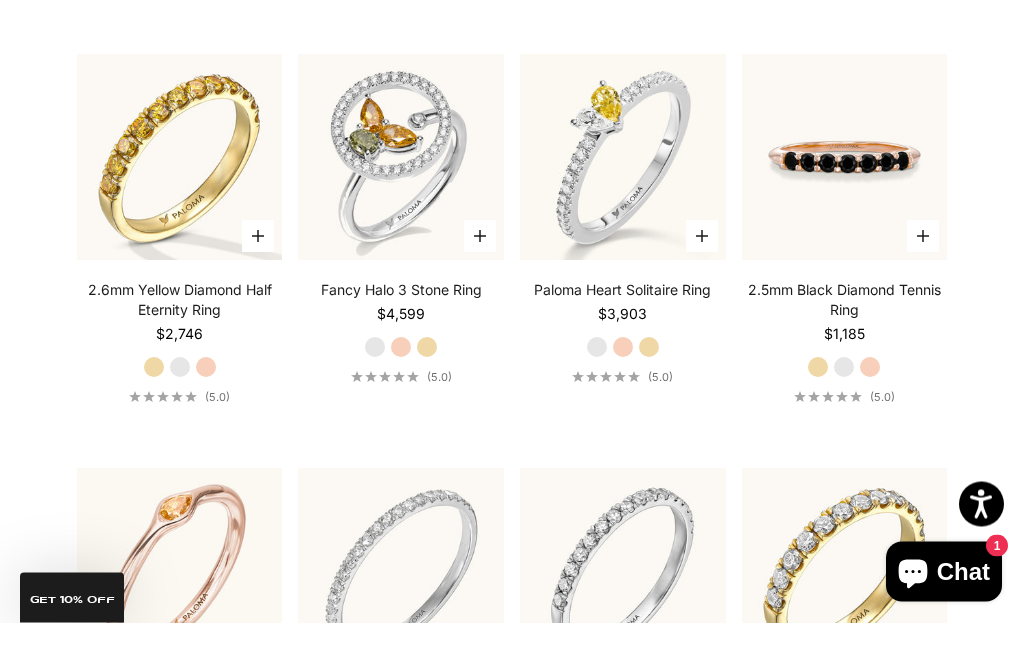 type on "**********" 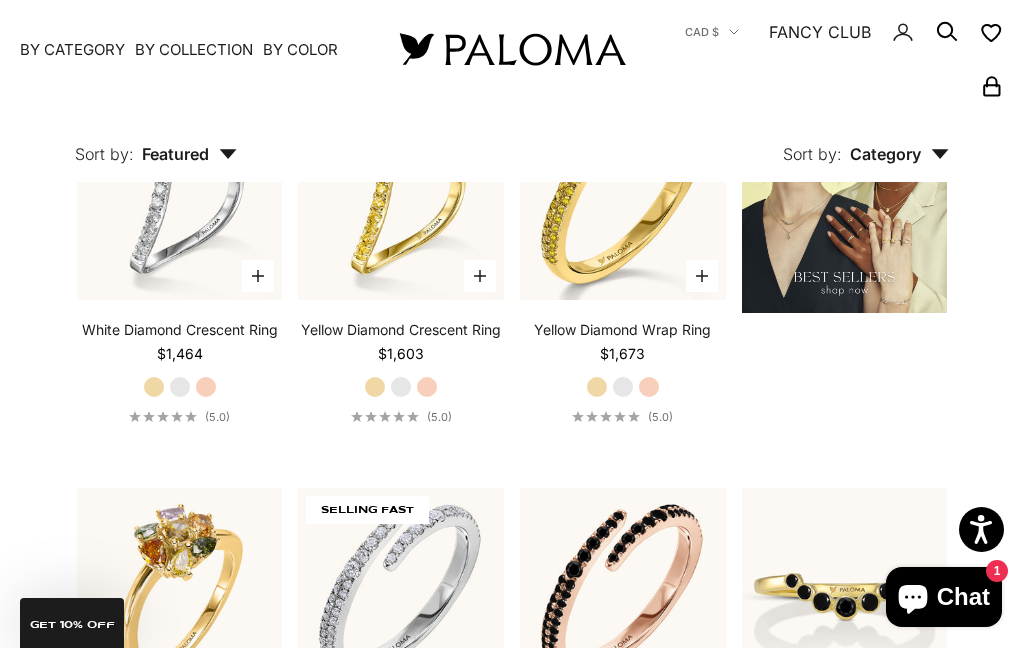 scroll, scrollTop: 2157, scrollLeft: 0, axis: vertical 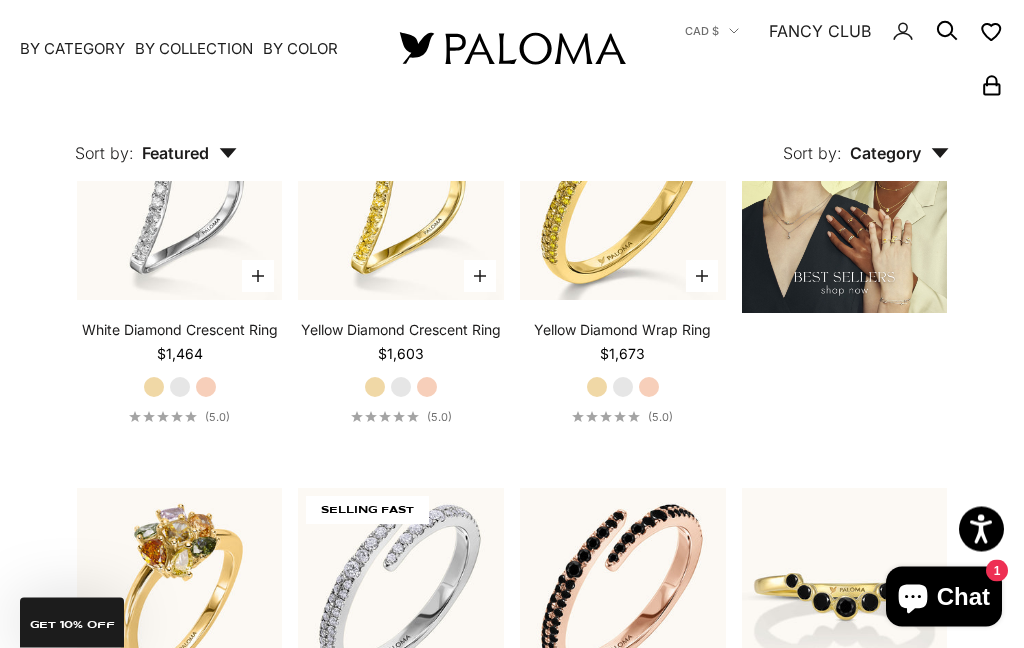click on "White Gold" at bounding box center [623, 388] 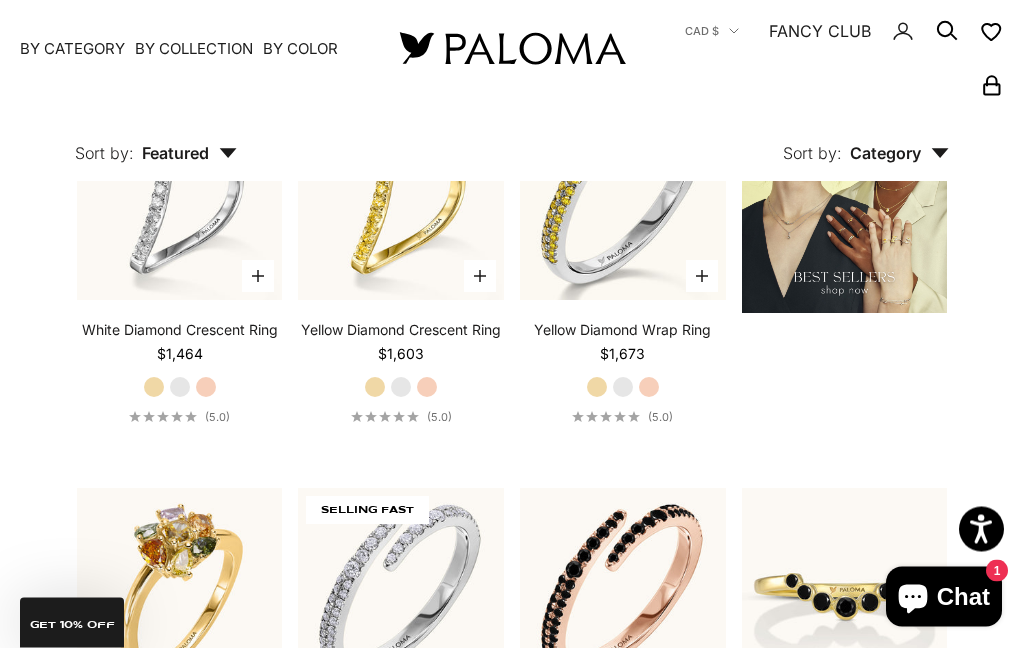 scroll, scrollTop: 2158, scrollLeft: 0, axis: vertical 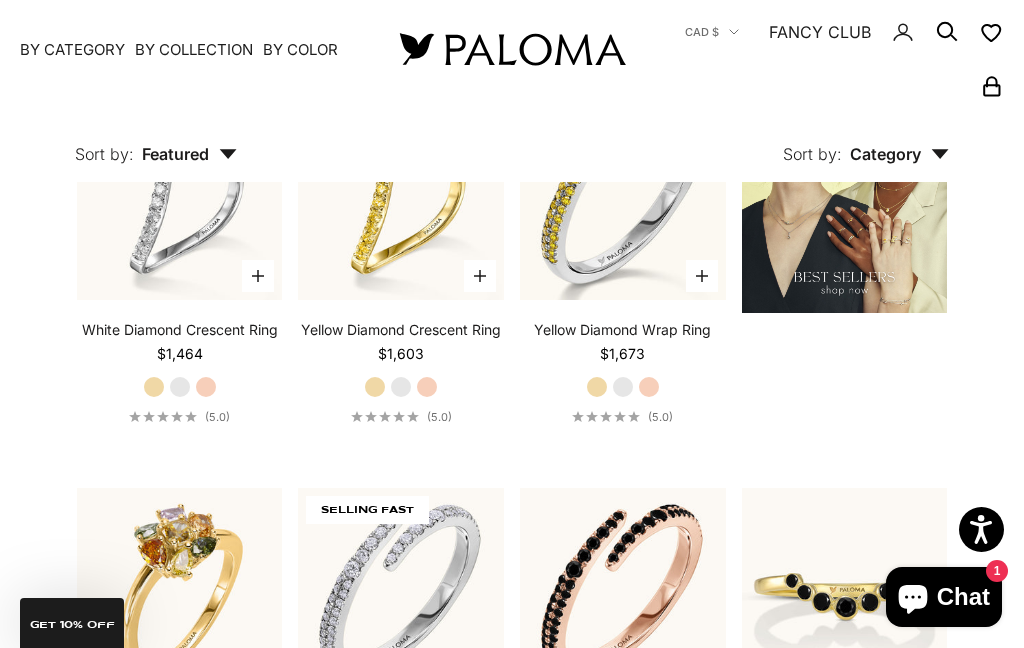 click on "Rose Gold" at bounding box center [649, 387] 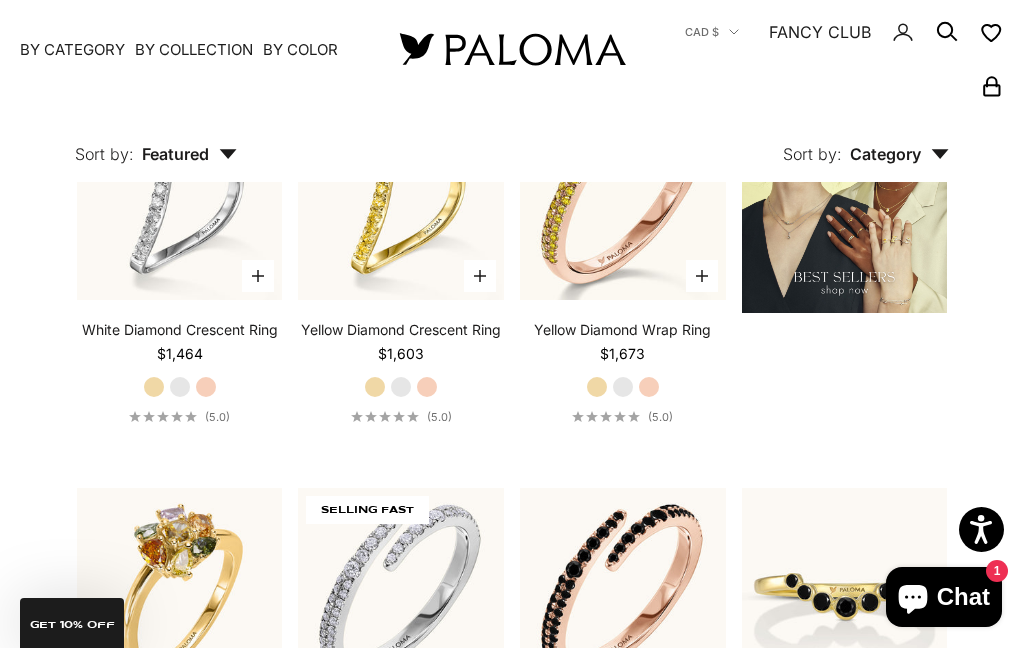click on "Yellow Gold" at bounding box center [597, 387] 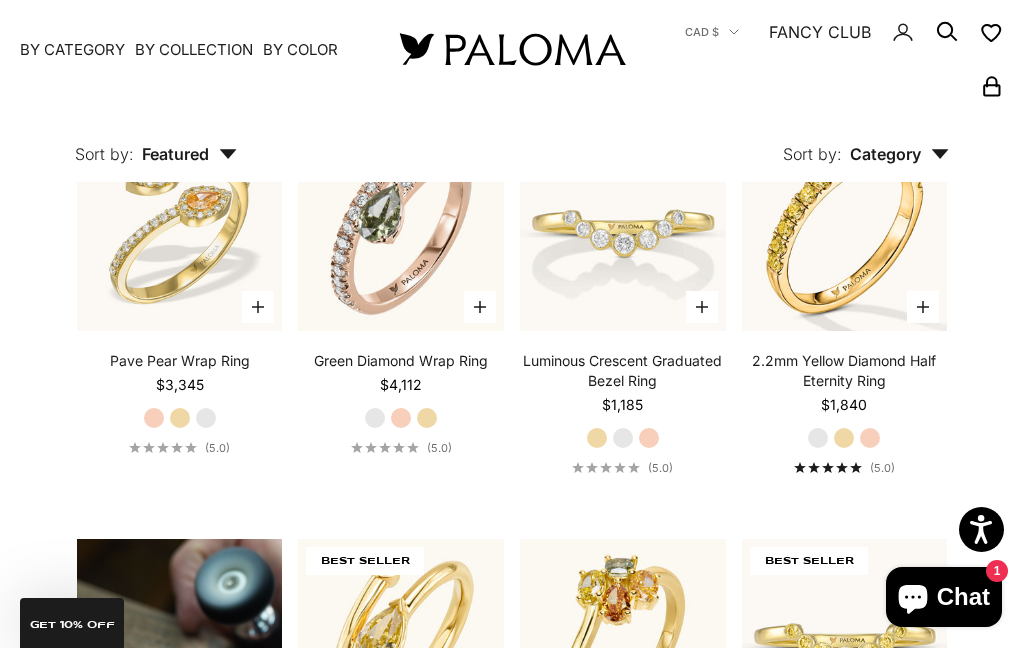 scroll, scrollTop: 886, scrollLeft: 0, axis: vertical 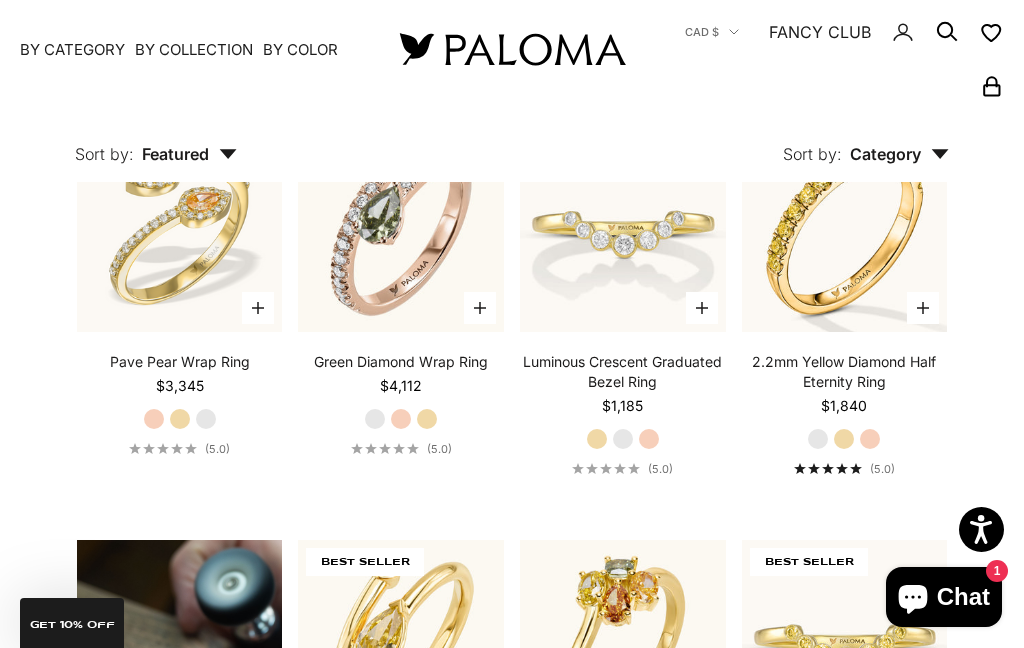 click on "Yellow Gold" at bounding box center [844, 439] 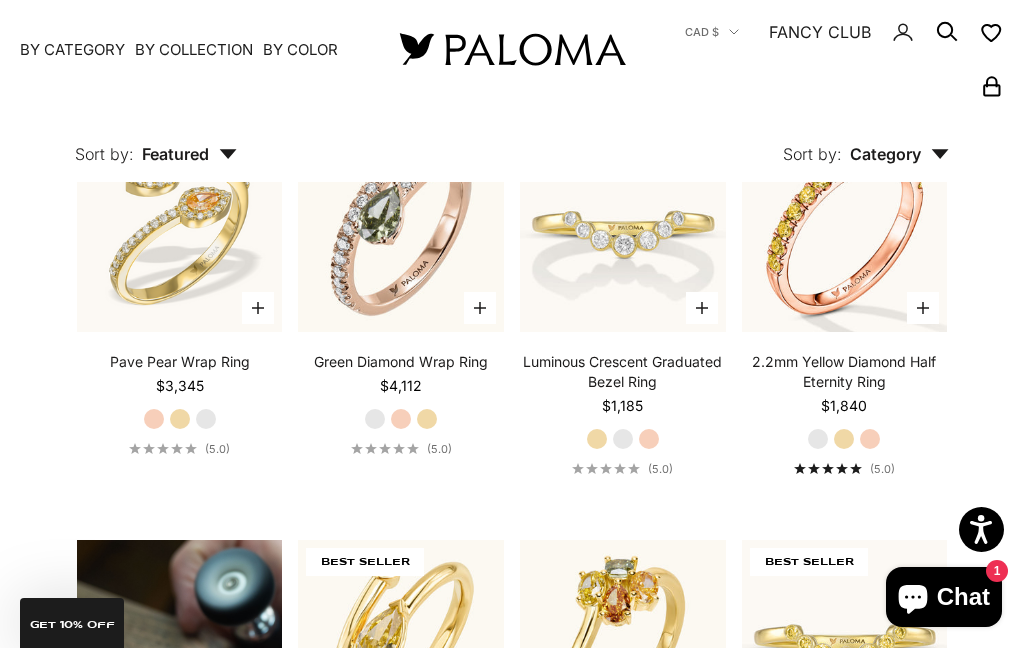 click on "White Gold" at bounding box center (818, 439) 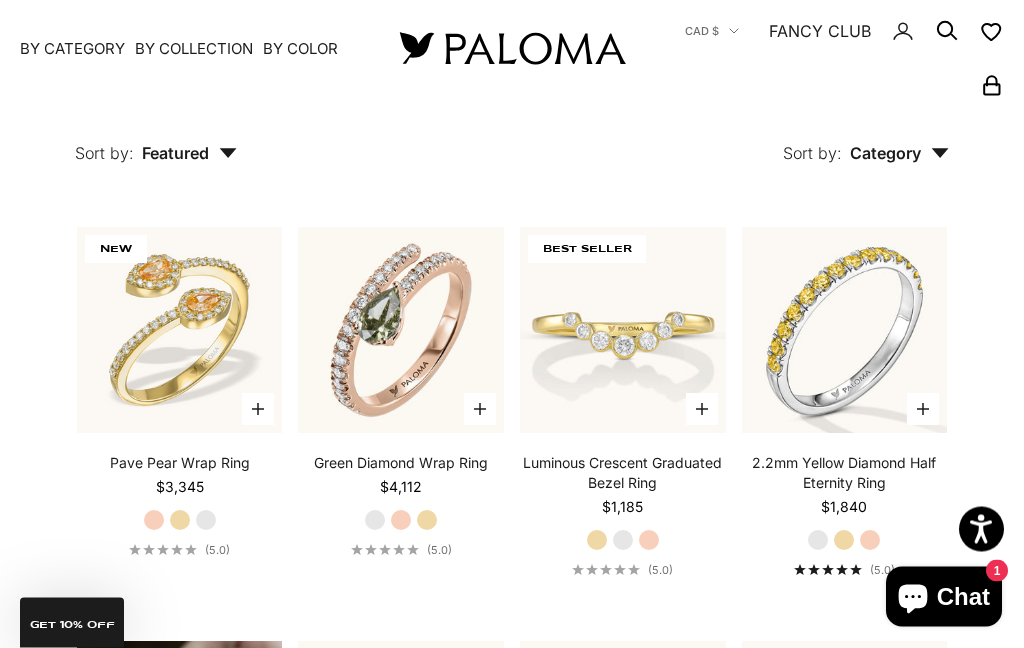 scroll, scrollTop: 780, scrollLeft: 0, axis: vertical 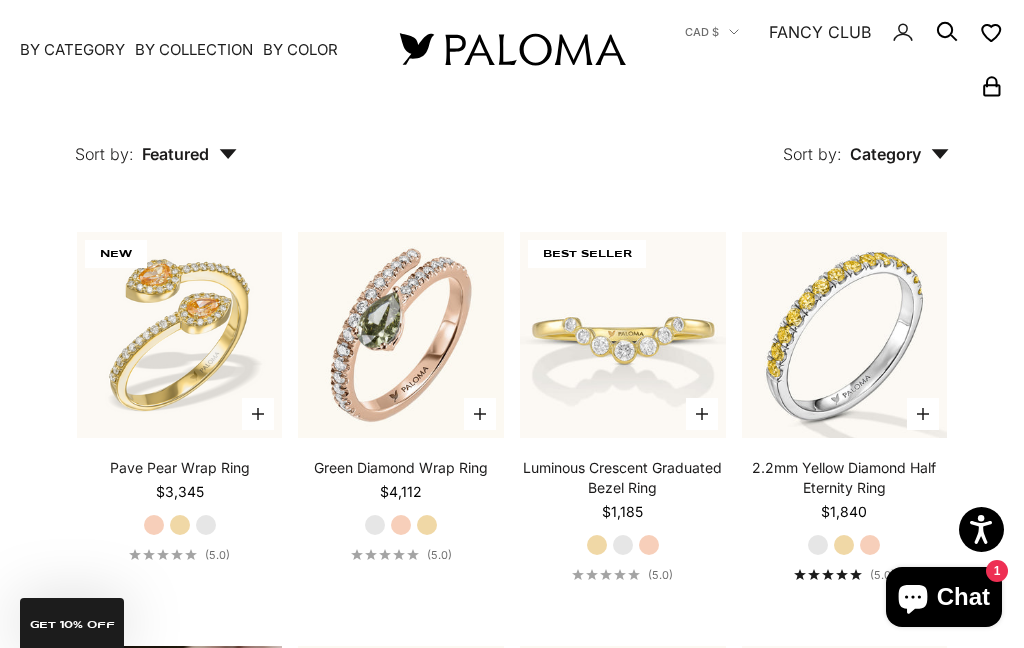 click on "Yellow Gold" at bounding box center (427, 525) 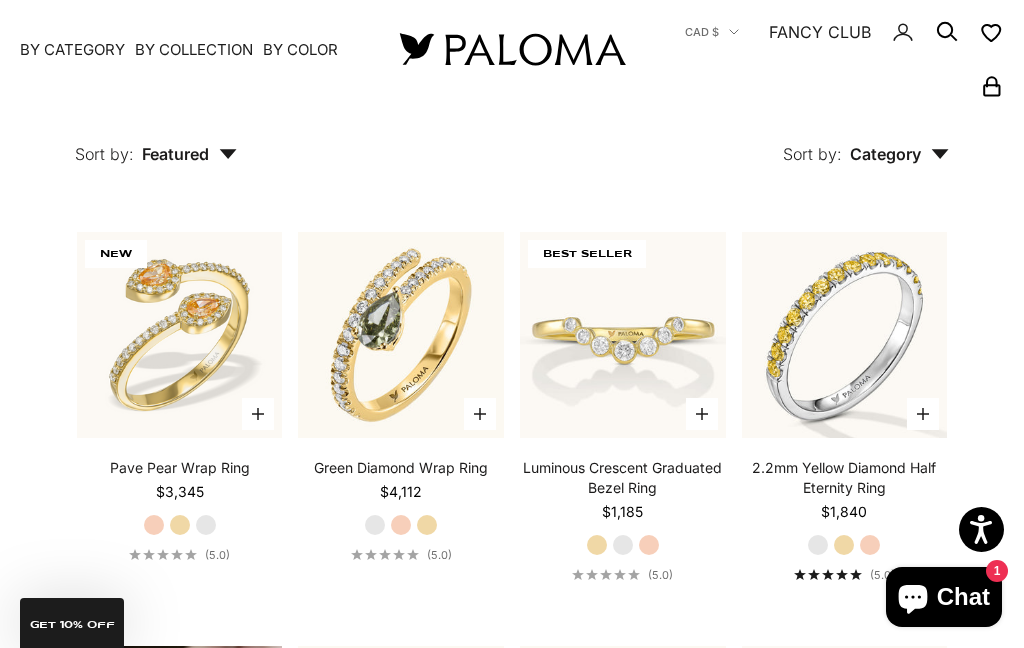 click on "Green Diamond Wrap Ring
Starting at $4,112
White Gold
Rose Gold
Yellow Gold
(5.0)" at bounding box center (401, 510) 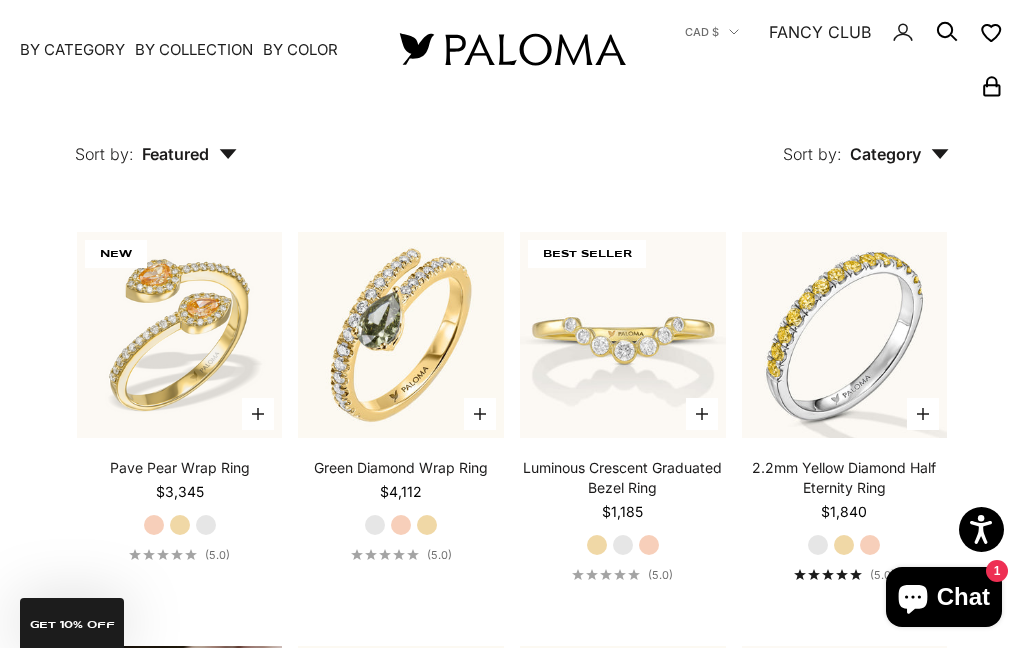 click on "Yellow Gold" at bounding box center [427, 525] 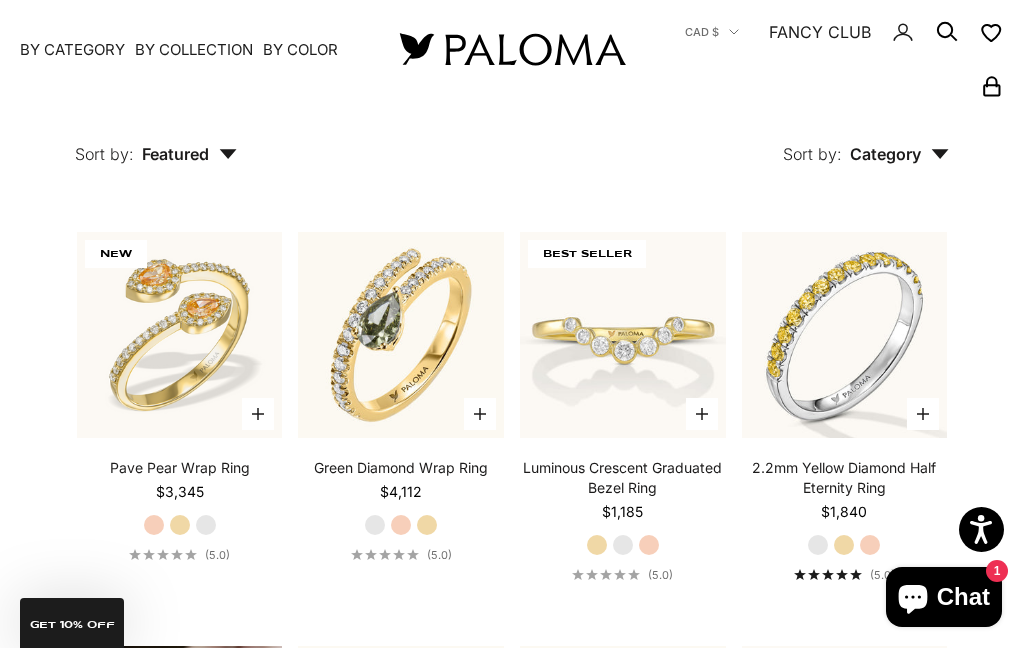 click on "Rose Gold" at bounding box center (401, 525) 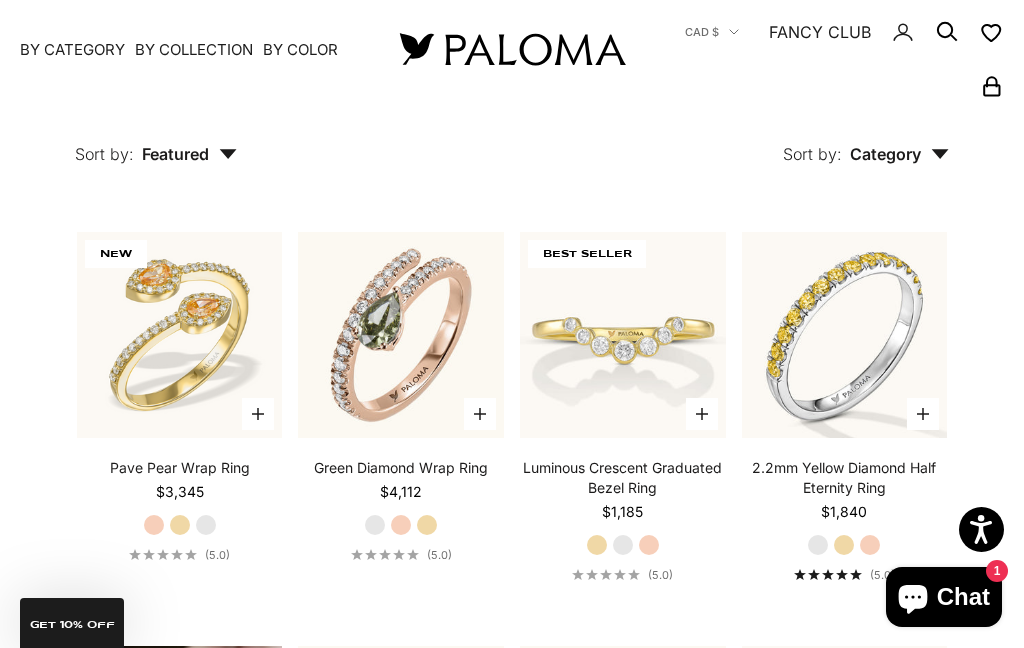 click on "White Gold" at bounding box center [375, 525] 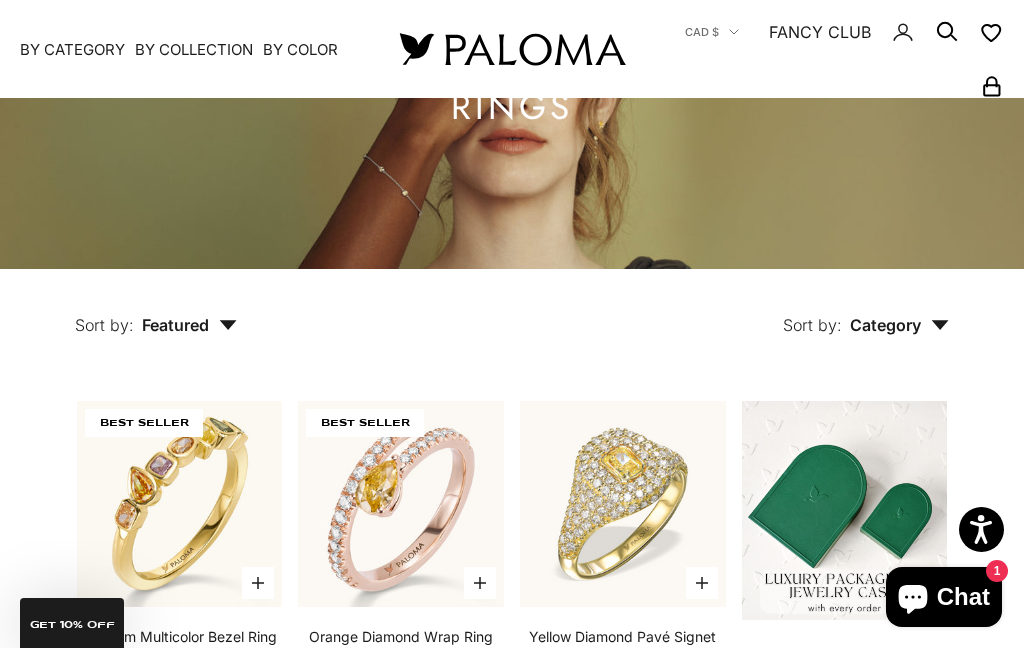 scroll, scrollTop: 0, scrollLeft: 0, axis: both 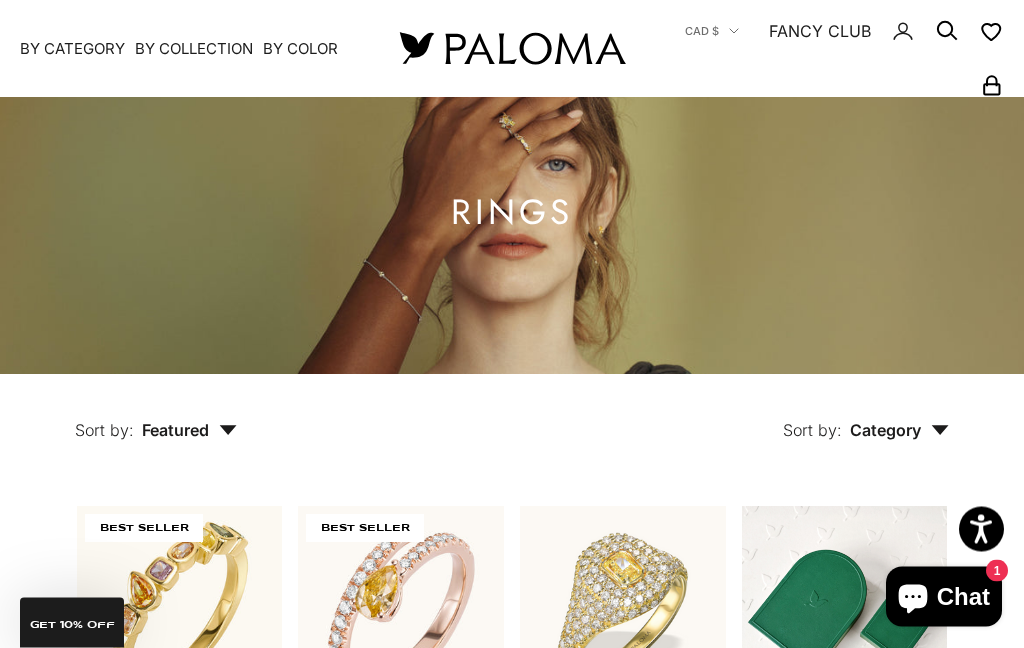 click on "Category" at bounding box center (899, 431) 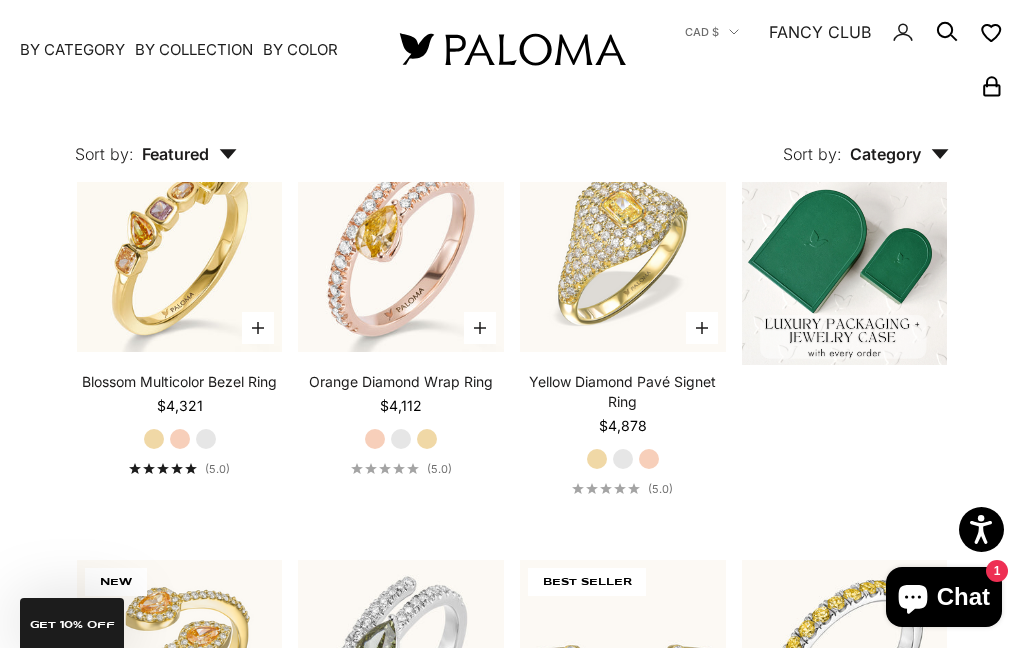 scroll, scrollTop: 451, scrollLeft: 0, axis: vertical 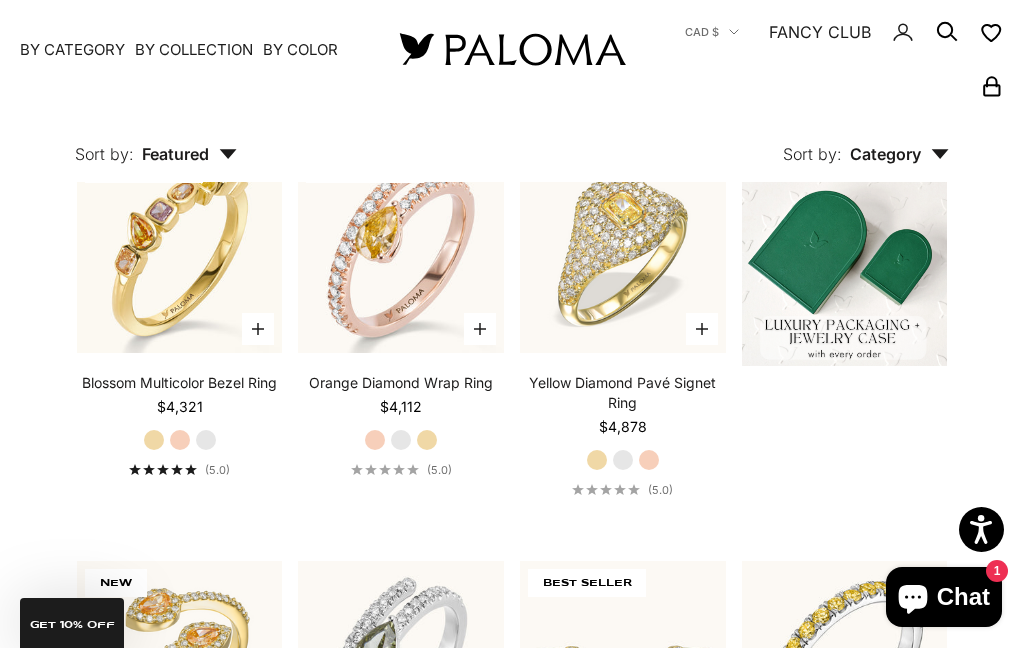 click on "Rose Gold" at bounding box center (180, 440) 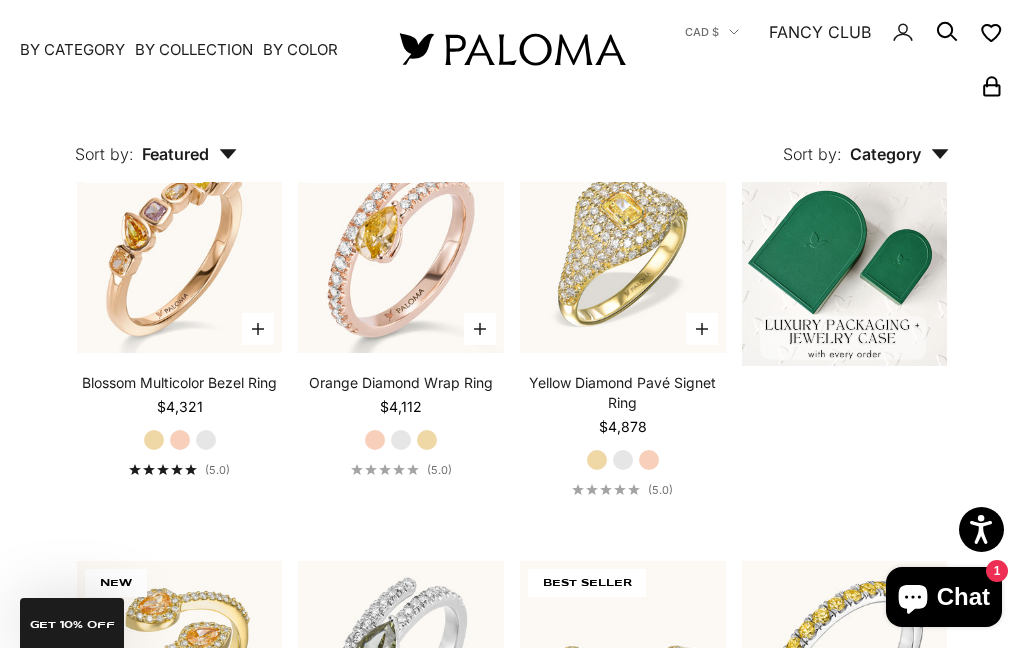 click on "White Gold" at bounding box center [206, 440] 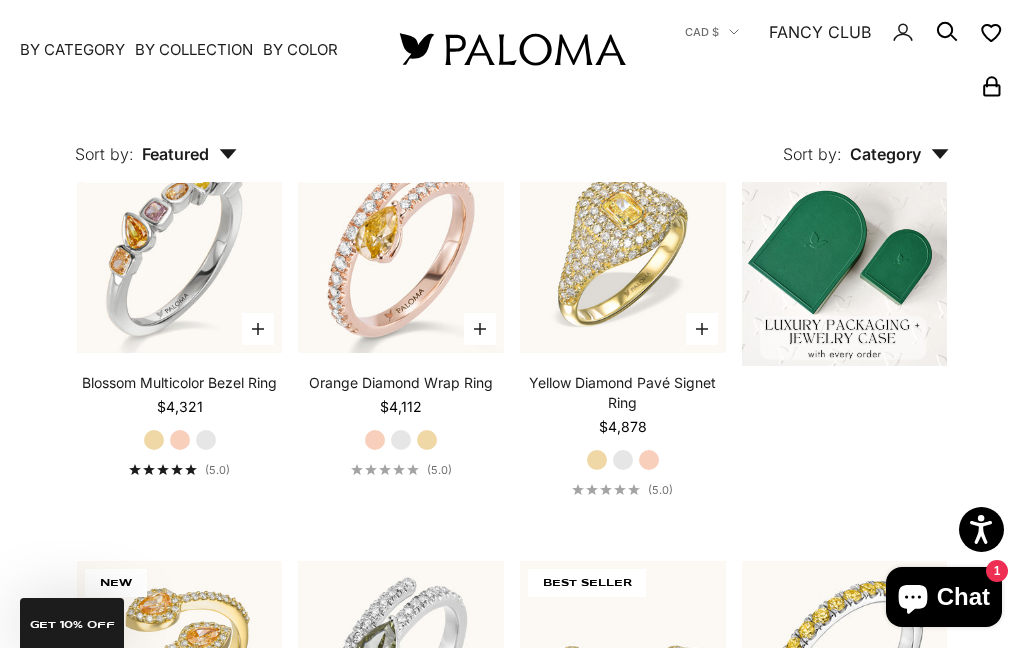 click on "Rose Gold" at bounding box center (180, 440) 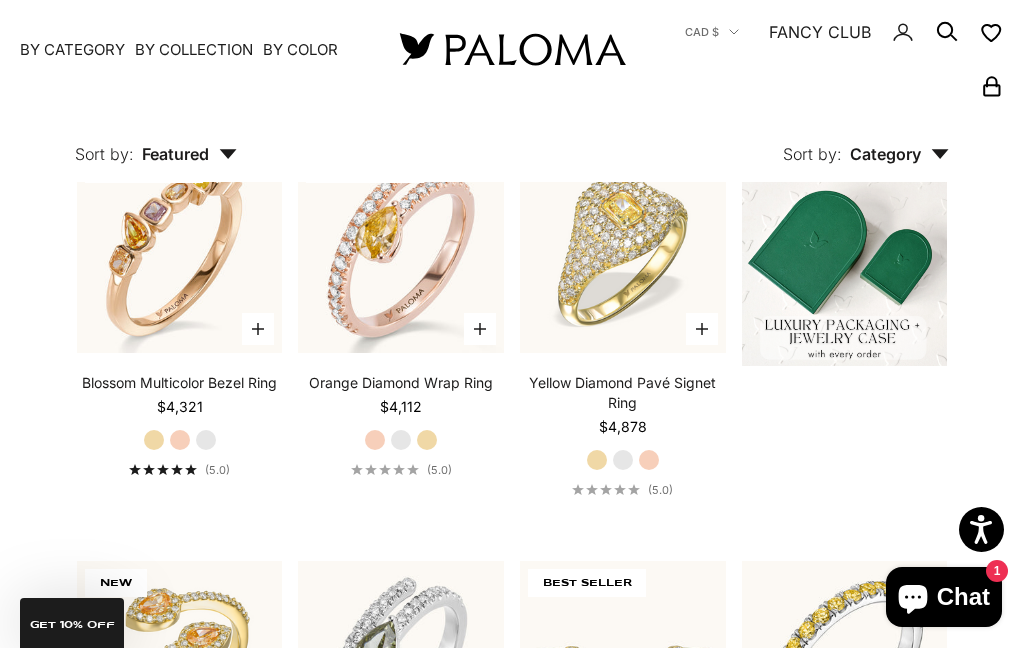 click on "Yellow Gold" at bounding box center [154, 440] 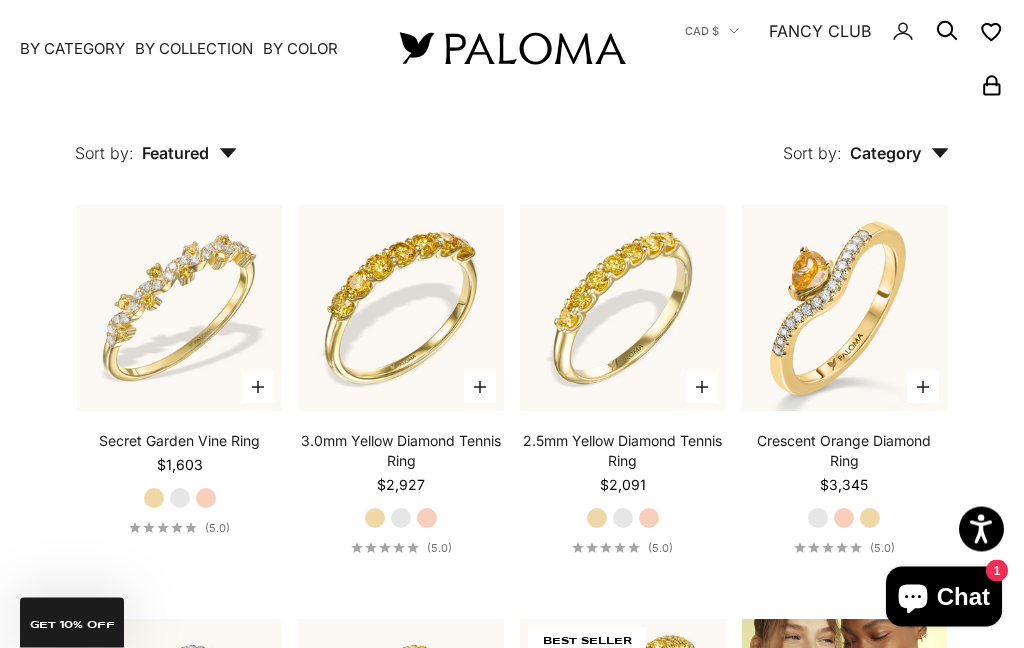 scroll, scrollTop: 1635, scrollLeft: 0, axis: vertical 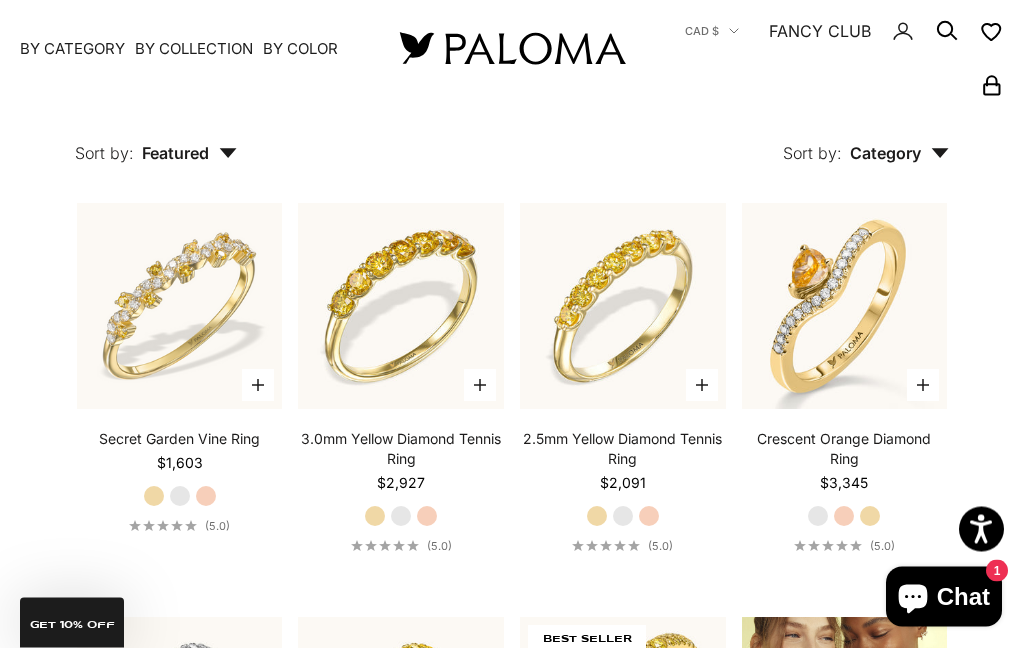 click on "White Gold" at bounding box center [623, 517] 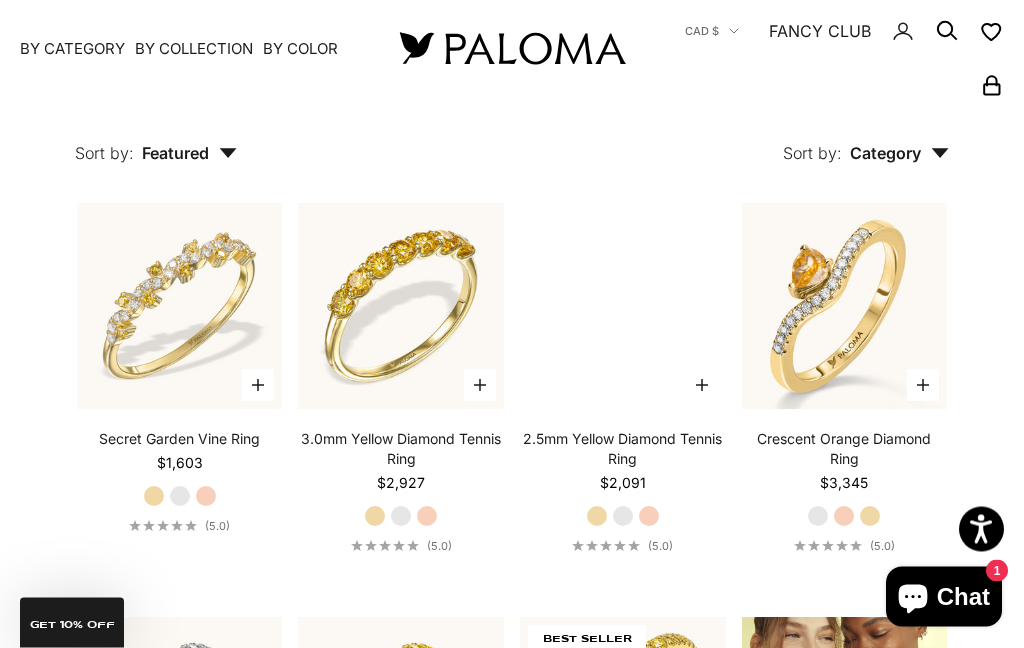 scroll, scrollTop: 1636, scrollLeft: 0, axis: vertical 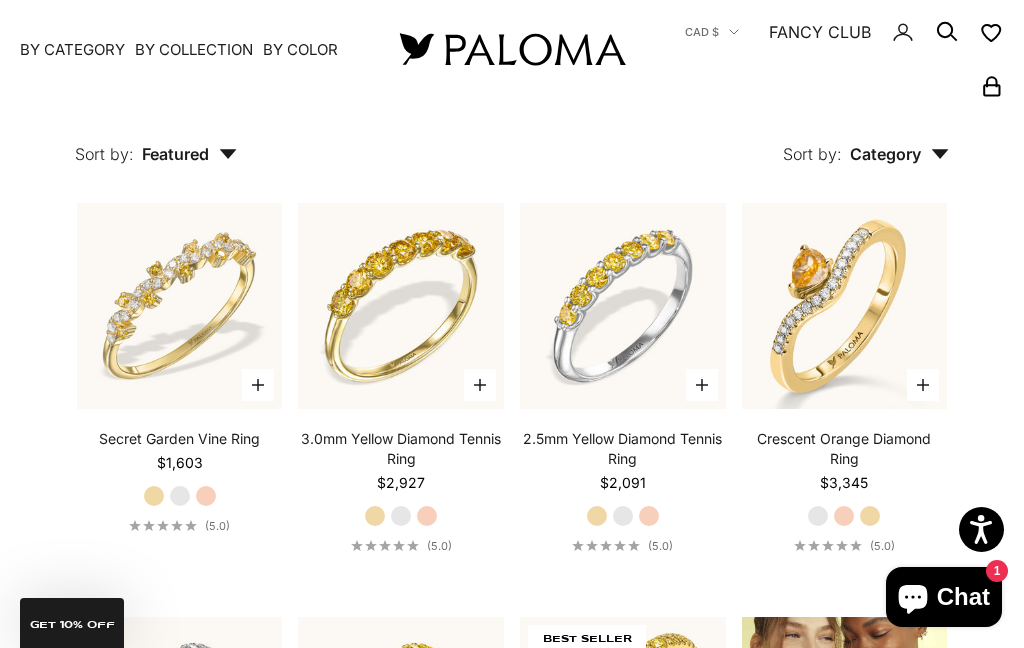 click on "Rose Gold" at bounding box center [649, 516] 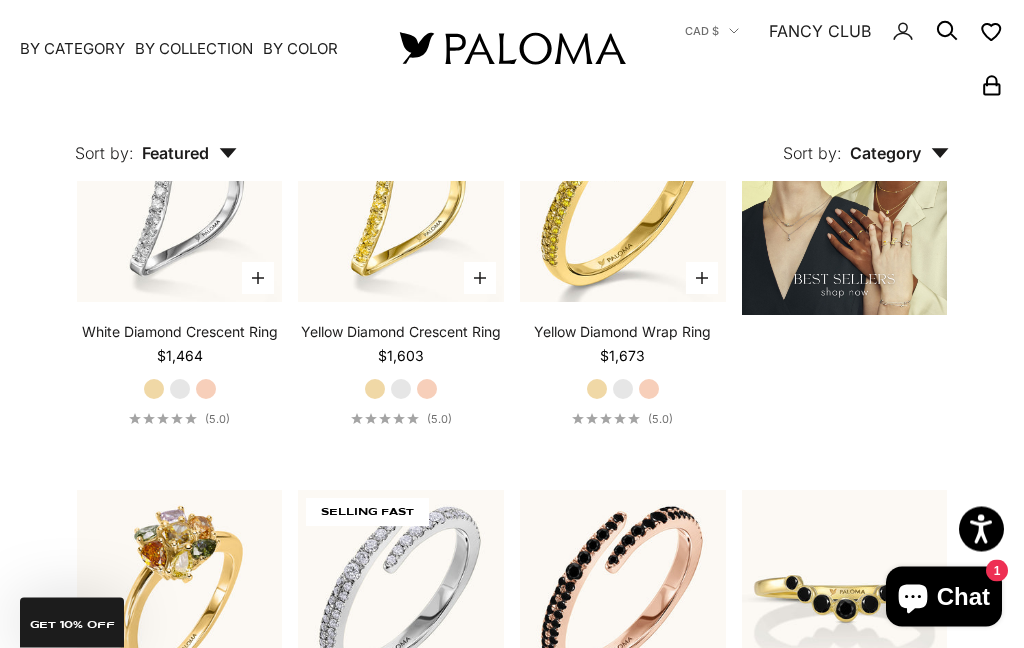 scroll, scrollTop: 2157, scrollLeft: 0, axis: vertical 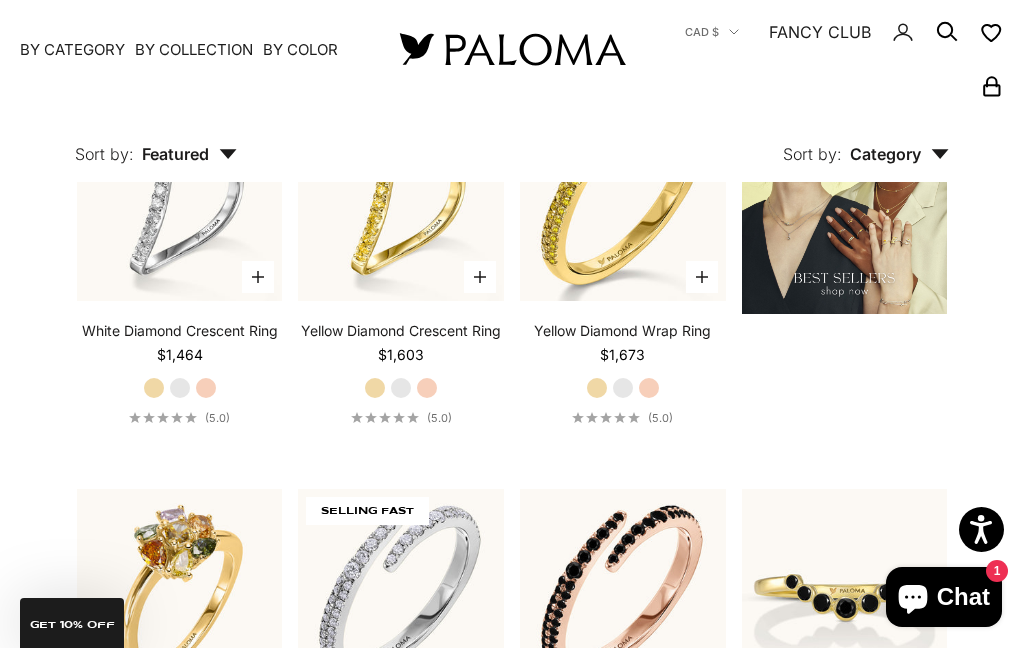 click on "White Gold" at bounding box center [623, 388] 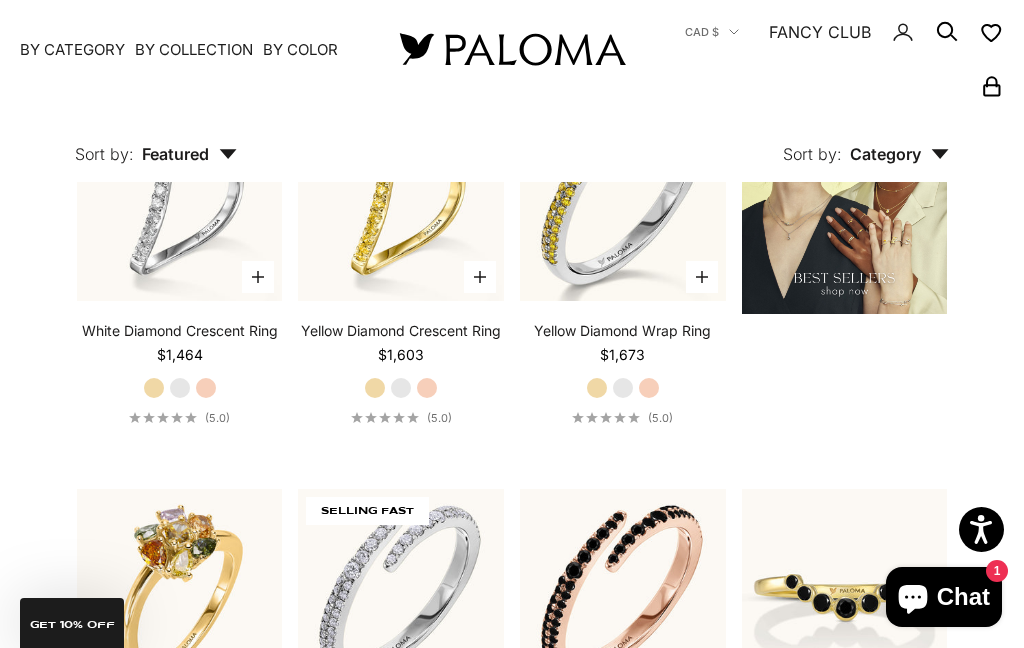 click on "Rose Gold" at bounding box center [649, 388] 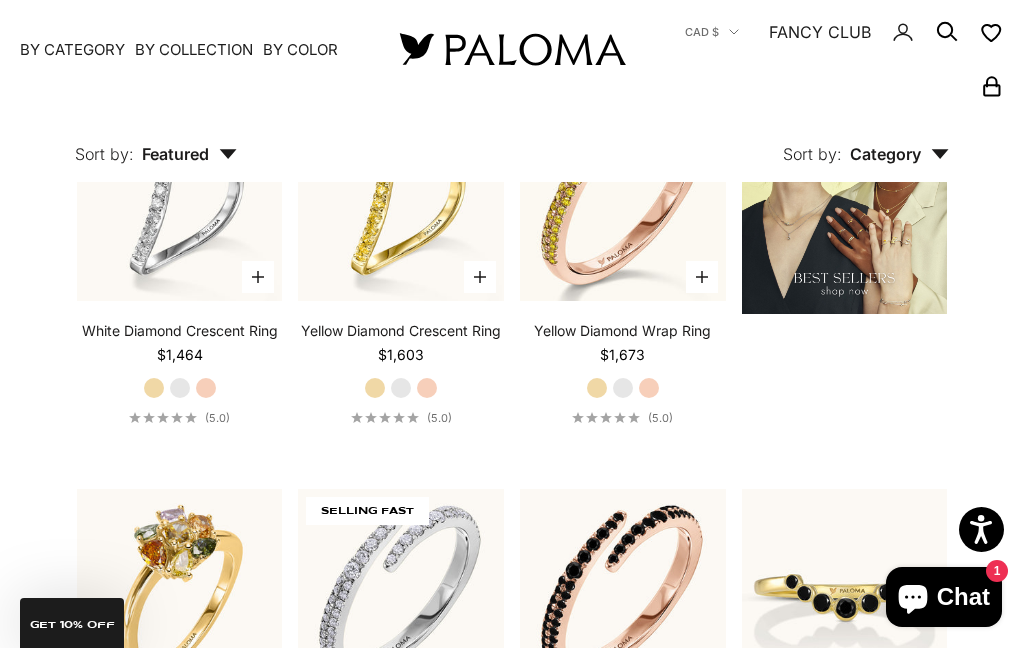 click on "Yellow Gold" at bounding box center (597, 388) 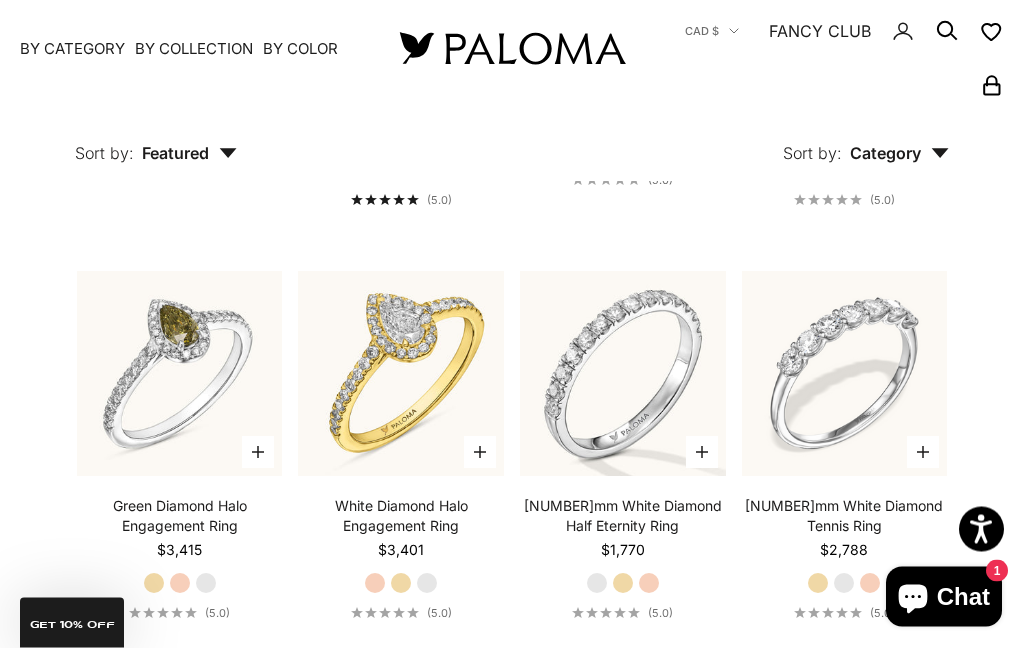 scroll, scrollTop: 3205, scrollLeft: 0, axis: vertical 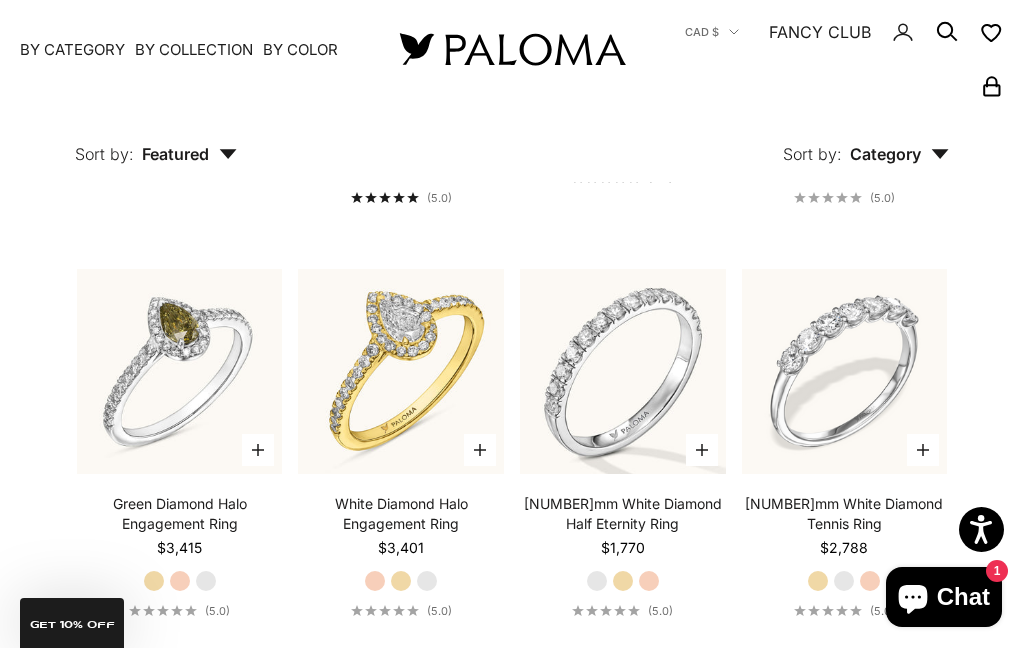 click on "Yellow Gold" at bounding box center [623, 581] 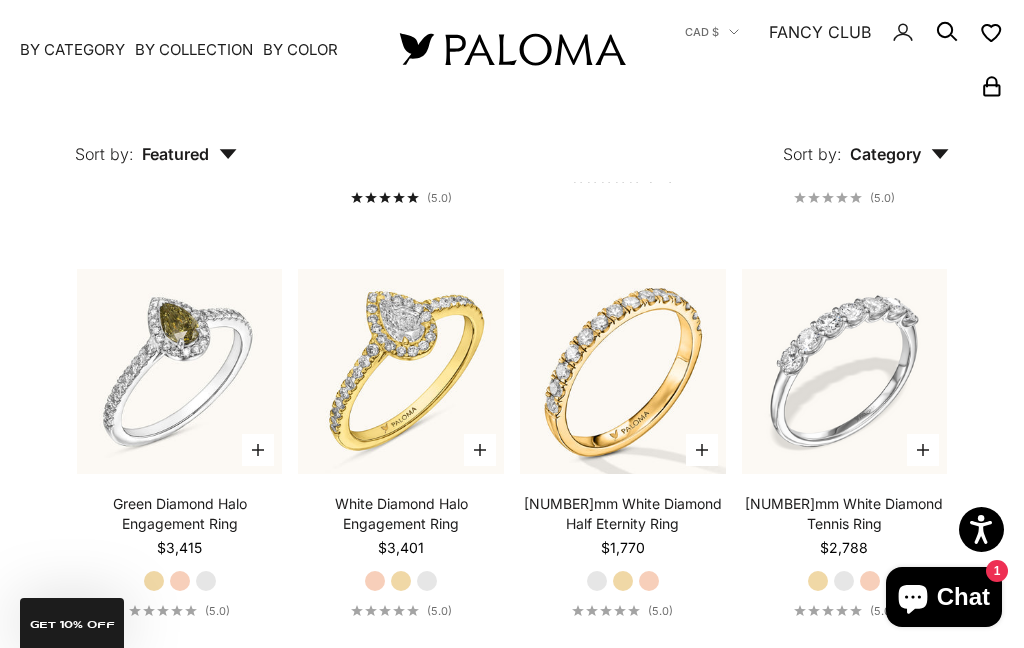 click on "Rose Gold" at bounding box center [649, 581] 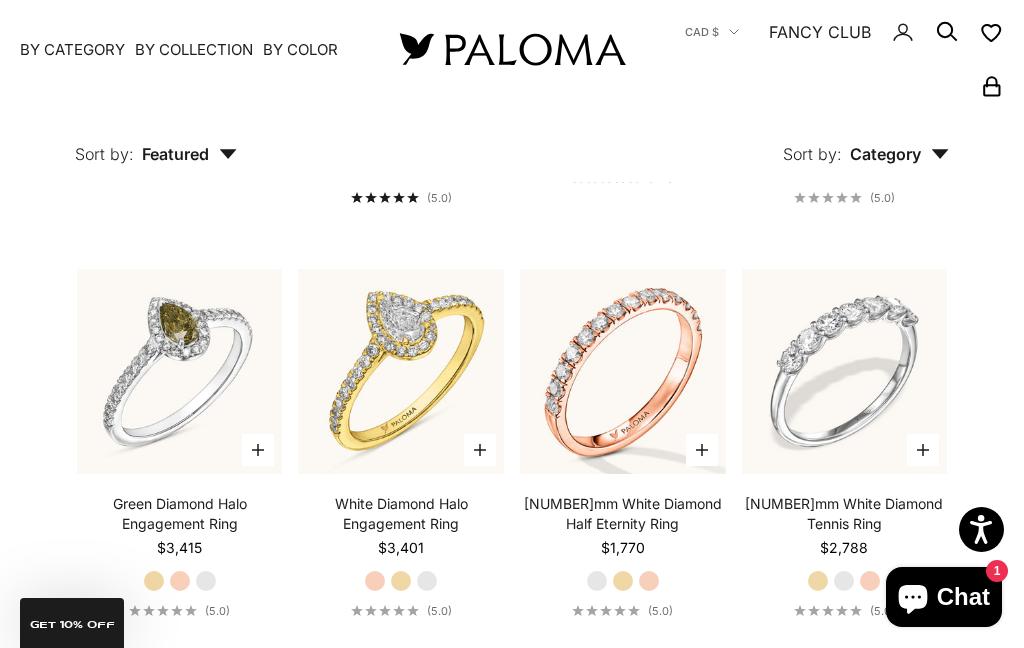 click on "Yellow Gold" at bounding box center (623, 581) 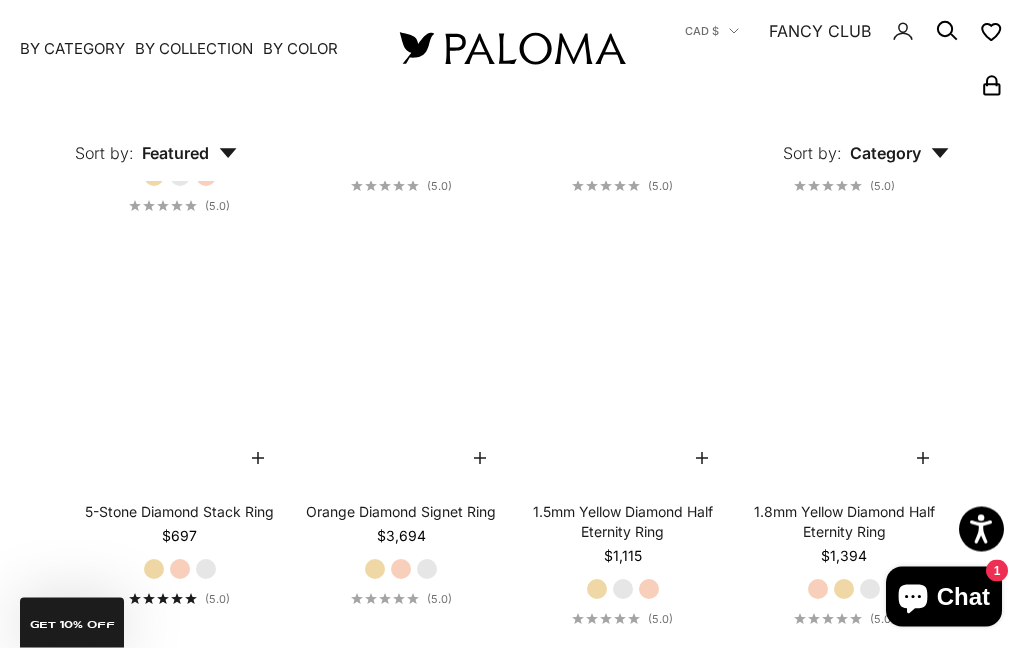 scroll, scrollTop: 4024, scrollLeft: 0, axis: vertical 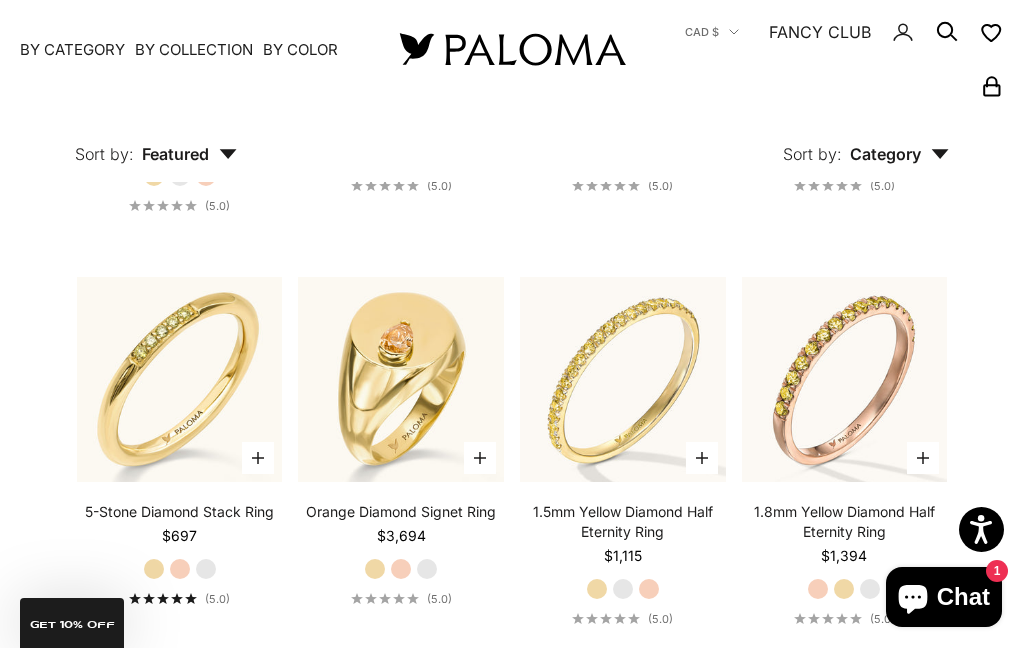 click on "White Gold" at bounding box center (623, 589) 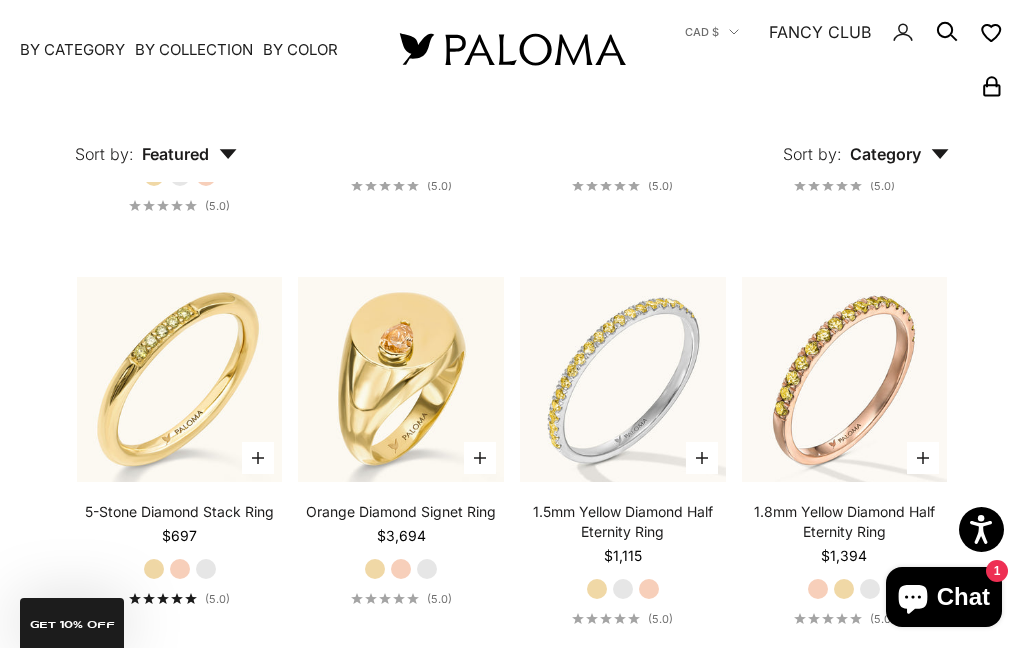 click on "Rose Gold" at bounding box center (649, 589) 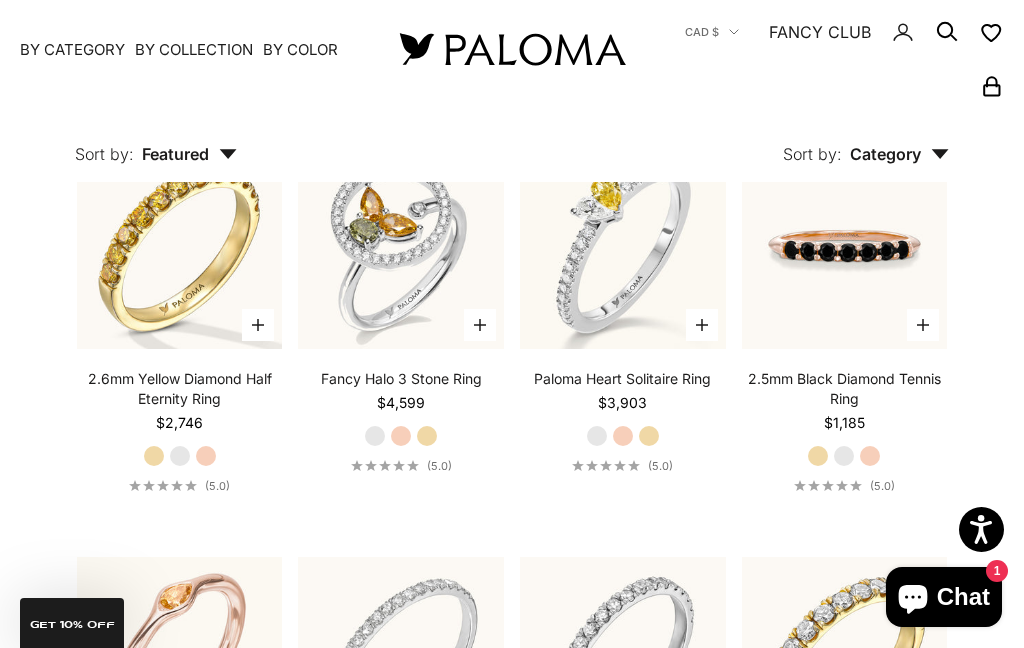 scroll, scrollTop: 4575, scrollLeft: 0, axis: vertical 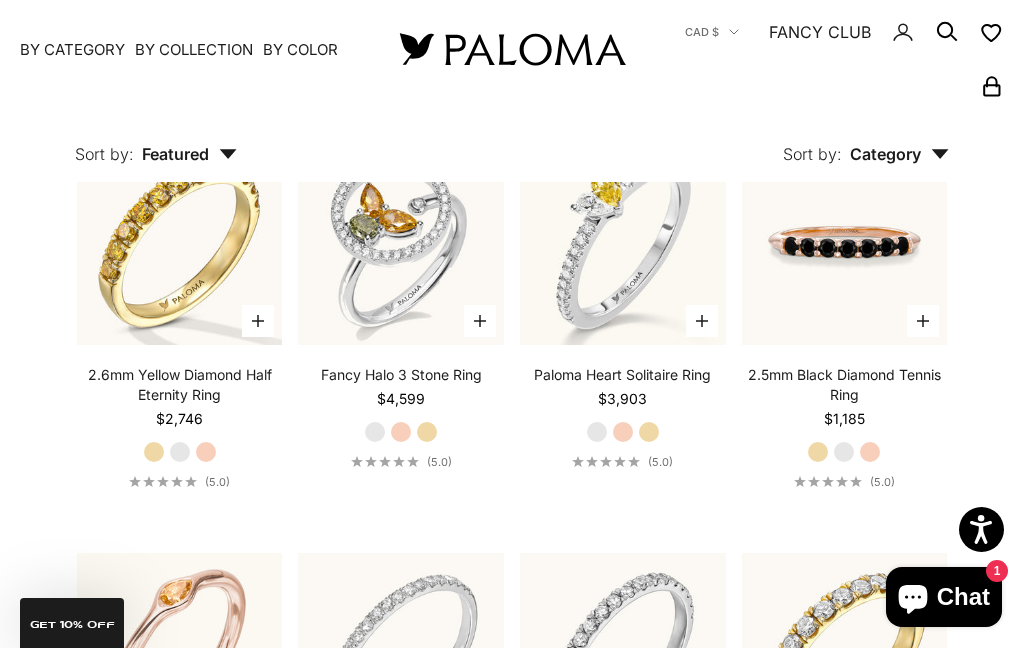 click on "White Gold" at bounding box center [844, 452] 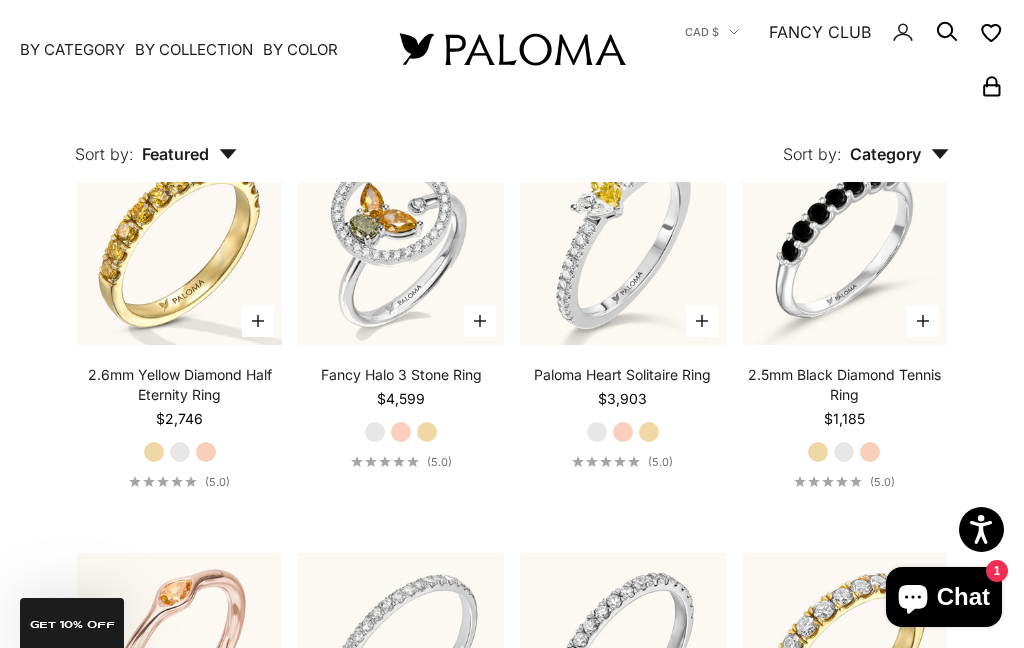 click on "Rose Gold" at bounding box center [870, 452] 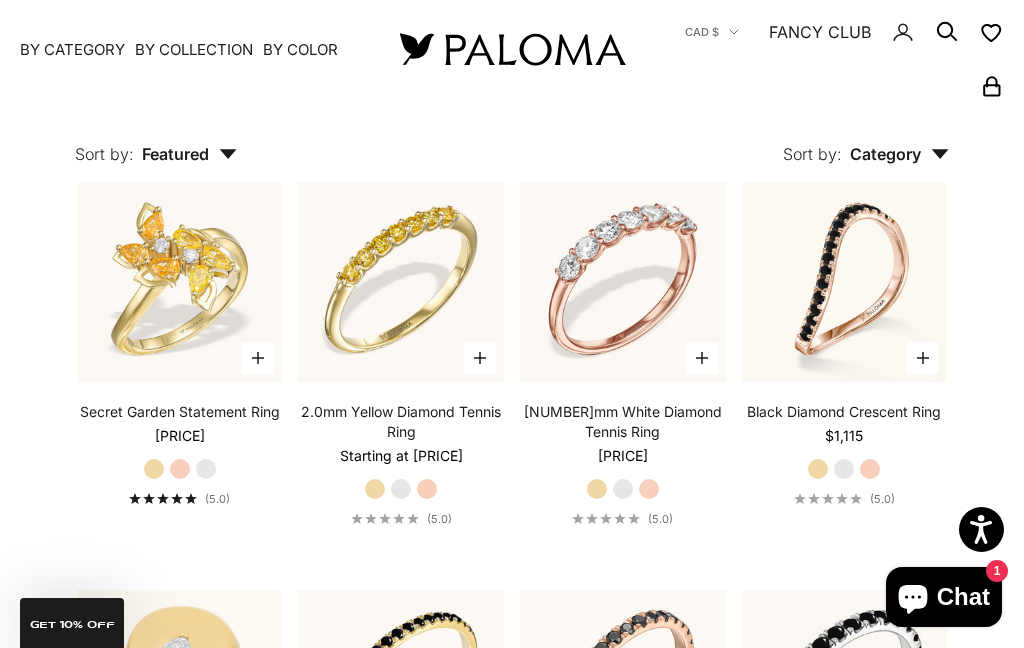 scroll, scrollTop: 5381, scrollLeft: 0, axis: vertical 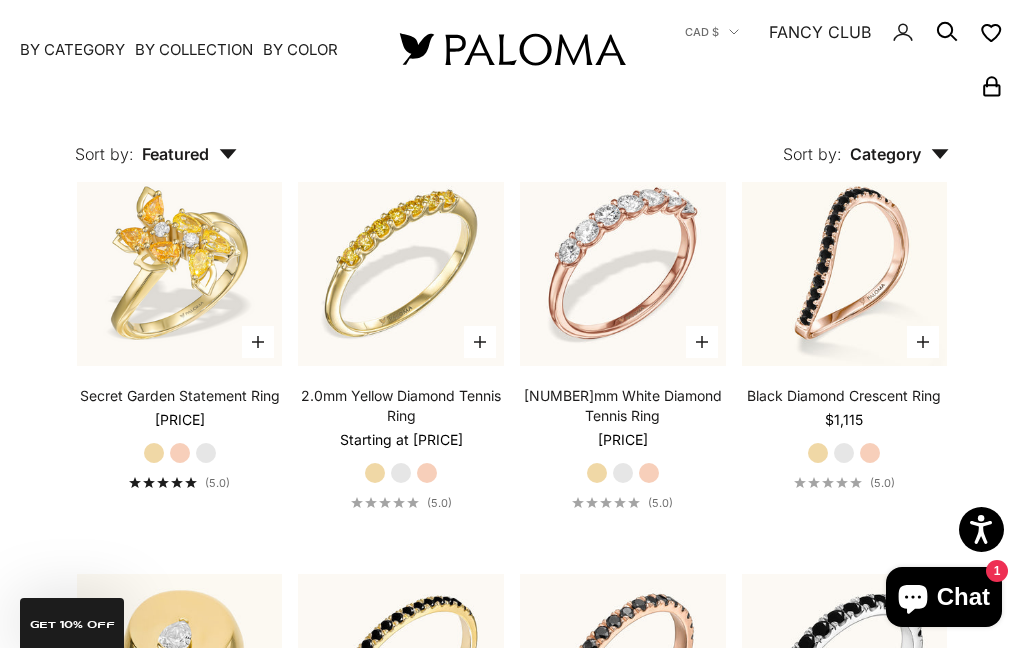click on "White Gold" at bounding box center [844, 453] 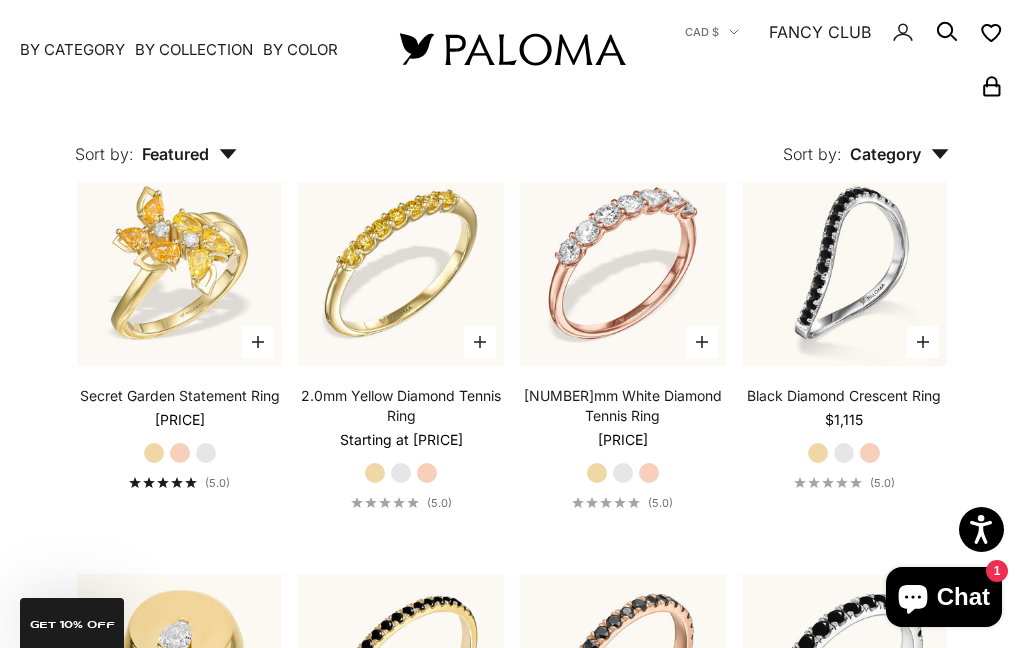 click at bounding box center [844, 263] 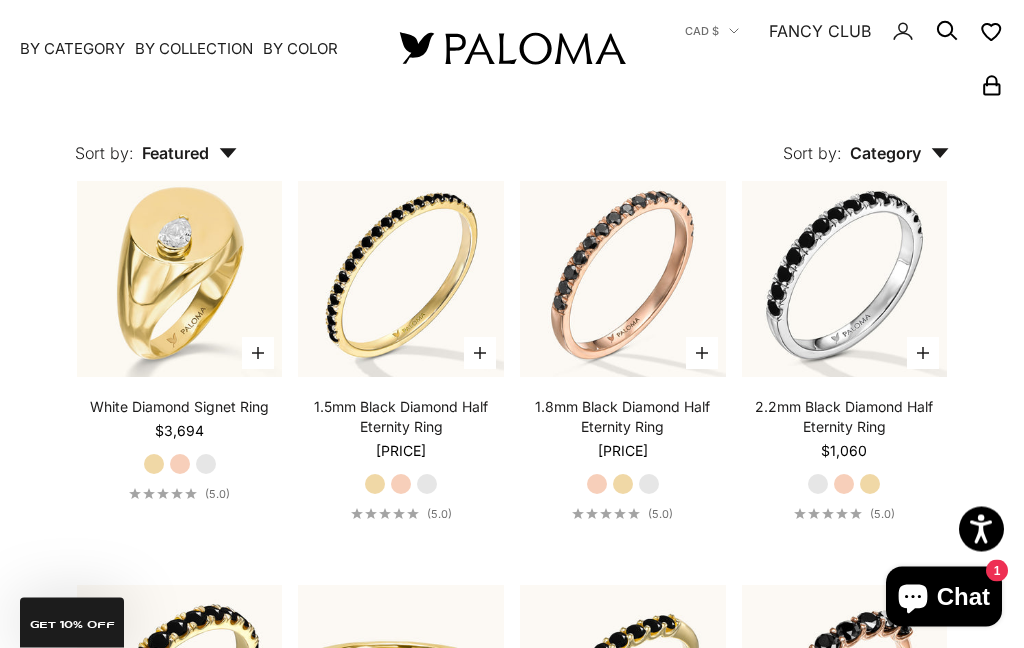 scroll, scrollTop: 5785, scrollLeft: 0, axis: vertical 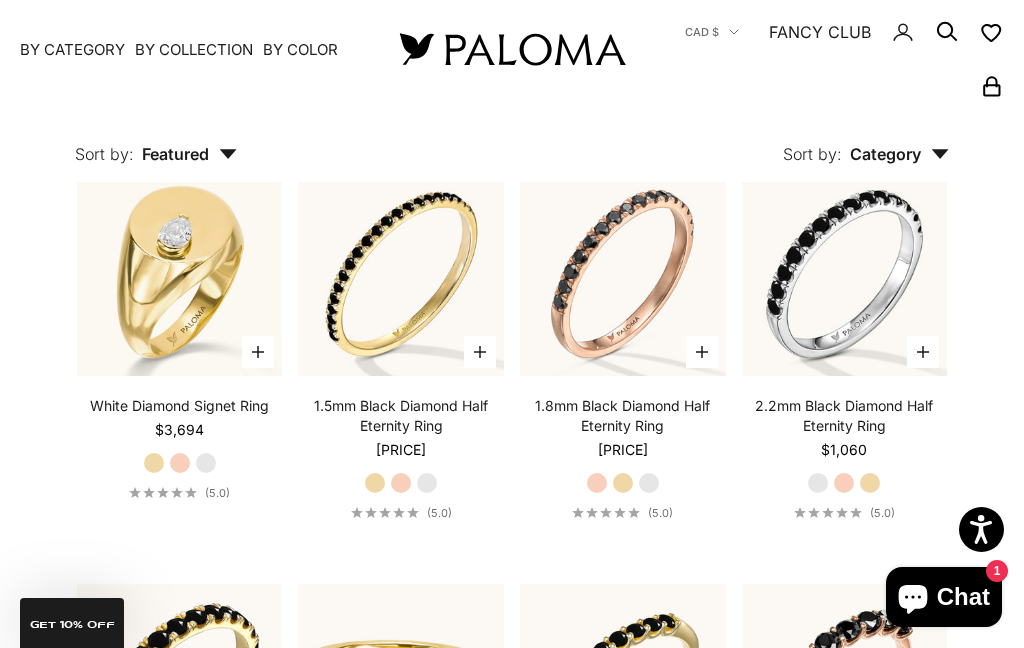 click at bounding box center (844, 273) 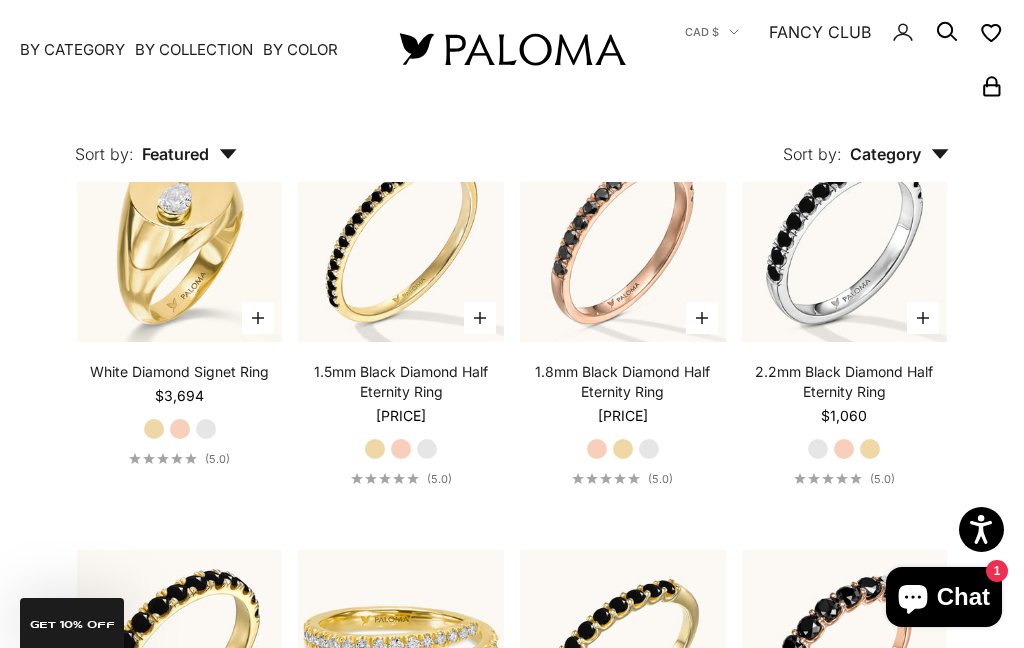scroll, scrollTop: 5815, scrollLeft: 0, axis: vertical 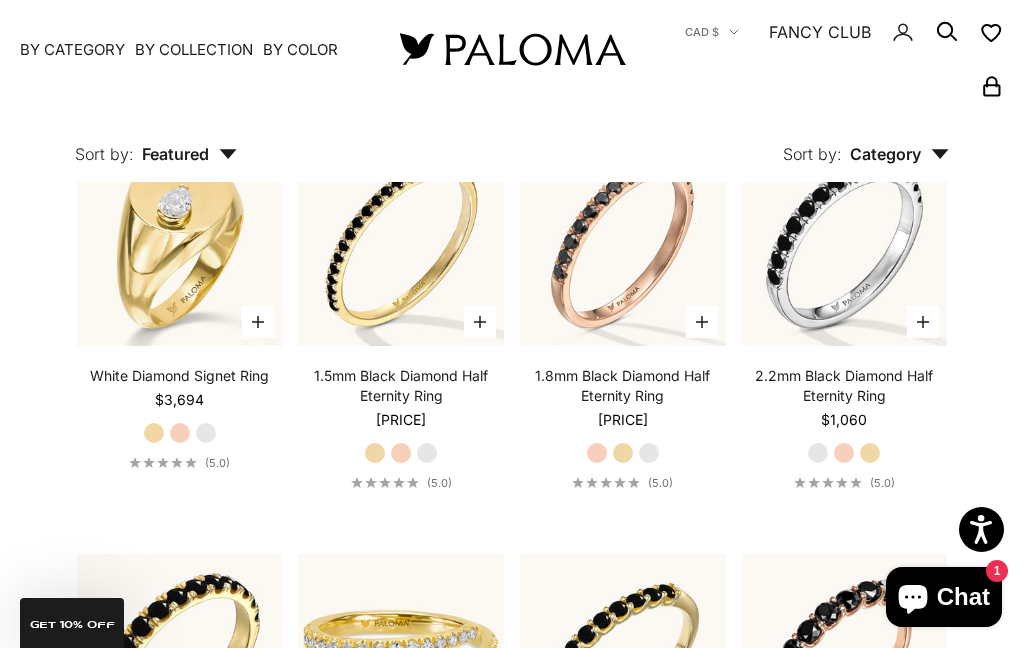 click on "White Gold" at bounding box center [649, 453] 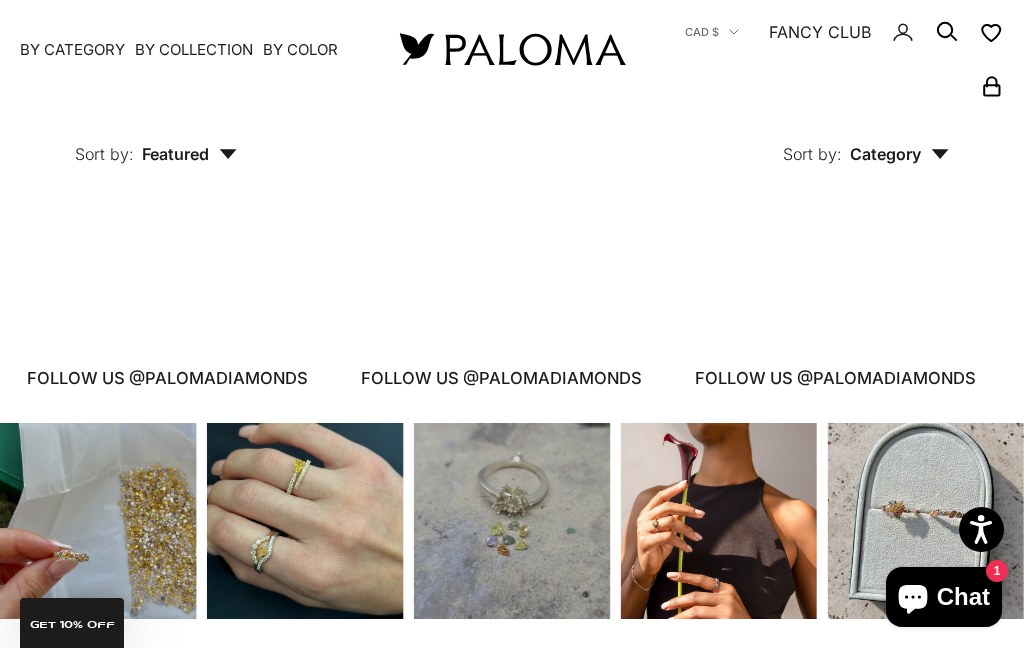 scroll, scrollTop: 7353, scrollLeft: 0, axis: vertical 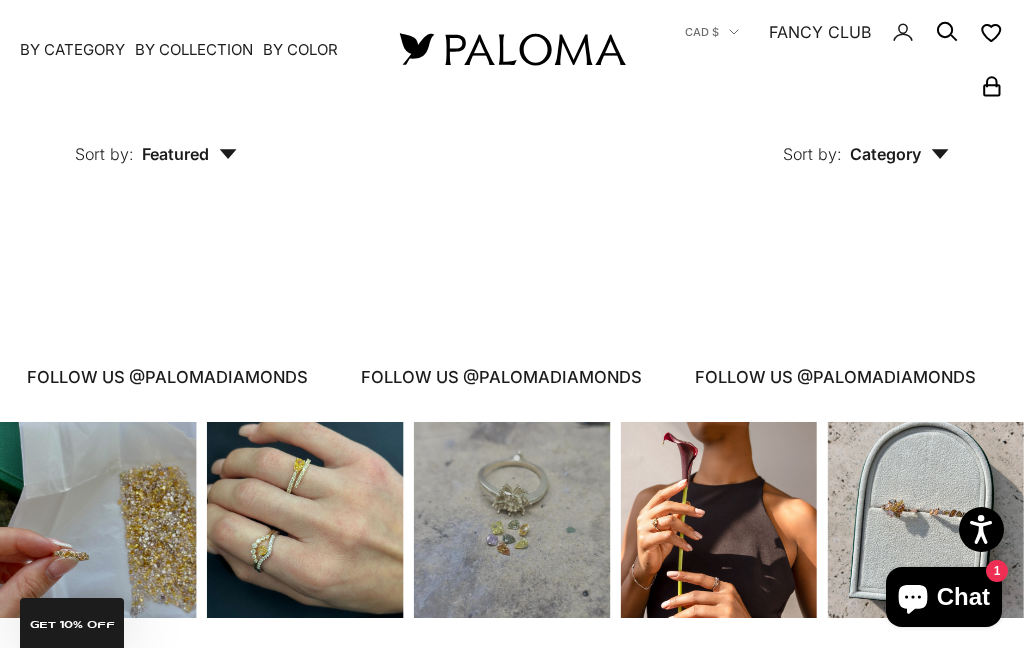 click at bounding box center (305, 520) 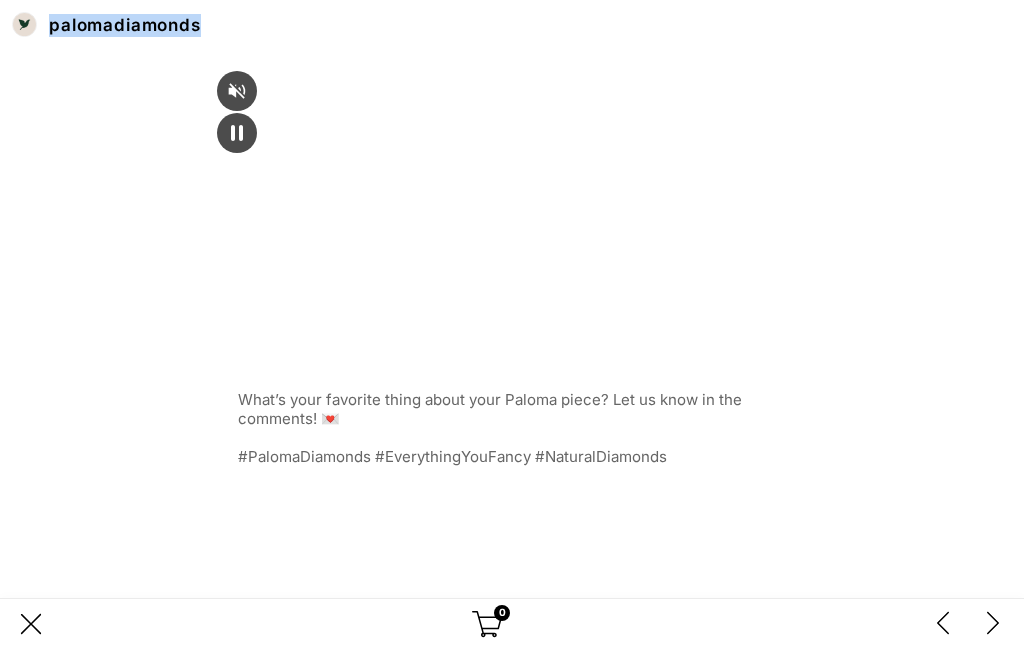 scroll, scrollTop: 0, scrollLeft: 0, axis: both 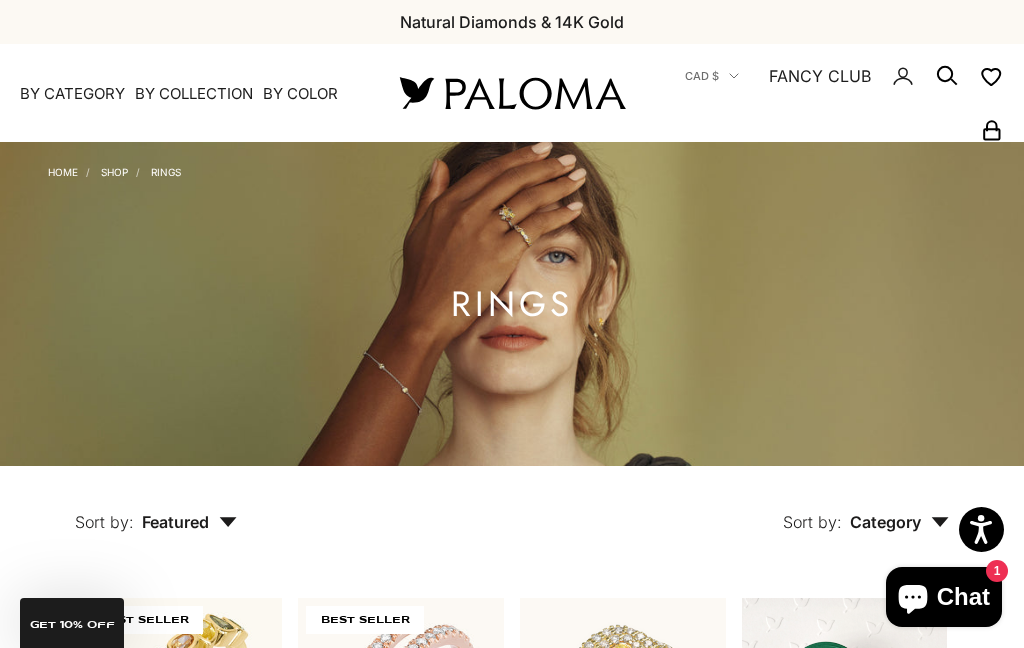 click 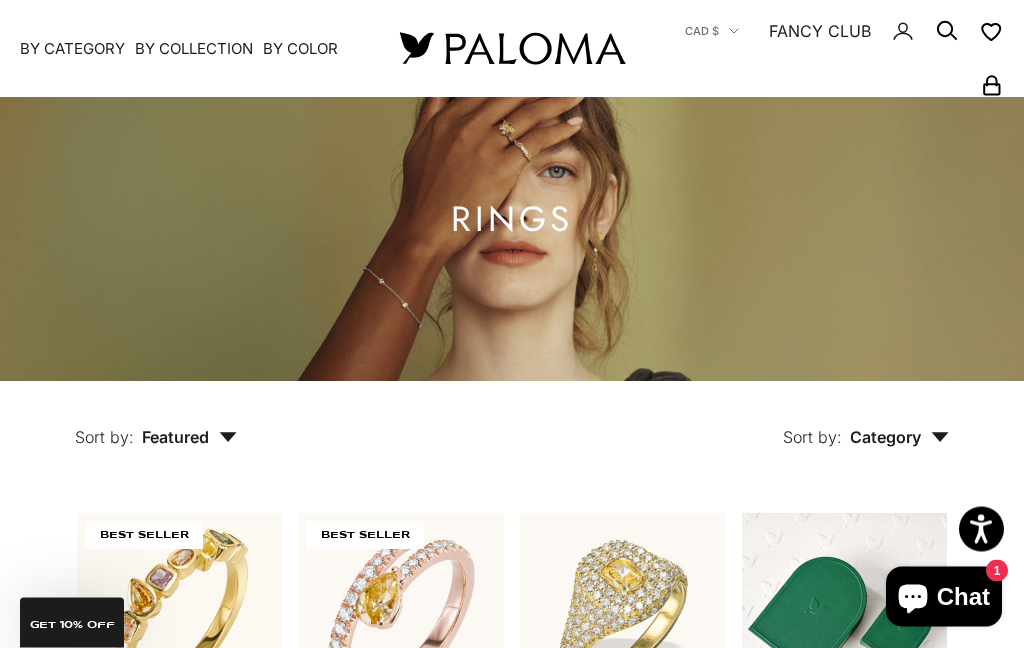 click on "Featured" at bounding box center (189, 438) 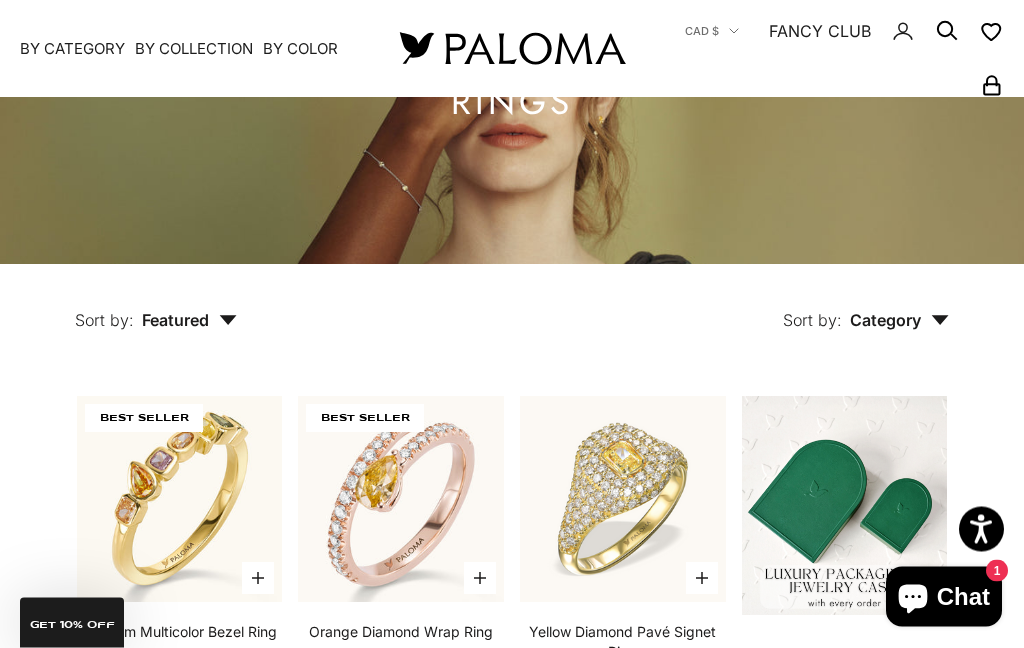 click 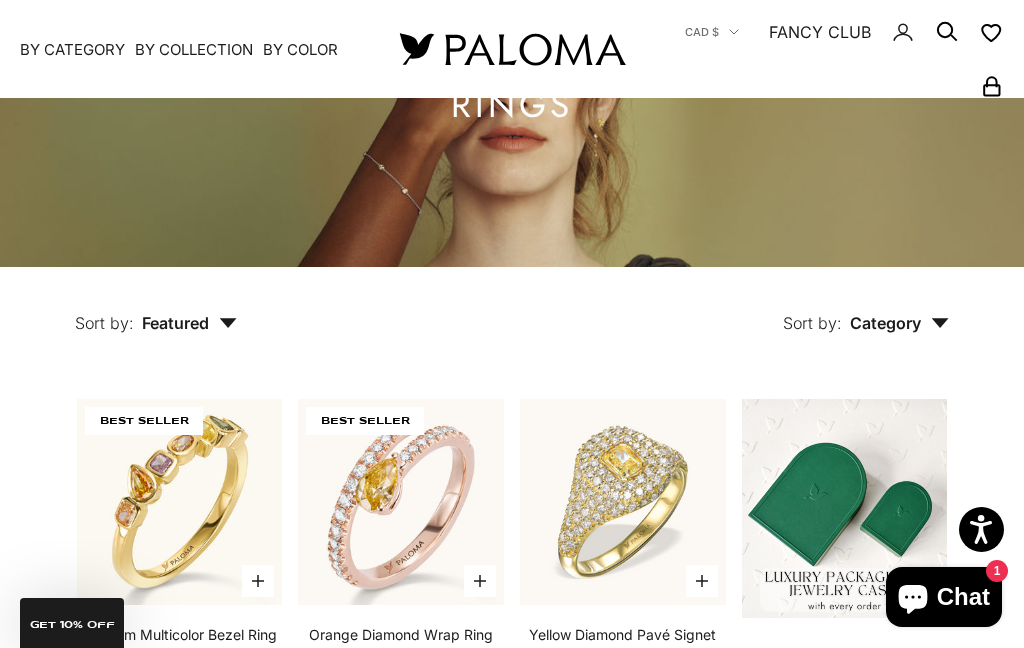 scroll, scrollTop: 274, scrollLeft: 0, axis: vertical 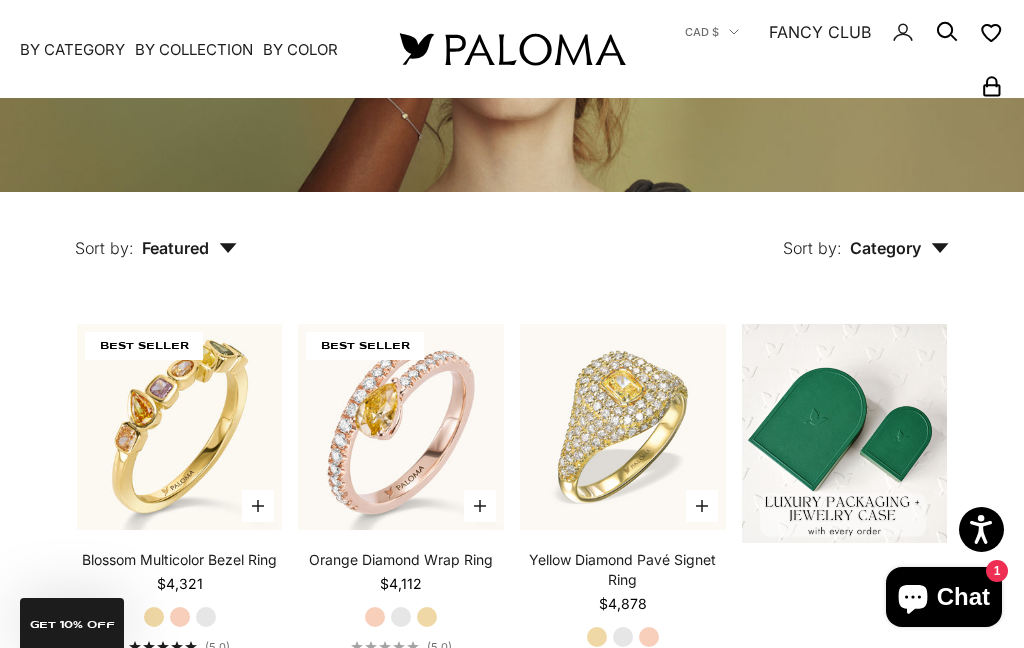 click 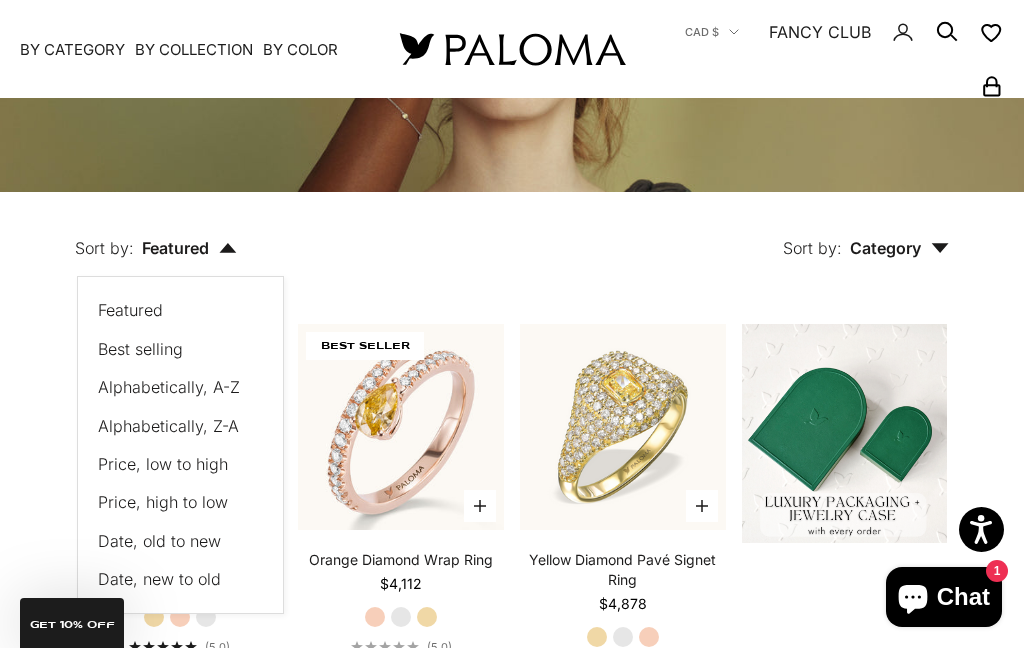 click on "Date, new to old" at bounding box center [159, 579] 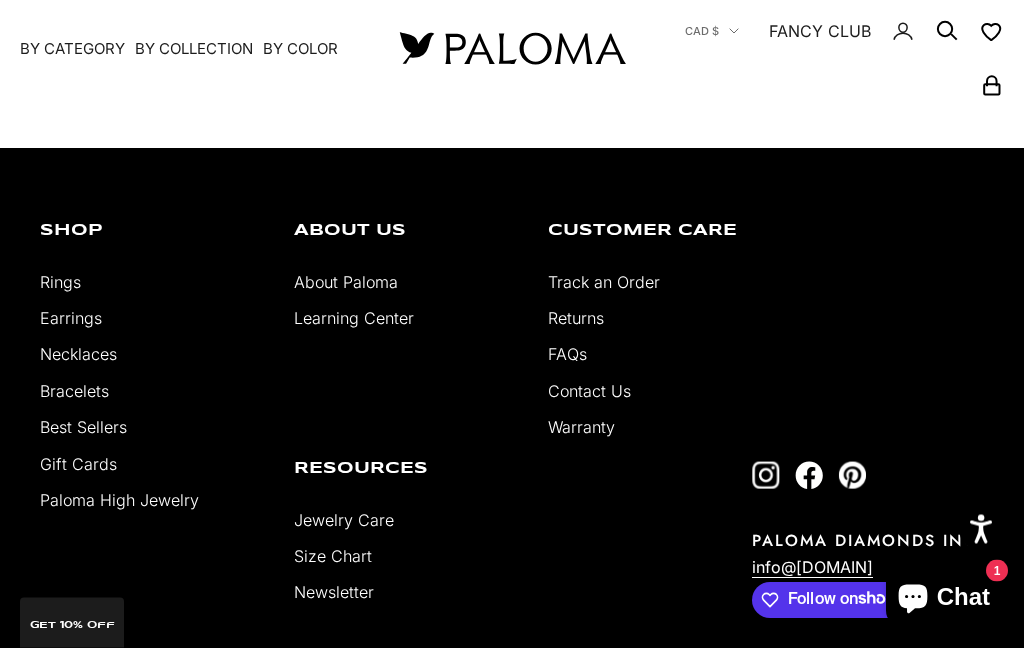 scroll, scrollTop: 2589, scrollLeft: 0, axis: vertical 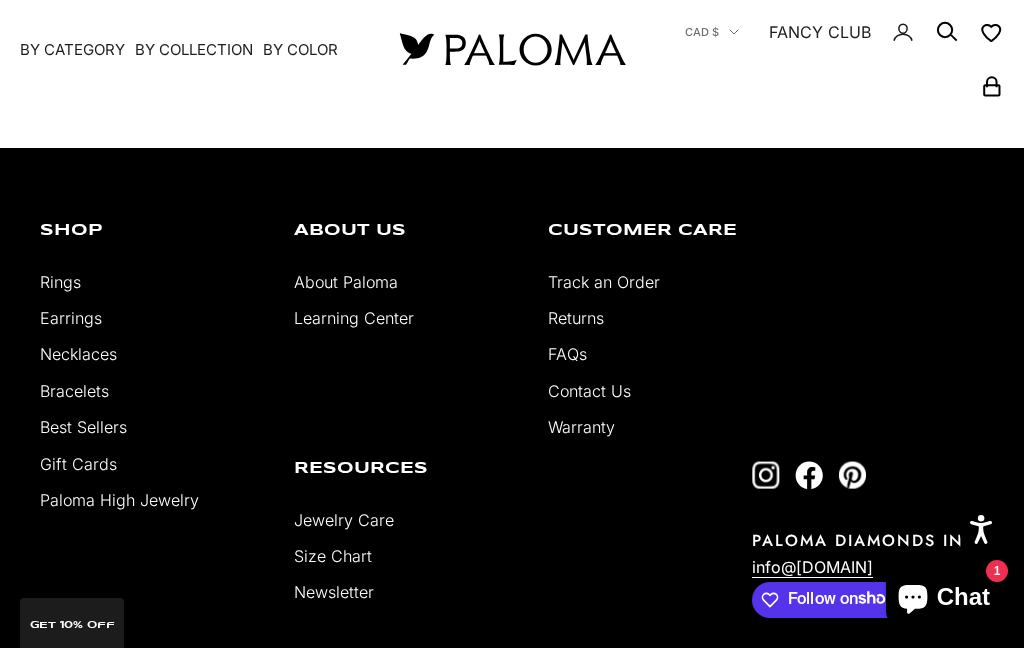 click on "About Paloma" at bounding box center (346, 282) 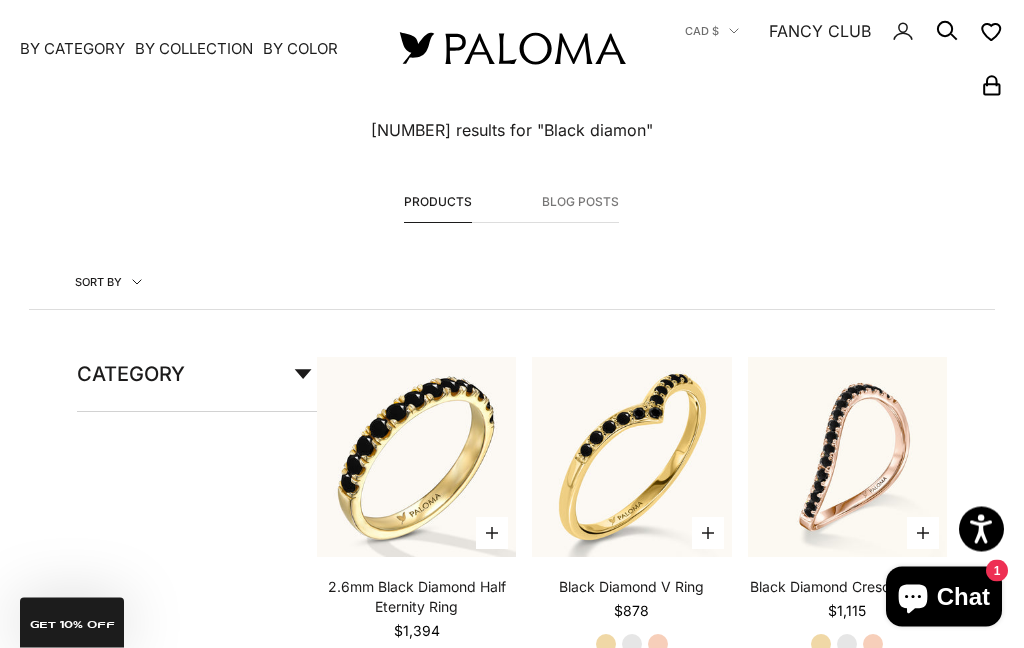 scroll, scrollTop: 145, scrollLeft: 0, axis: vertical 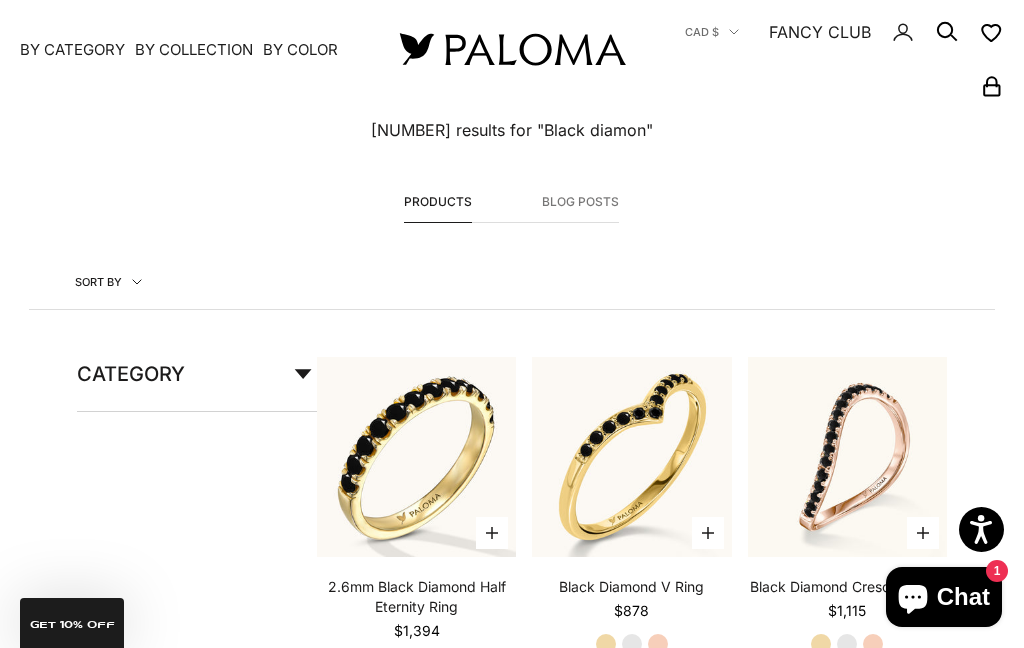 click on "White Gold" at bounding box center (417, 664) 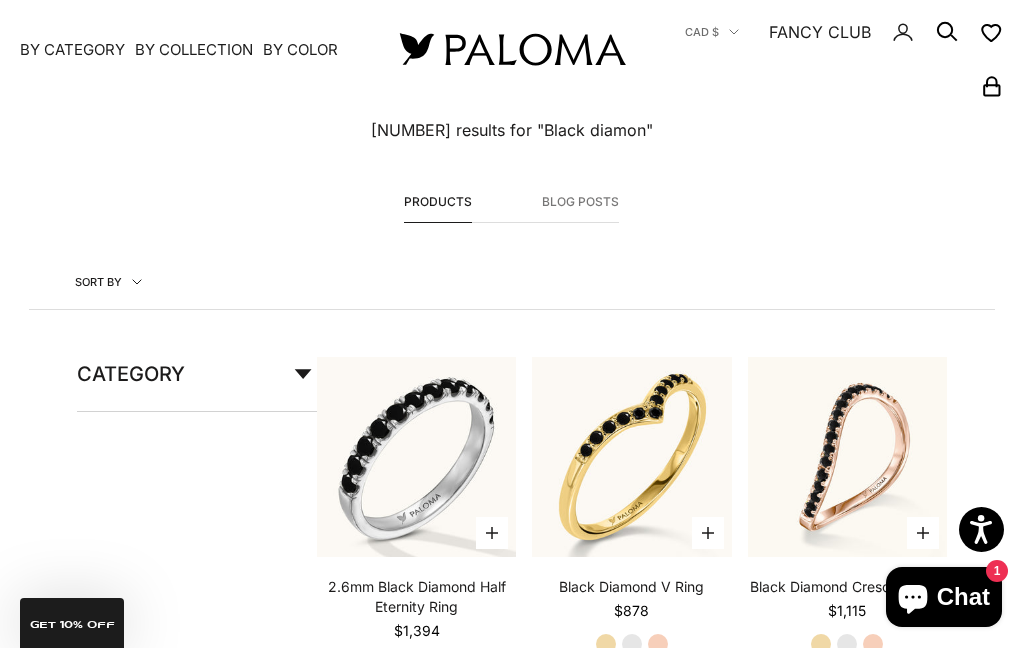 click on "Rose Gold" at bounding box center [443, 664] 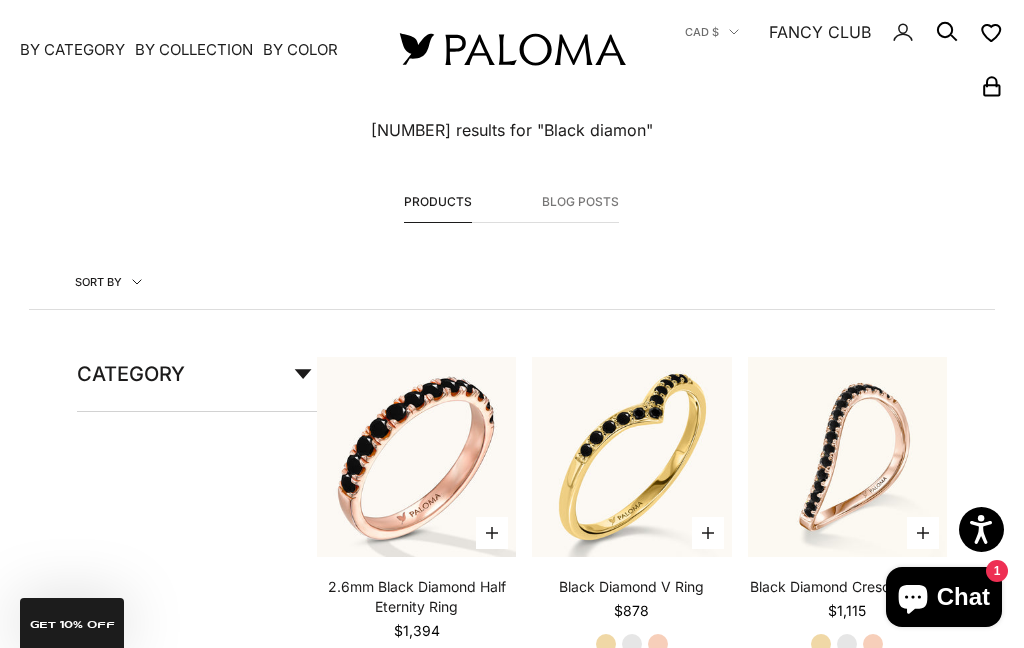 click on "White Gold" at bounding box center (417, 664) 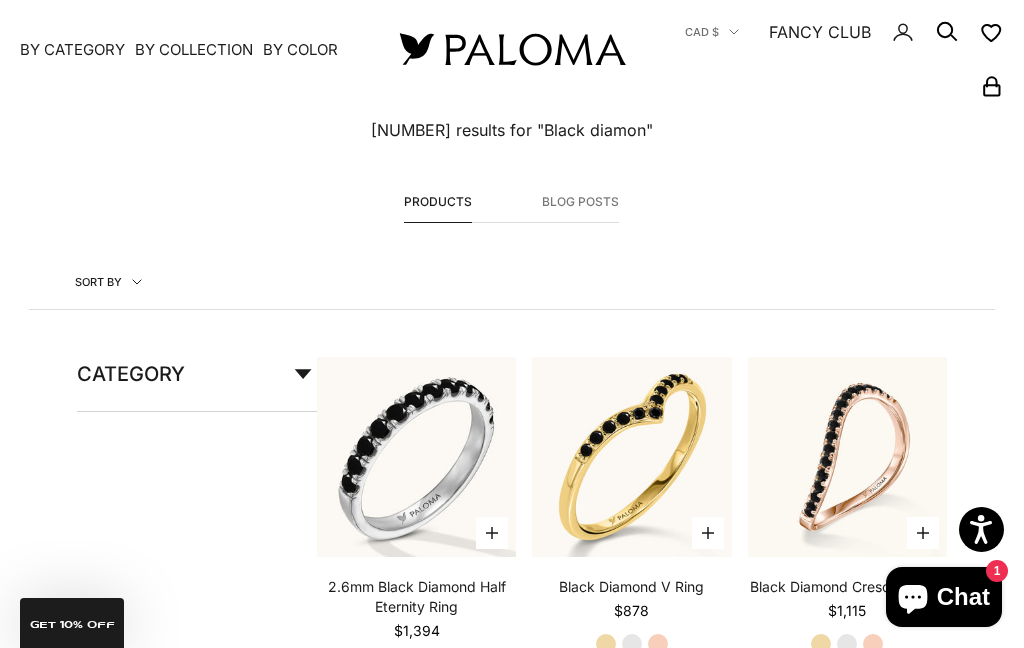 click on "White Gold" at bounding box center [417, 664] 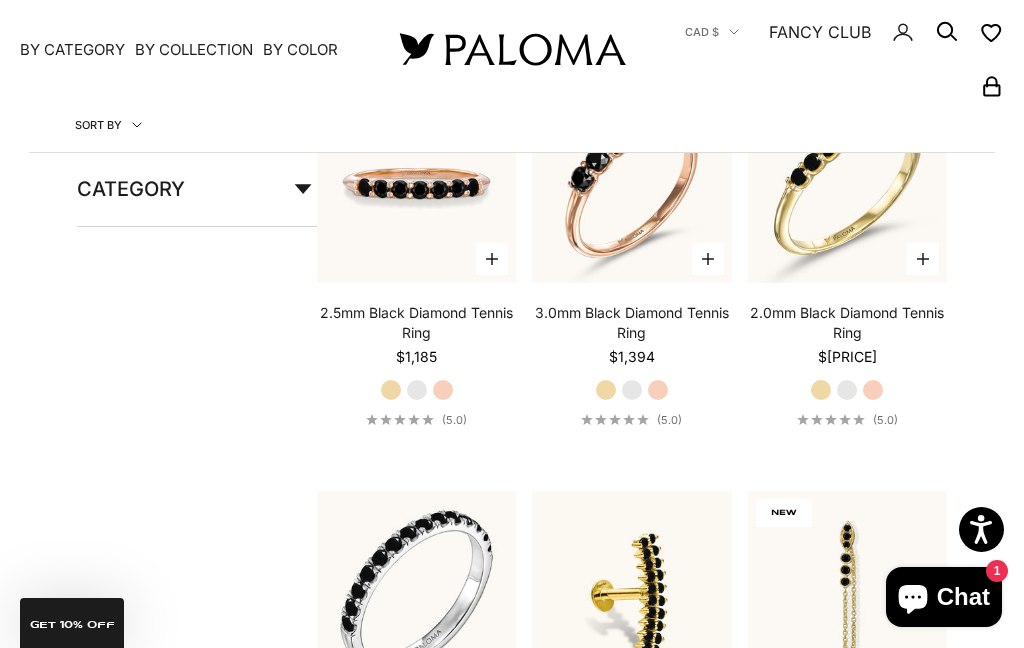 scroll, scrollTop: 1633, scrollLeft: 0, axis: vertical 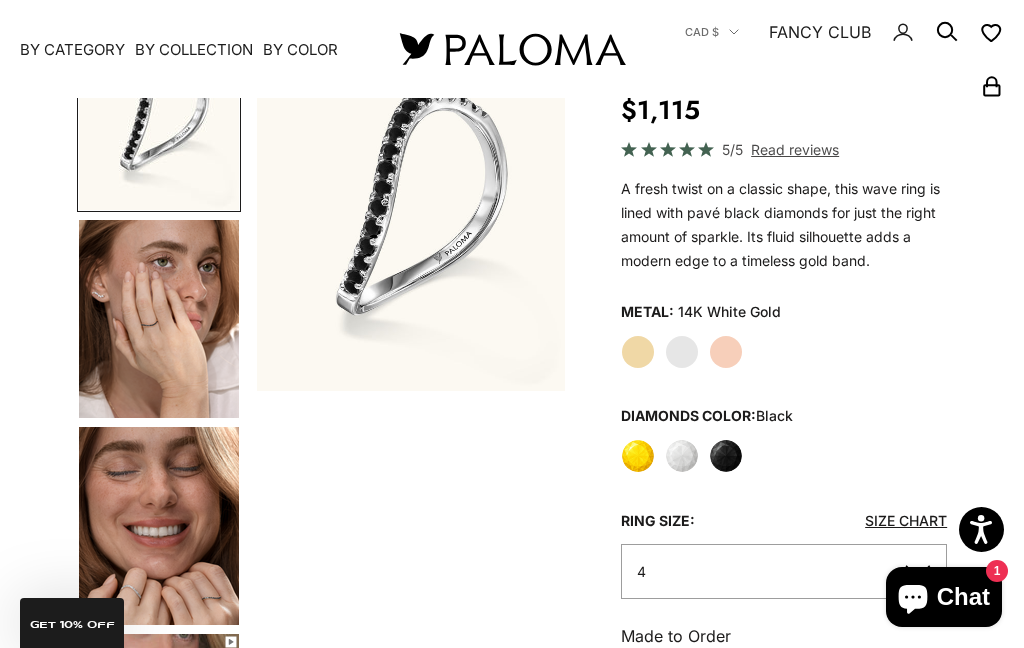 click at bounding box center [159, 319] 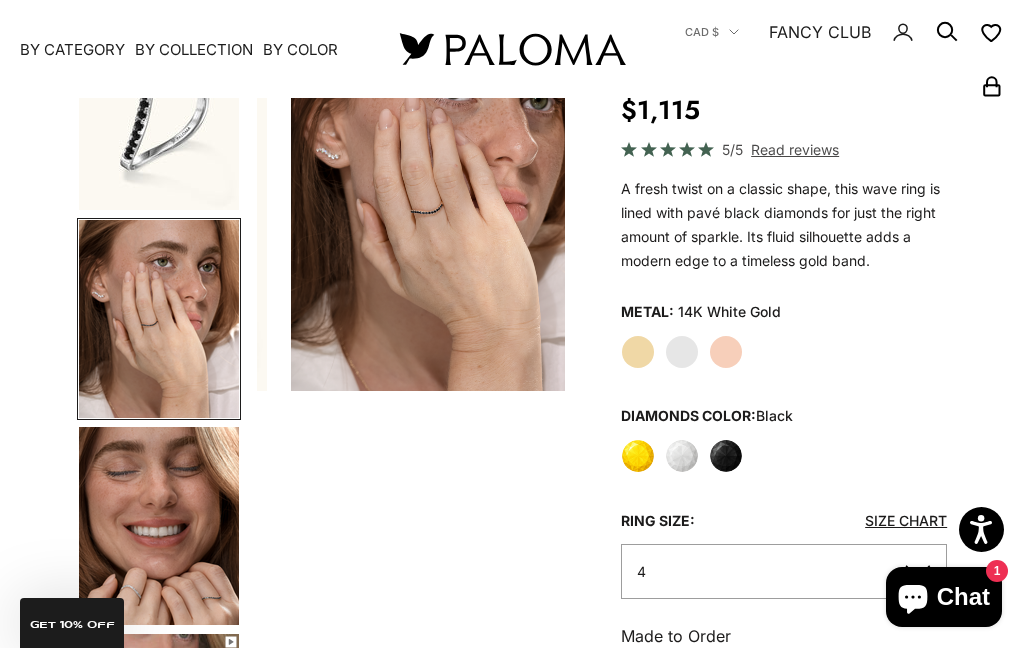 scroll, scrollTop: 0, scrollLeft: 333, axis: horizontal 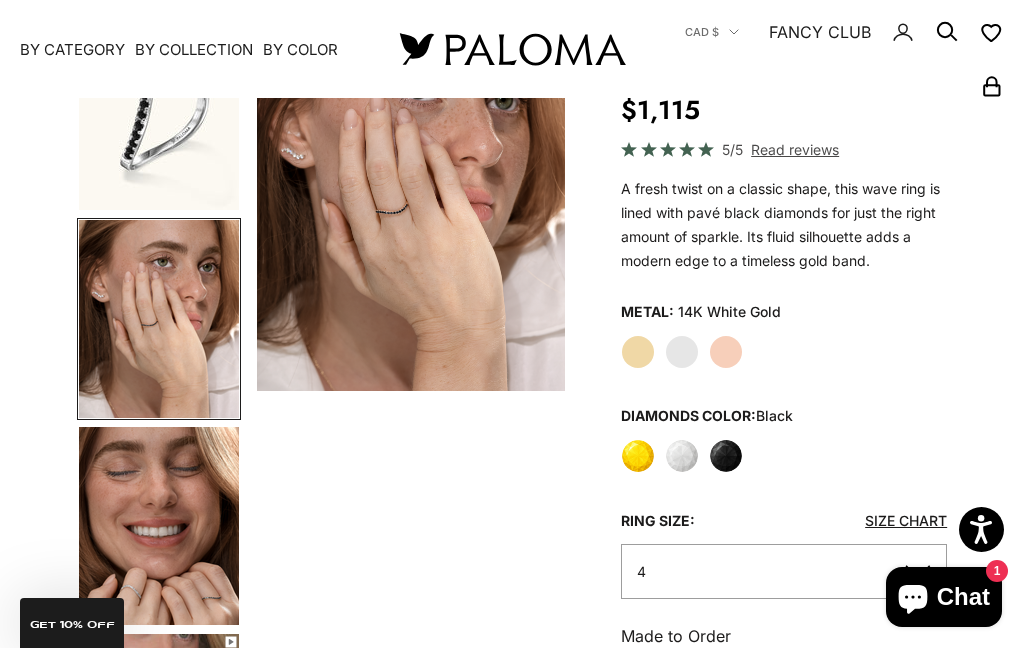 click at bounding box center (159, 526) 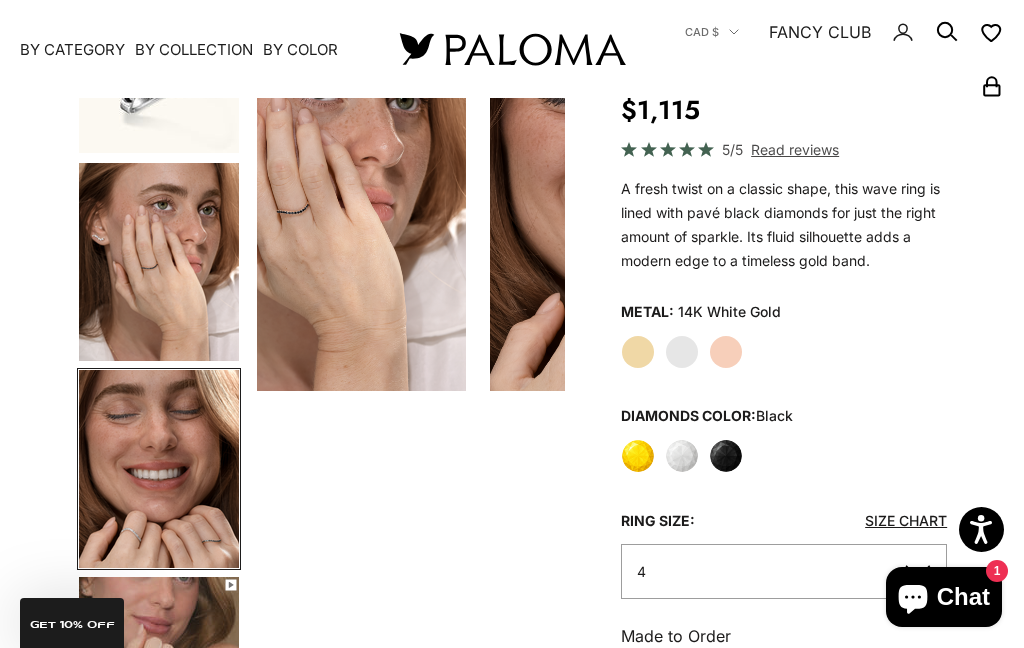 scroll, scrollTop: 0, scrollLeft: 619, axis: horizontal 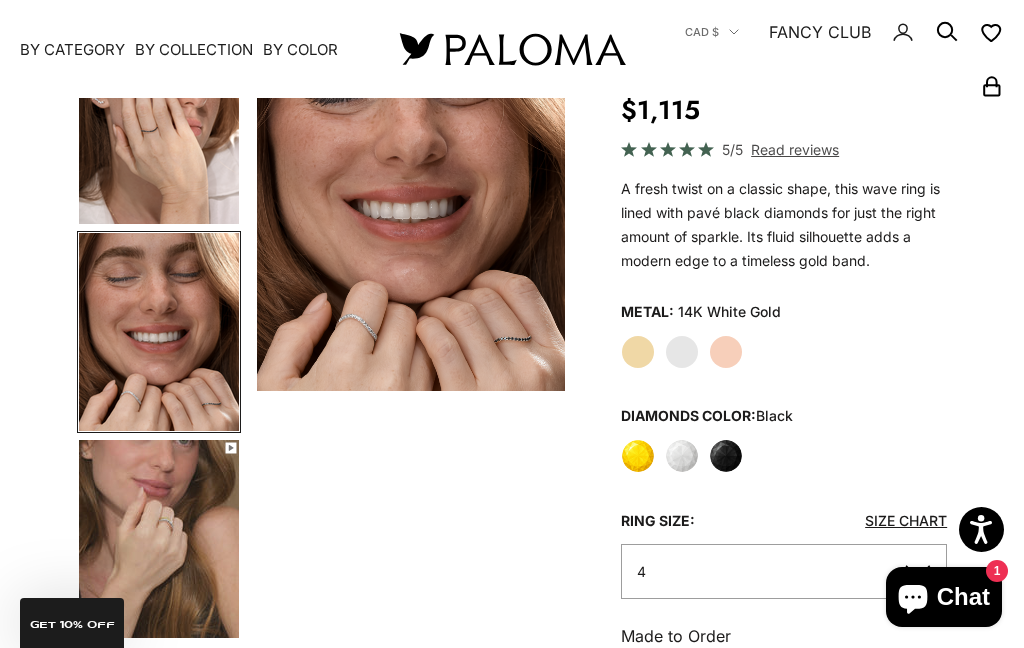 click at bounding box center (159, 539) 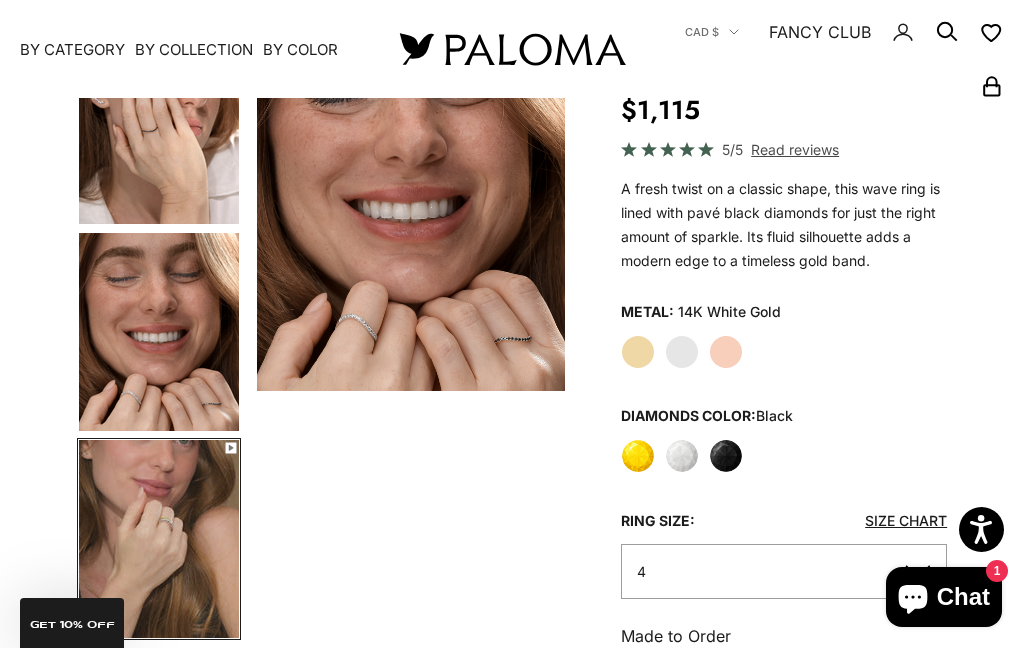 scroll, scrollTop: 360, scrollLeft: 0, axis: vertical 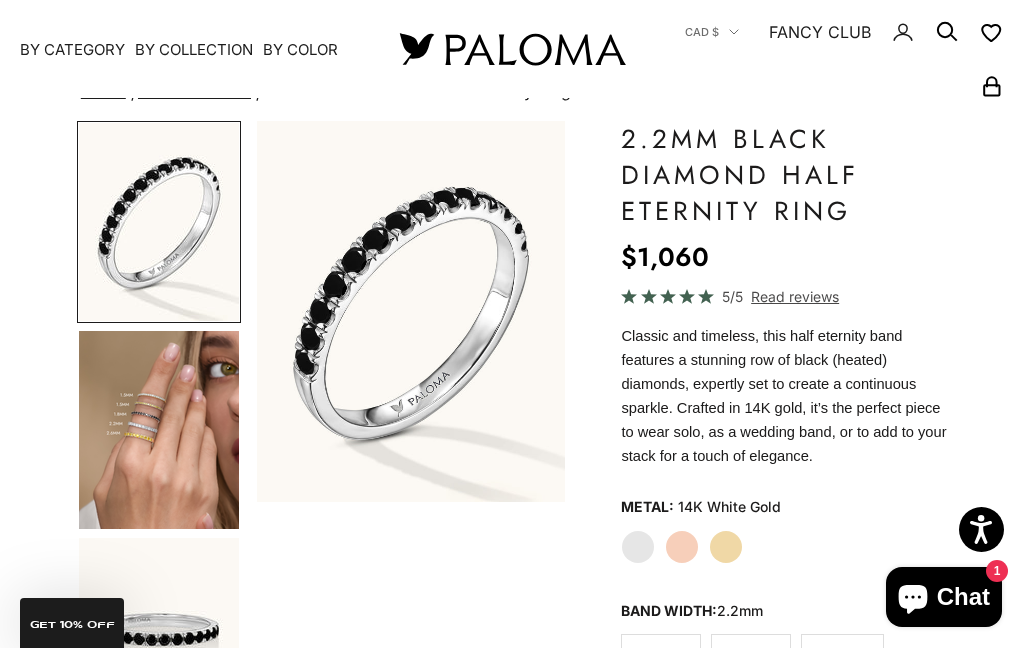 click at bounding box center [159, 430] 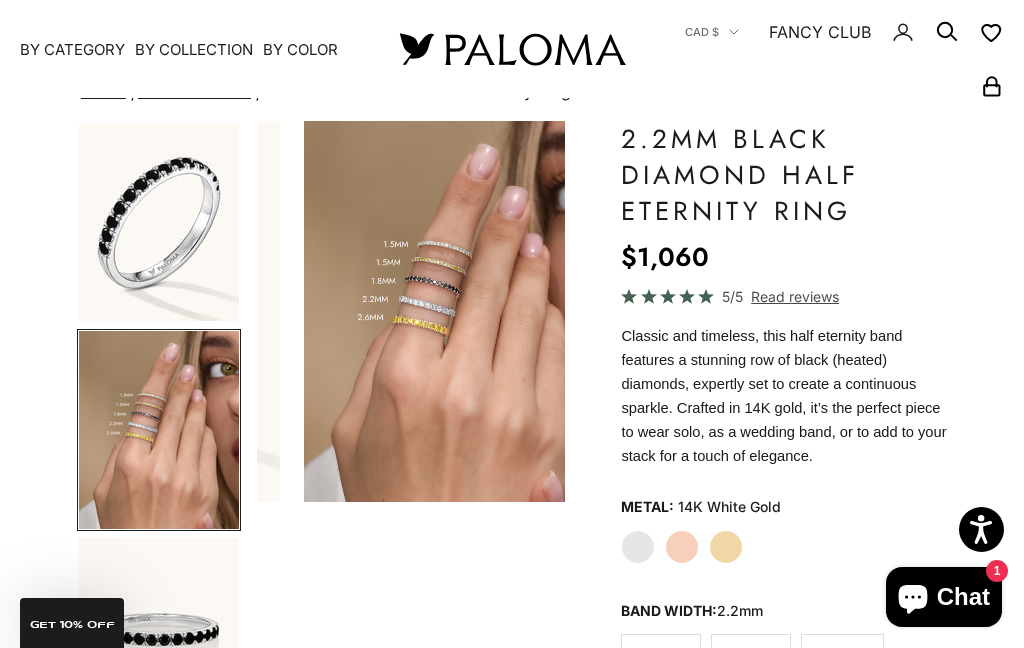 scroll, scrollTop: 0, scrollLeft: 333, axis: horizontal 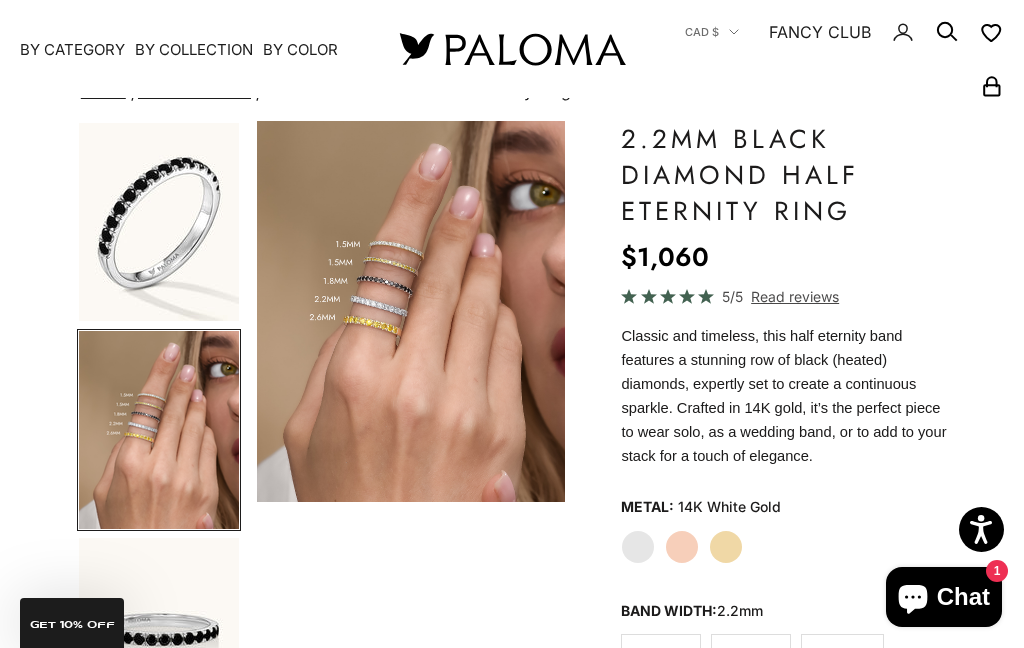 click on "Rose Gold" 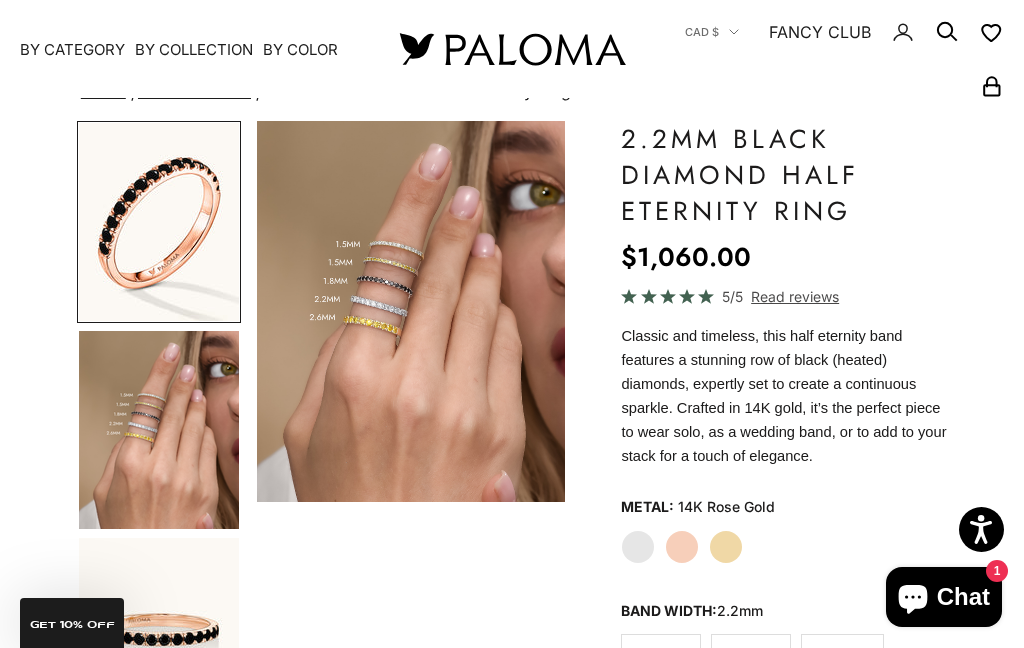 scroll, scrollTop: 192, scrollLeft: 0, axis: vertical 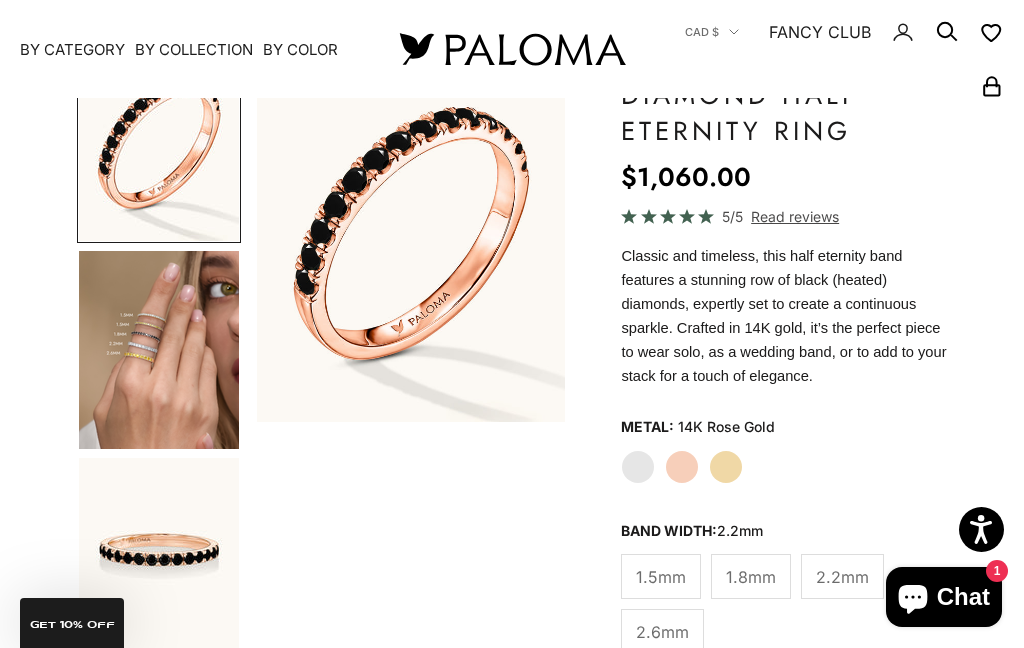click on "White Gold" 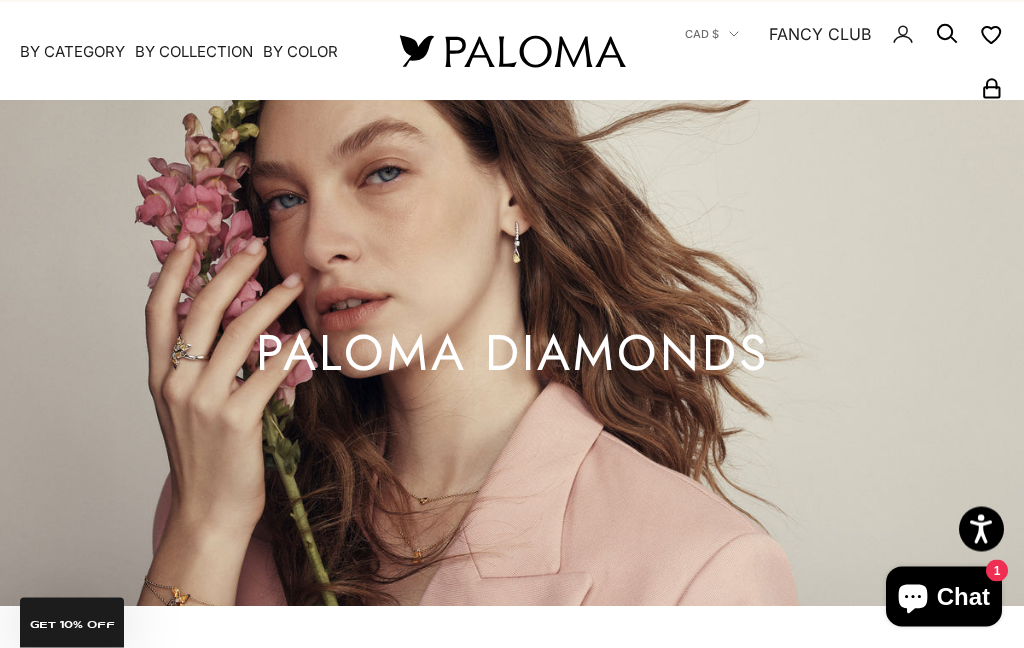 scroll, scrollTop: 0, scrollLeft: 0, axis: both 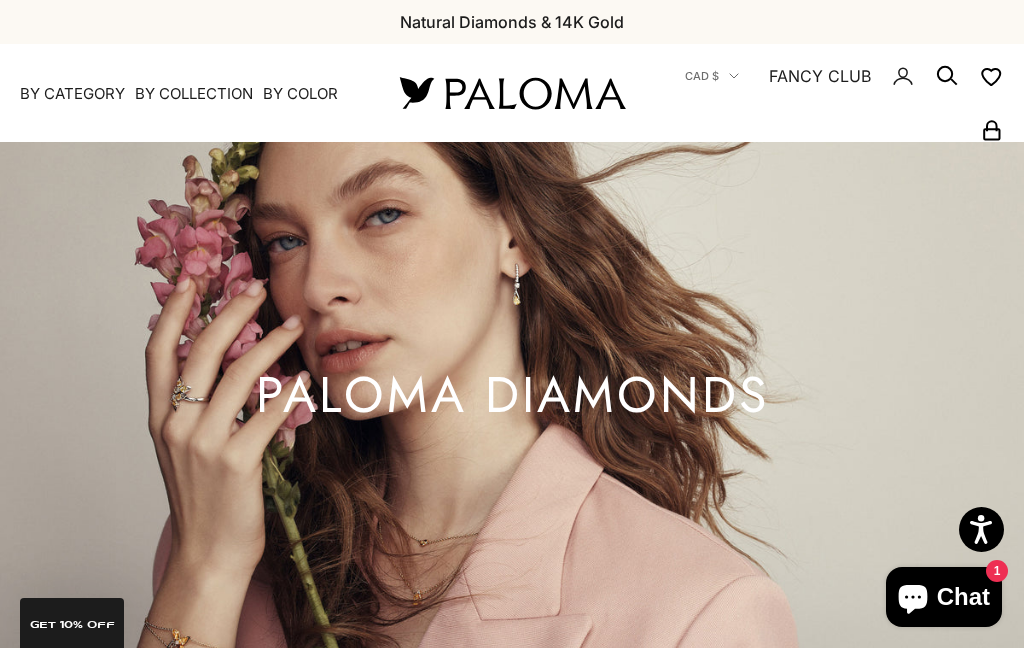 click on "By Color" at bounding box center [300, 94] 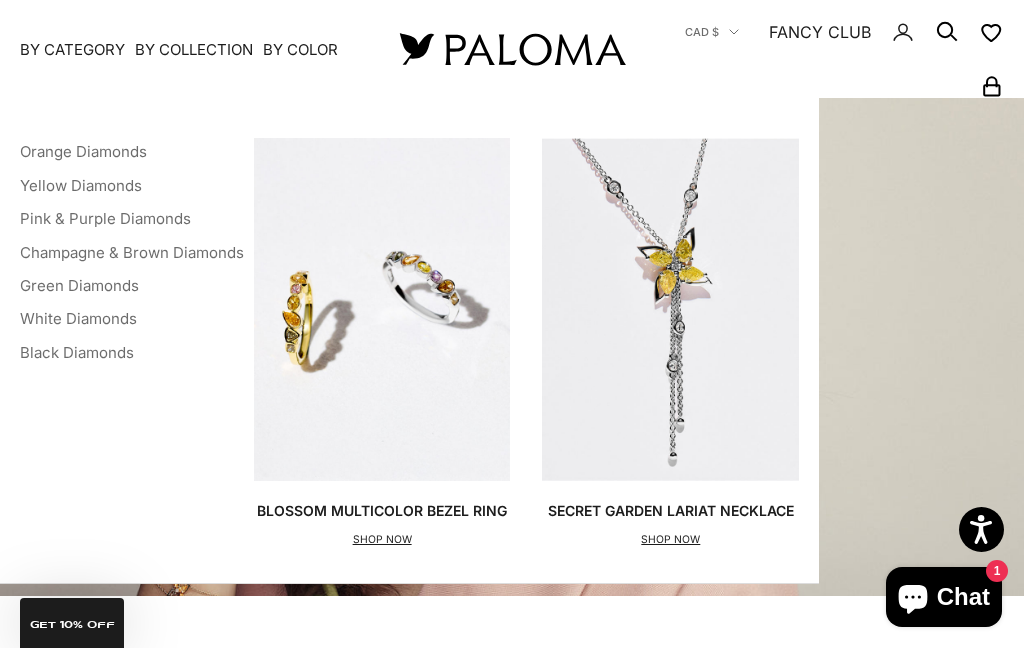 scroll, scrollTop: 50, scrollLeft: 0, axis: vertical 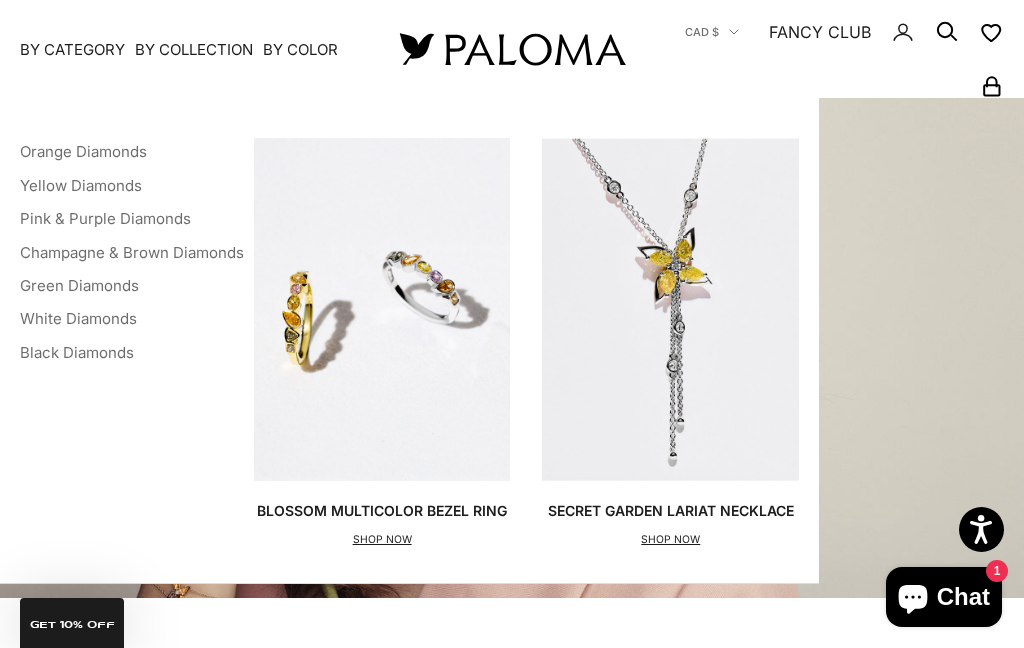 click on "Orange Diamonds" at bounding box center (83, 151) 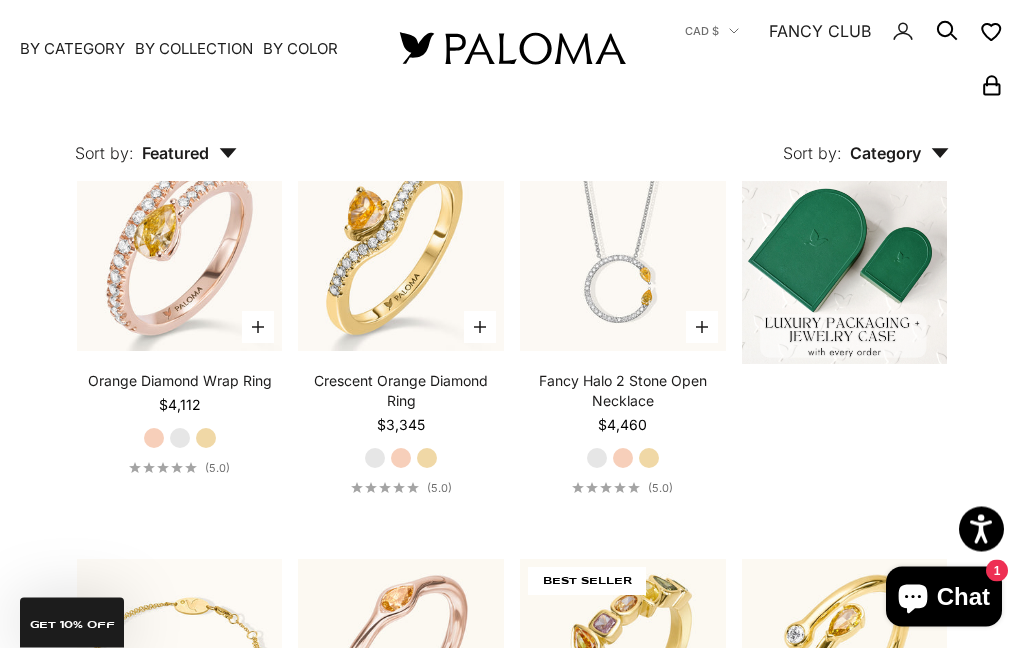 scroll, scrollTop: 453, scrollLeft: 0, axis: vertical 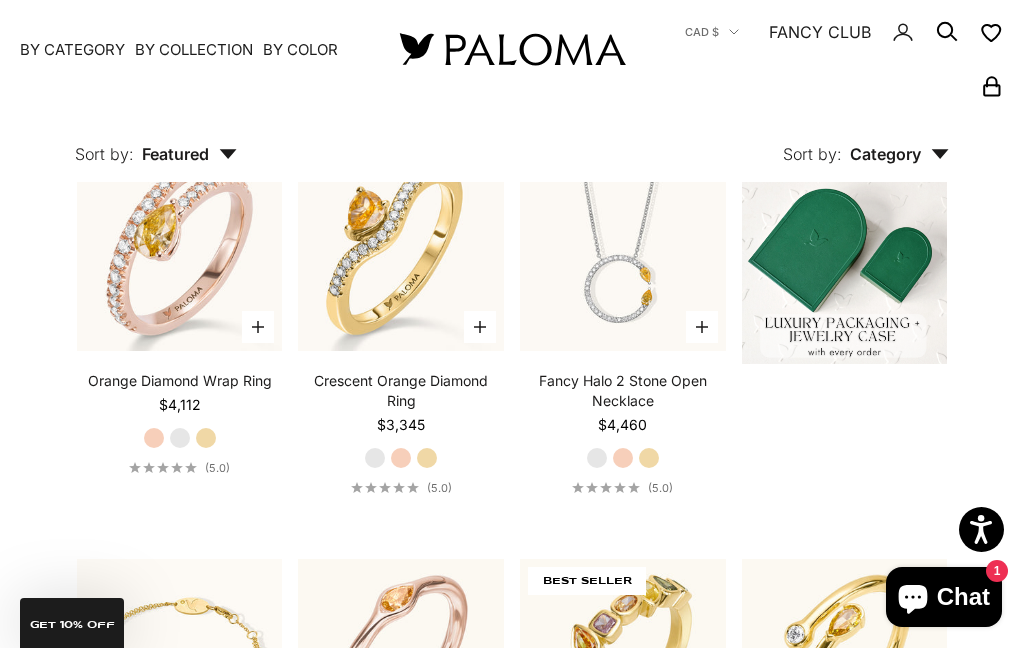 click on "White Gold" at bounding box center (180, 438) 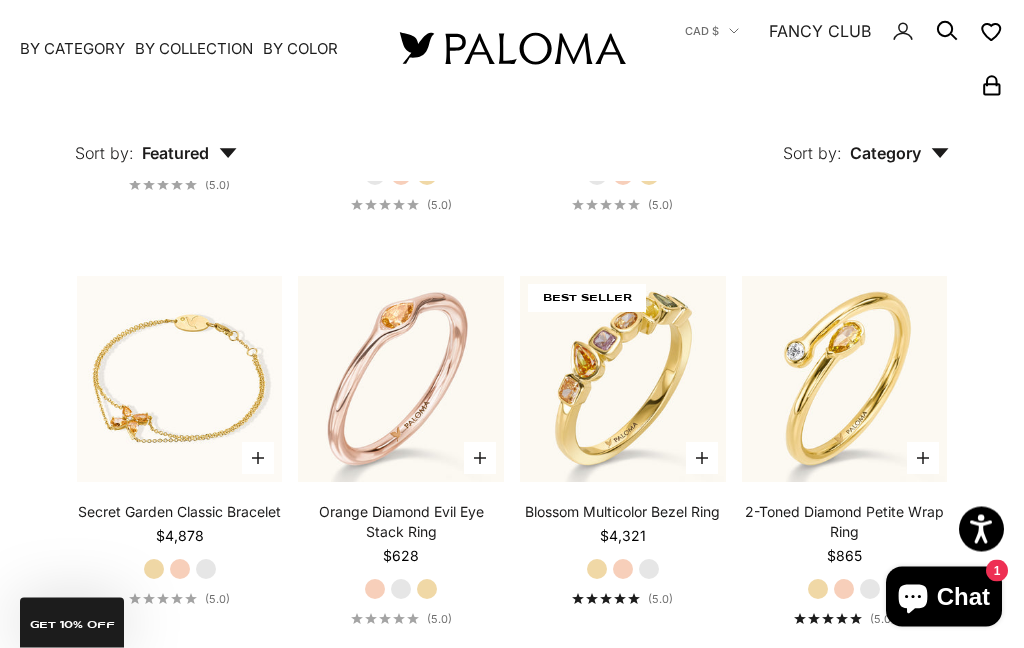 scroll, scrollTop: 736, scrollLeft: 0, axis: vertical 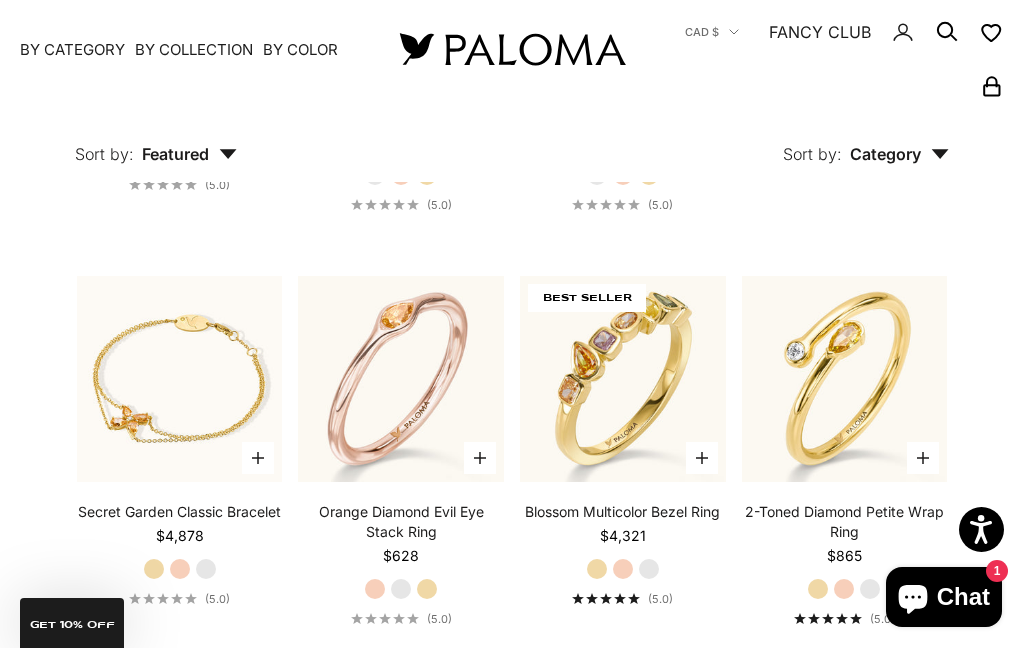 click on "White Gold" at bounding box center (401, 589) 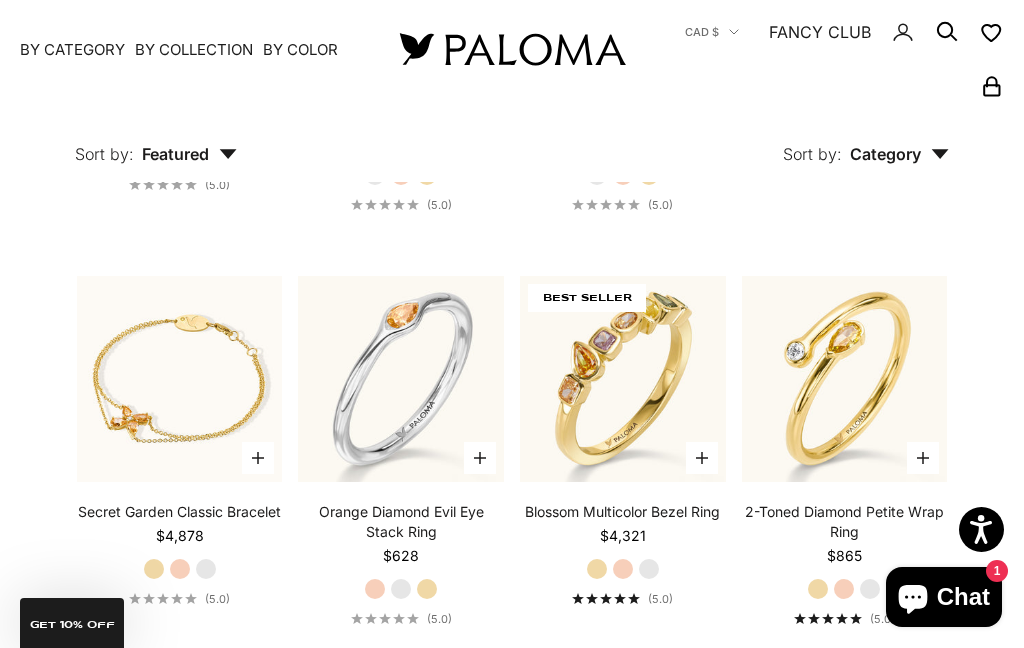 click on "White Gold" at bounding box center [401, 589] 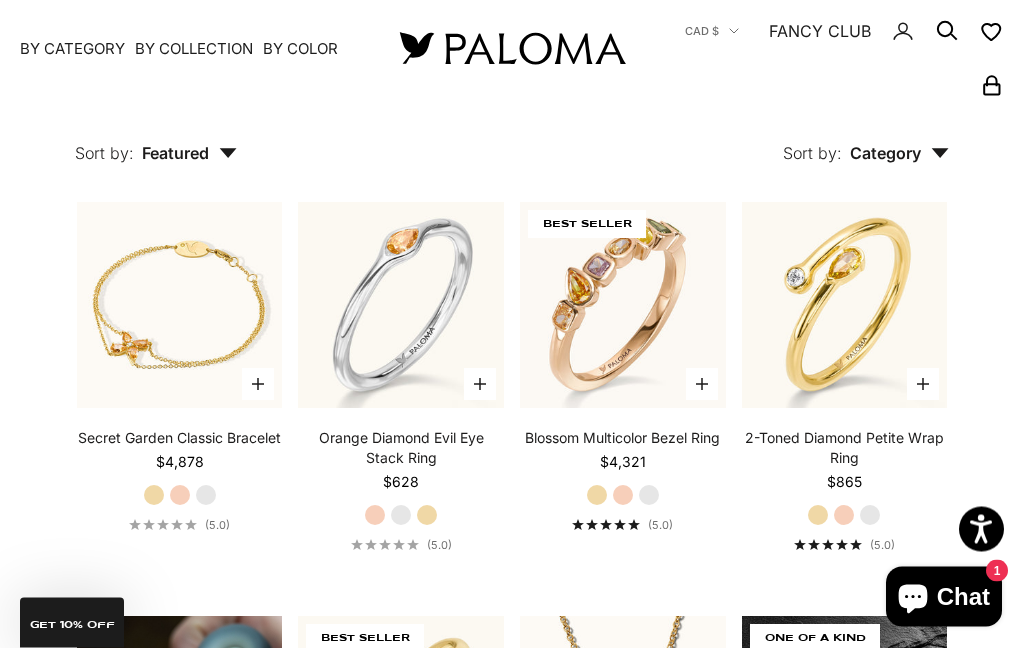 scroll, scrollTop: 810, scrollLeft: 0, axis: vertical 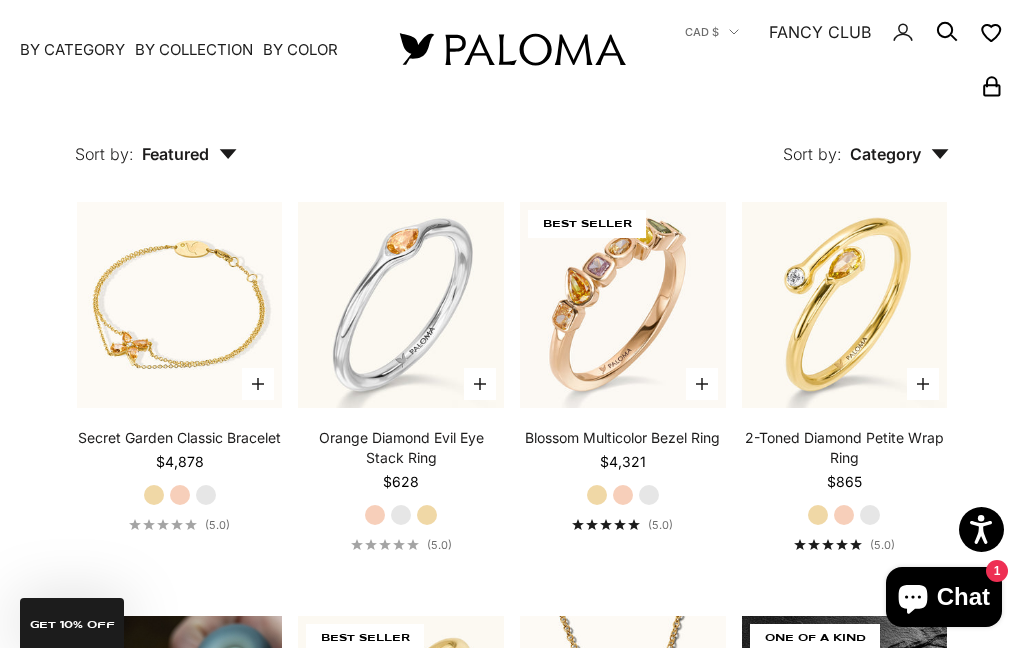 click on "Rose Gold" at bounding box center [844, 515] 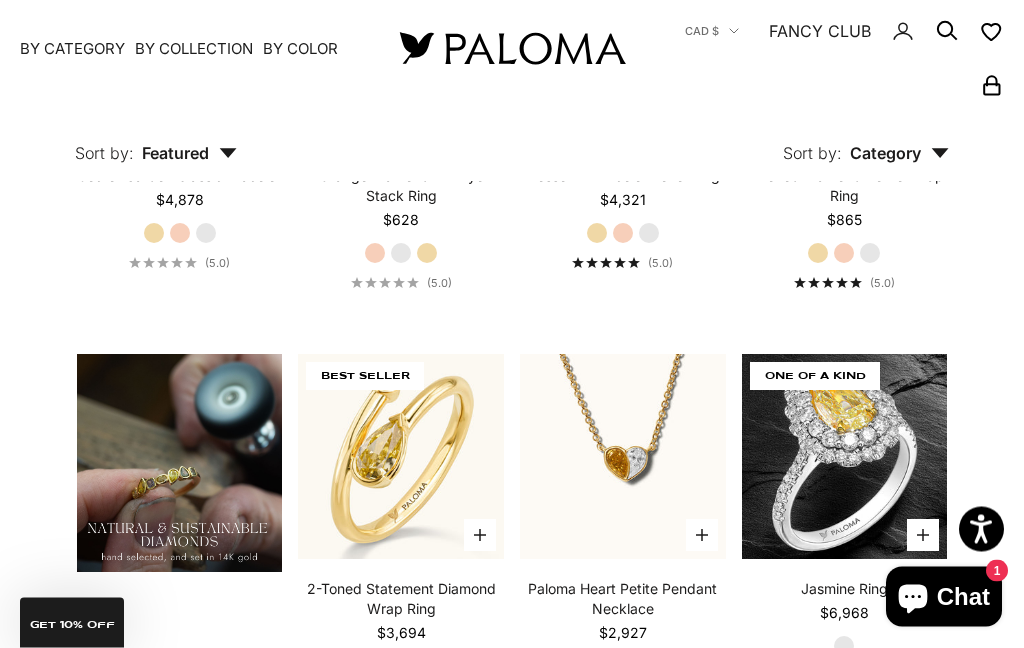 click on "White Gold" at bounding box center (427, 667) 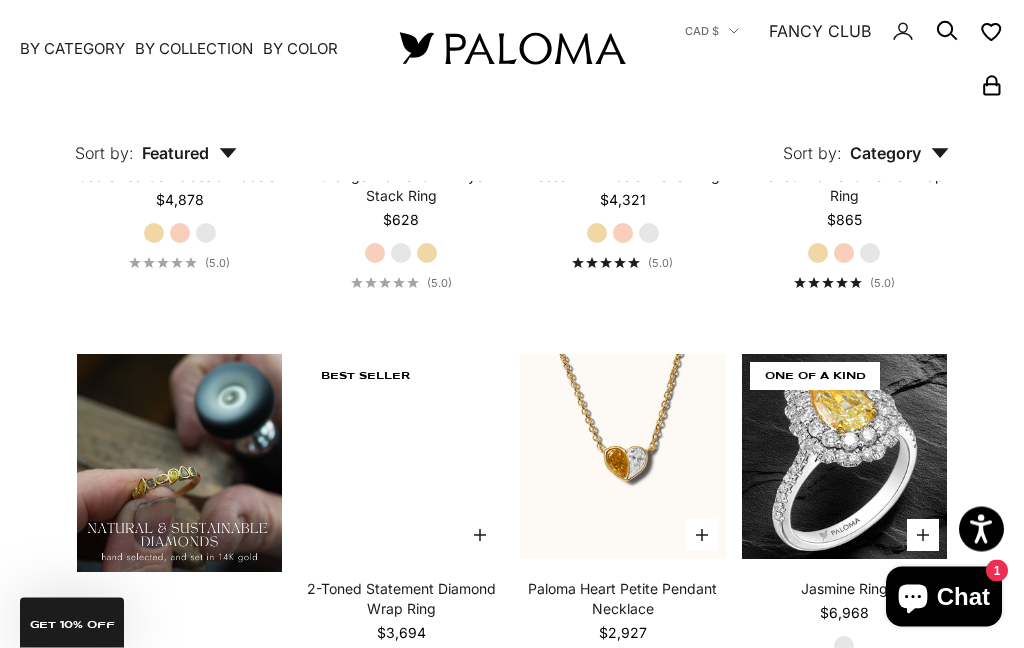 scroll, scrollTop: 1072, scrollLeft: 0, axis: vertical 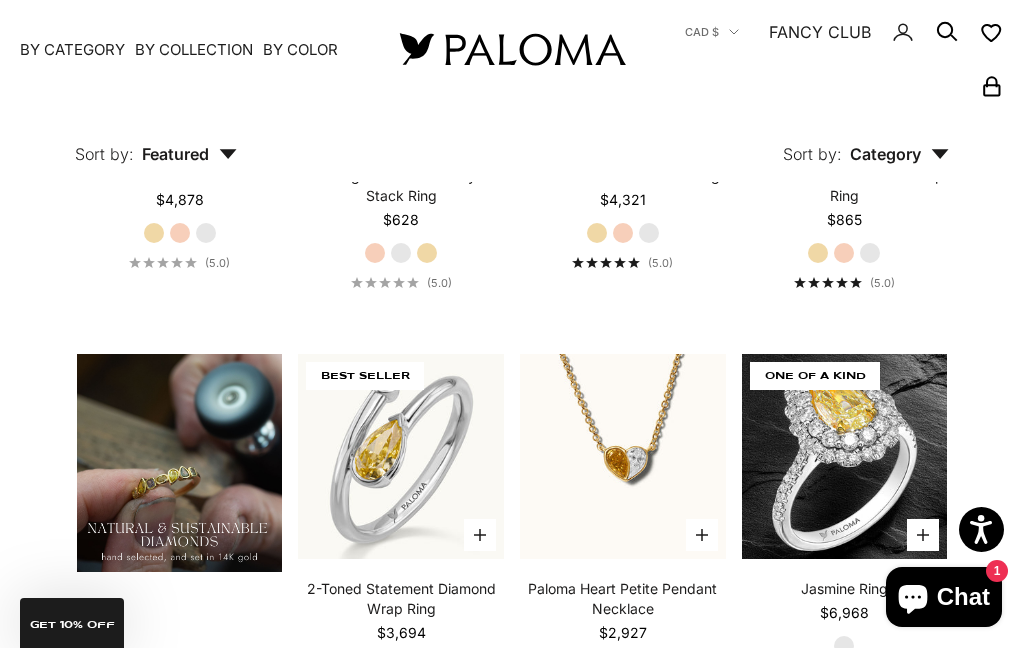 click on "White Gold" at bounding box center (427, 666) 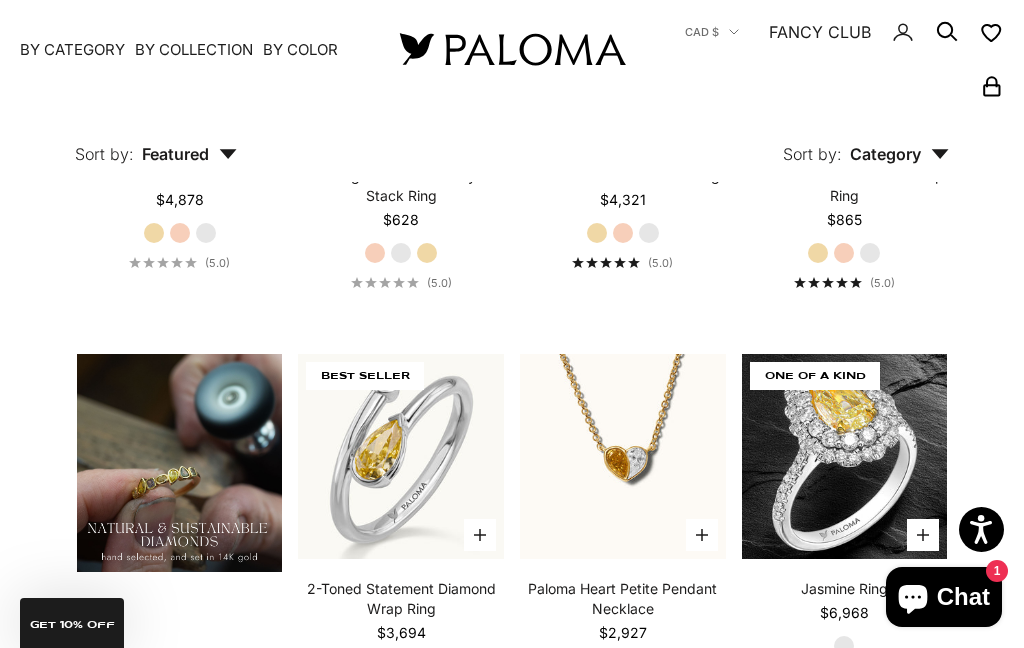 click on "Yellow Gold
Rose Gold
White Gold" at bounding box center [401, 666] 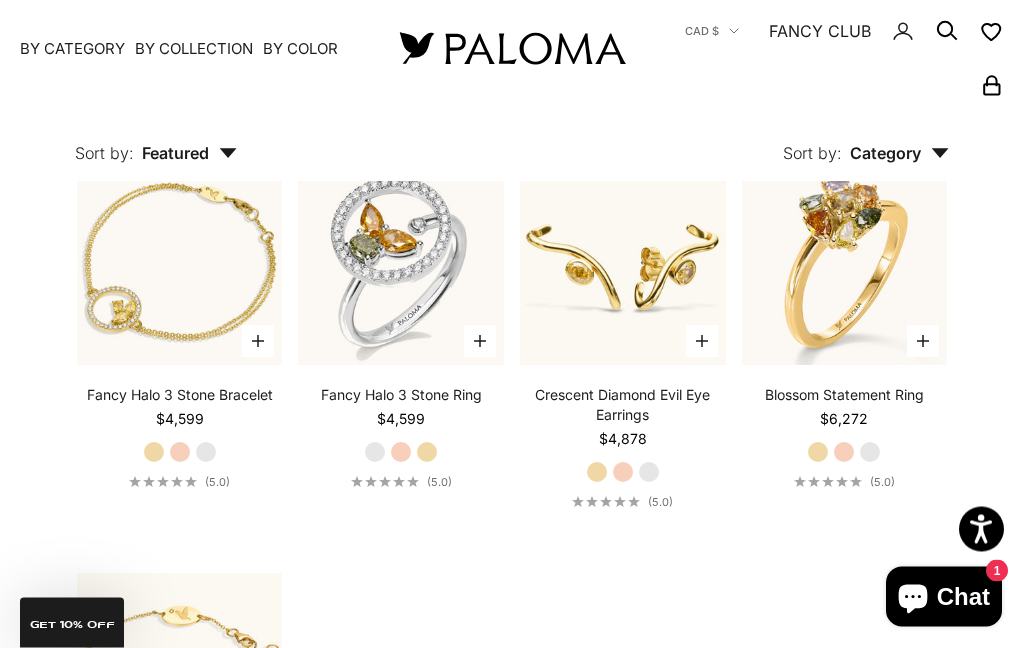 scroll, scrollTop: 3708, scrollLeft: 0, axis: vertical 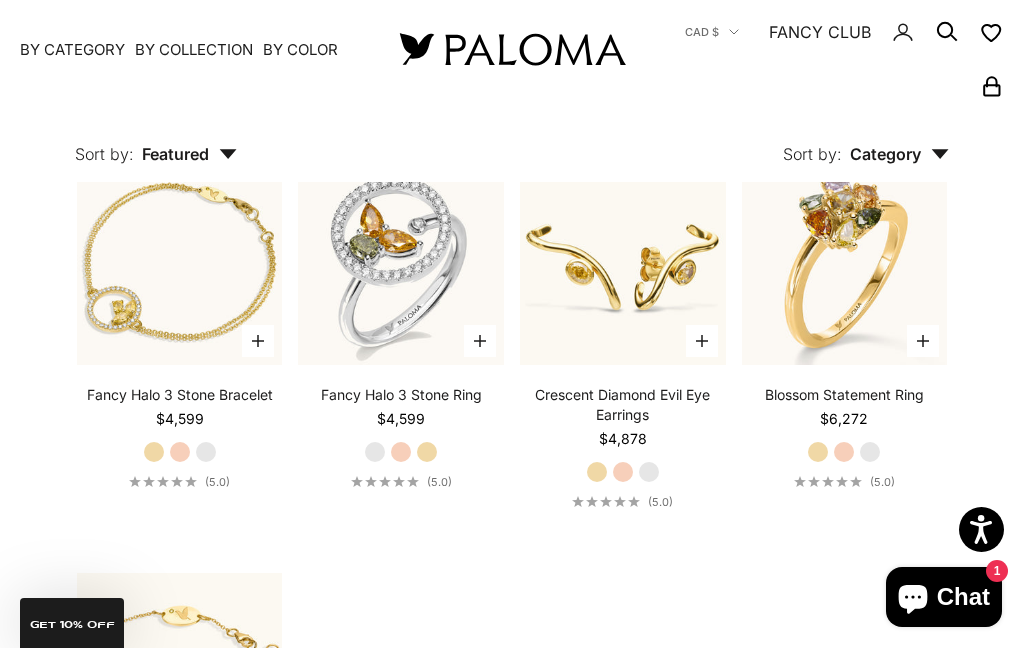 click on "White Gold" at bounding box center (870, 452) 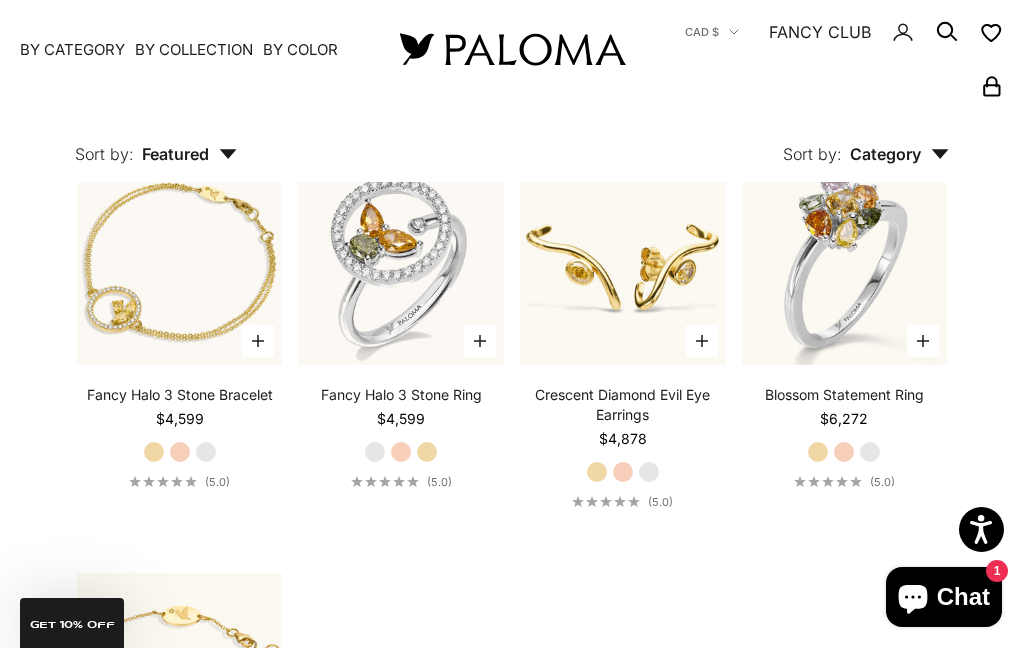 click on "Rose Gold" at bounding box center [844, 452] 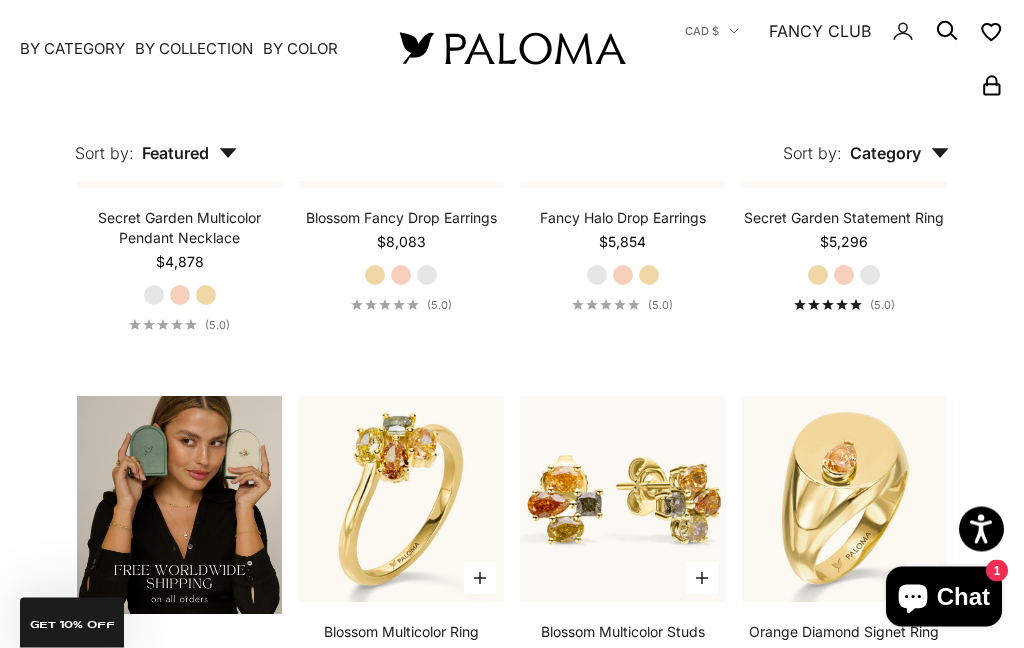 scroll, scrollTop: 165, scrollLeft: 0, axis: vertical 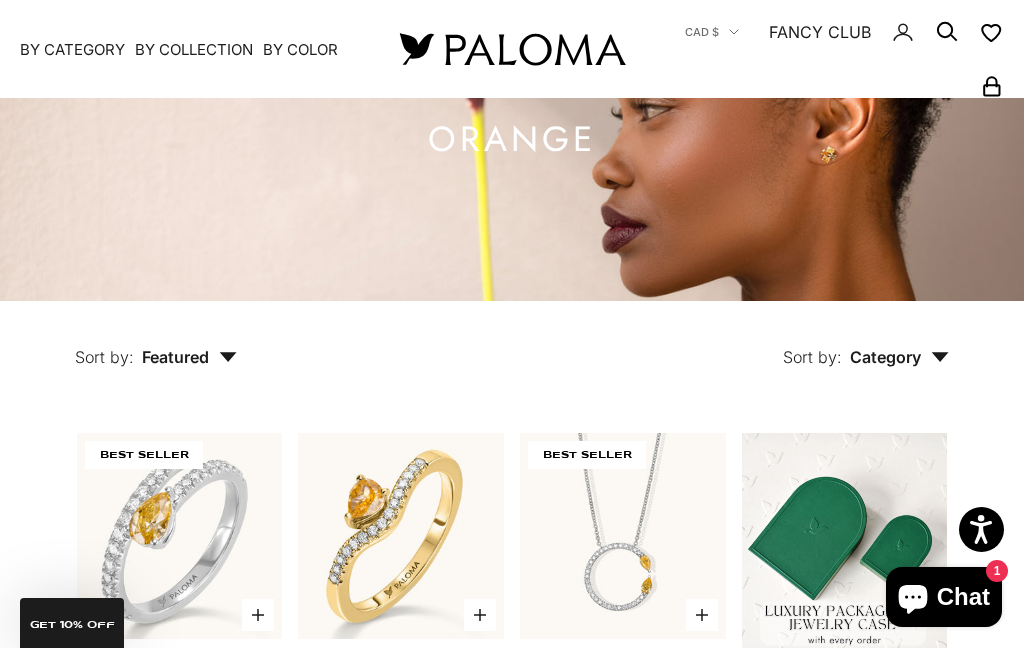 click 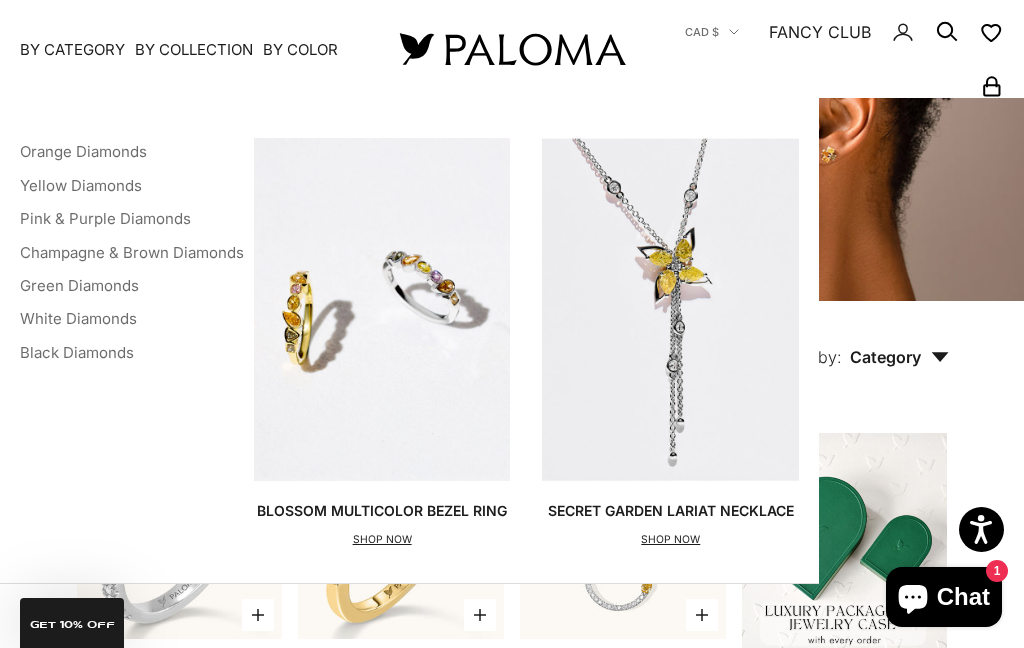 click on "Yellow Diamonds" at bounding box center [81, 184] 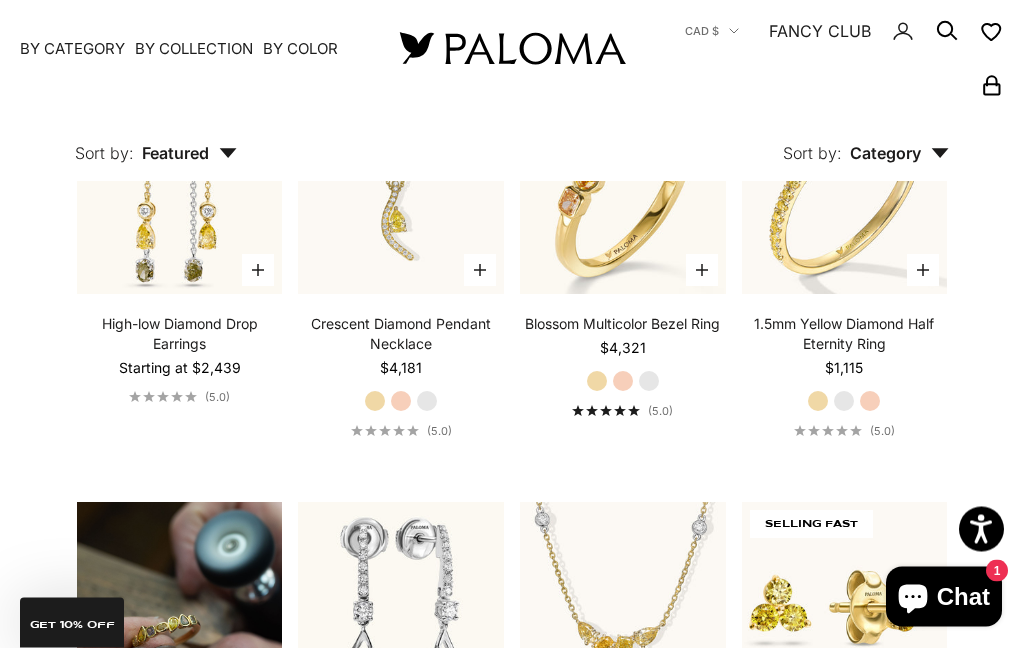 scroll, scrollTop: 924, scrollLeft: 0, axis: vertical 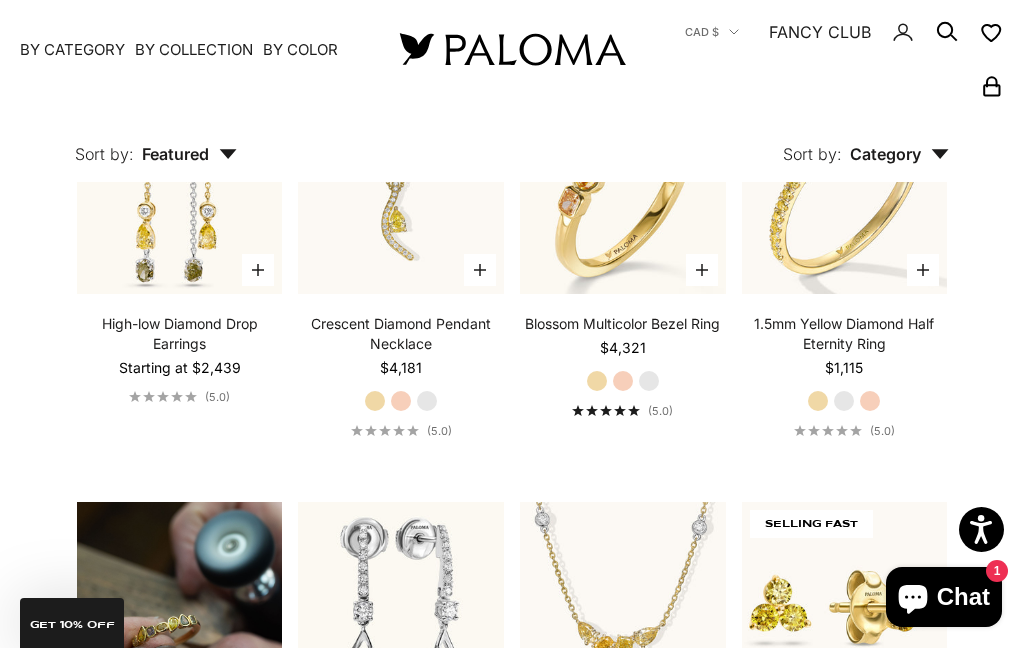 click on "By Color" at bounding box center (300, 49) 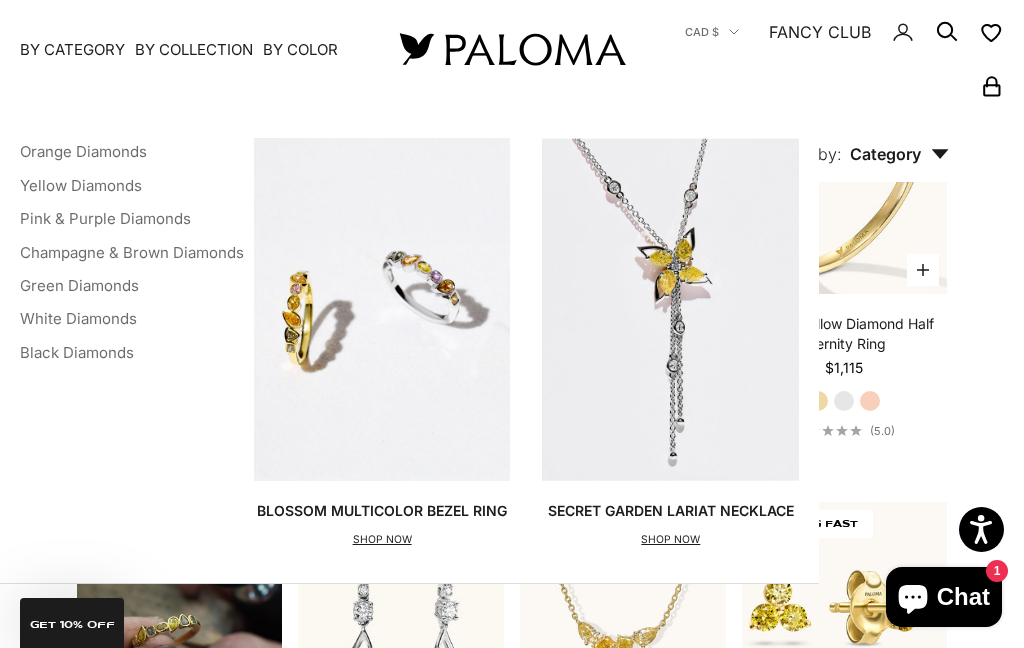 click on "Pink & Purple Diamonds" at bounding box center (105, 218) 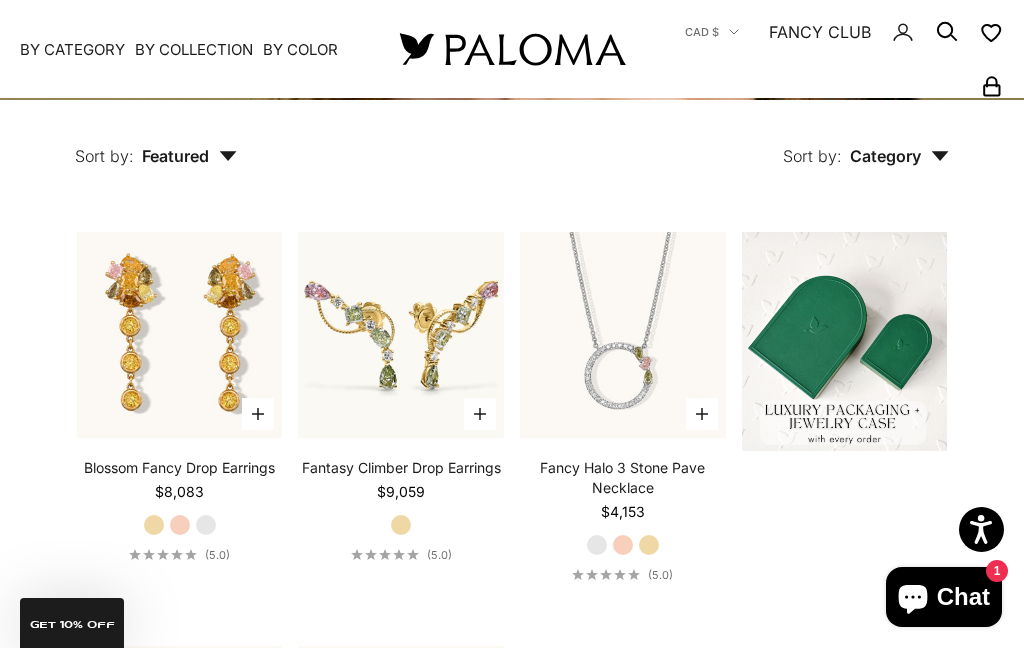 scroll, scrollTop: 365, scrollLeft: 0, axis: vertical 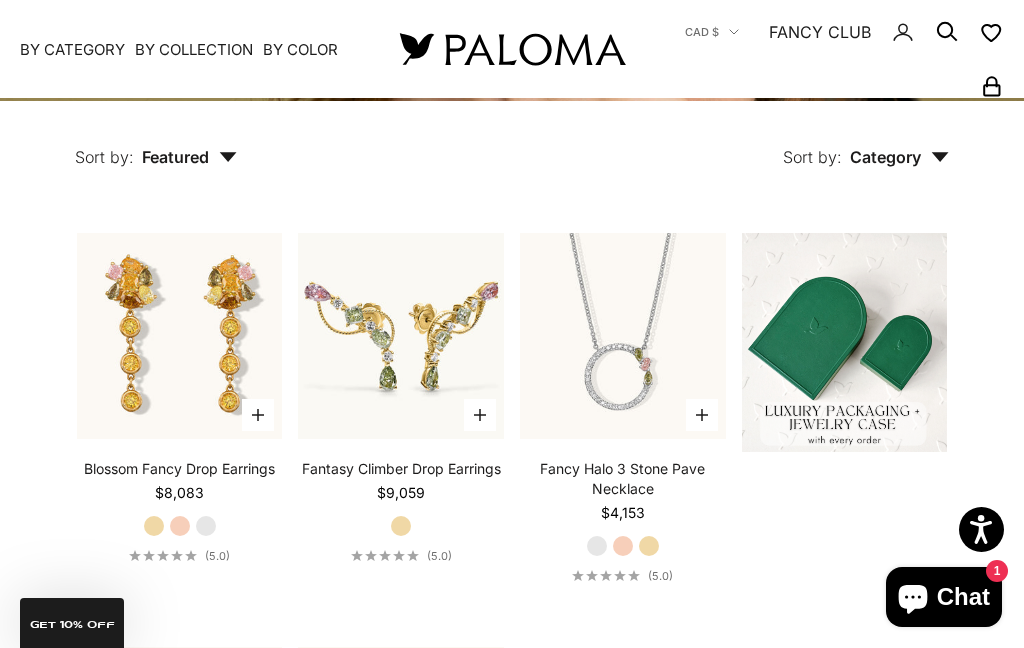 click on "By Color" at bounding box center (300, 49) 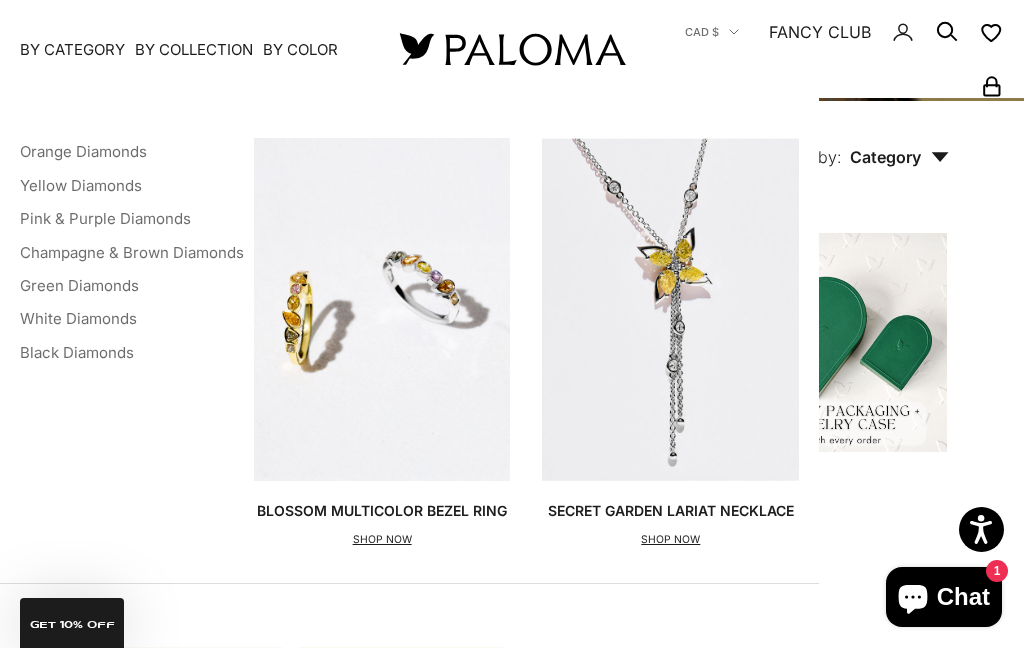 click on "Champagne & Brown Diamonds" at bounding box center [132, 251] 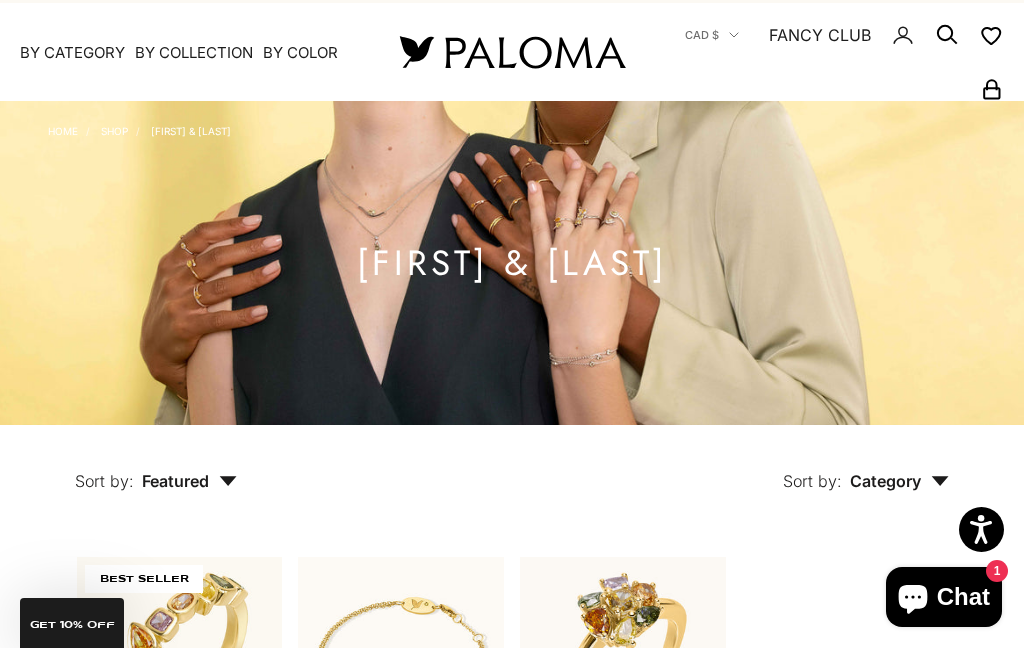 scroll, scrollTop: 0, scrollLeft: 0, axis: both 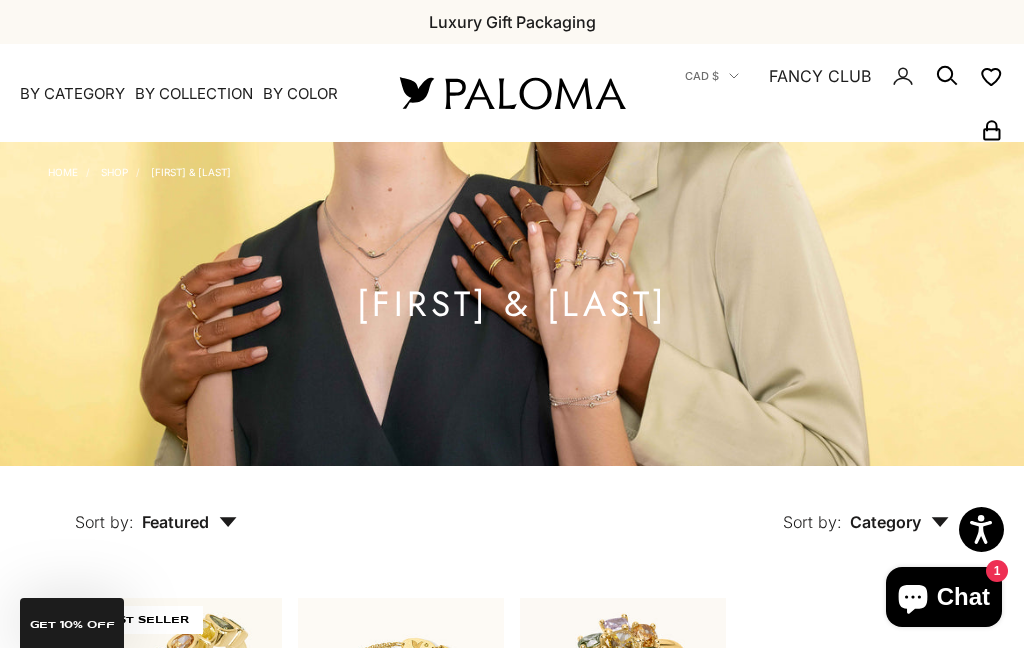 click on "By Color" at bounding box center (300, 94) 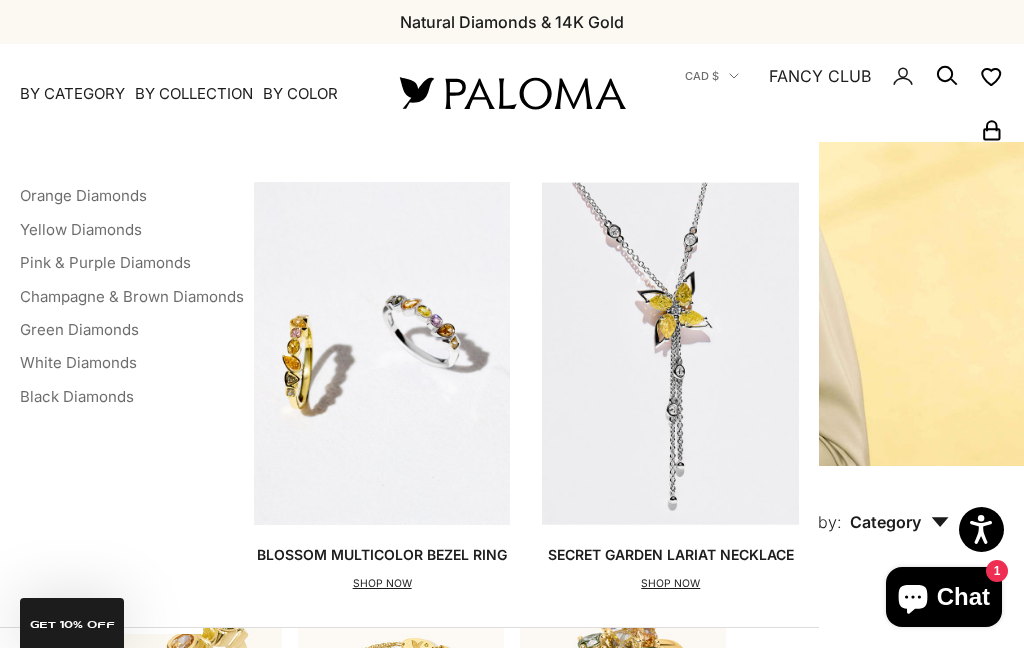 click on "Green Diamonds" at bounding box center (79, 329) 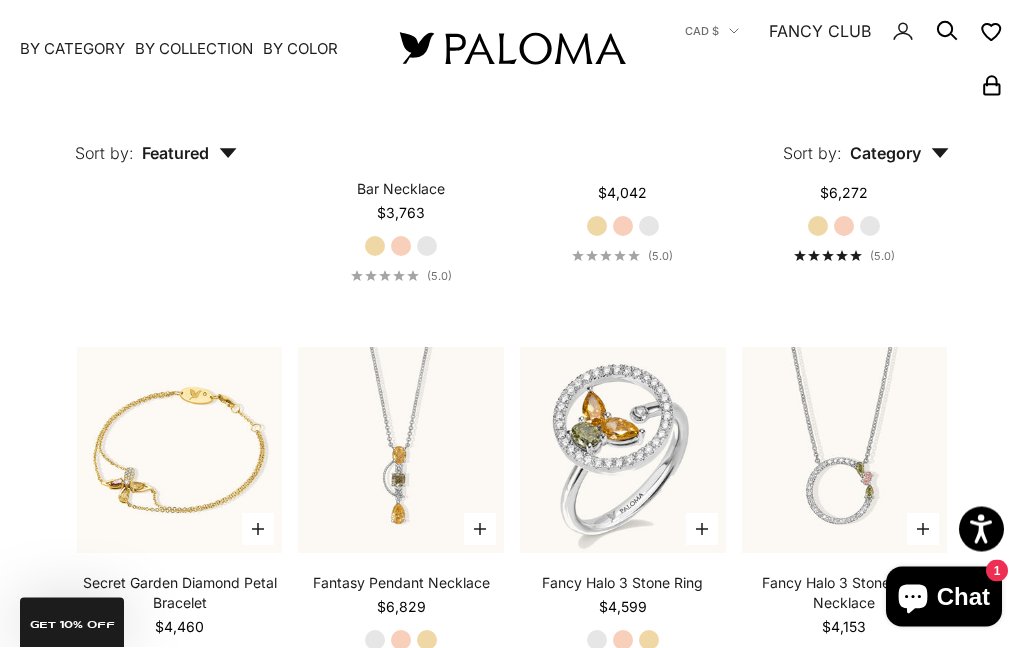 scroll, scrollTop: 1489, scrollLeft: 0, axis: vertical 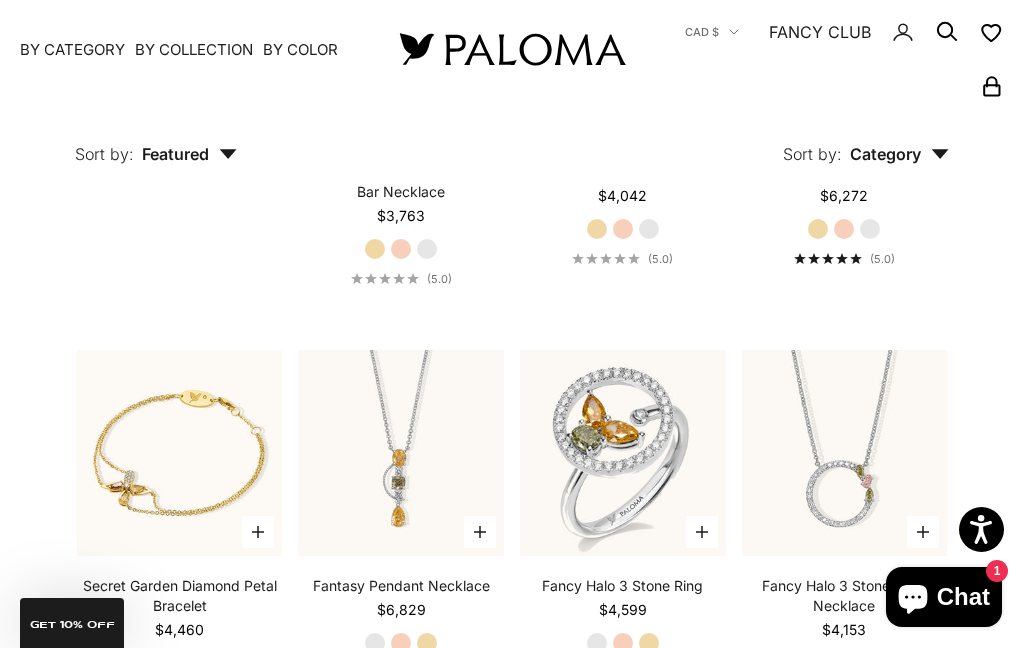 click on "By Color" at bounding box center [300, 49] 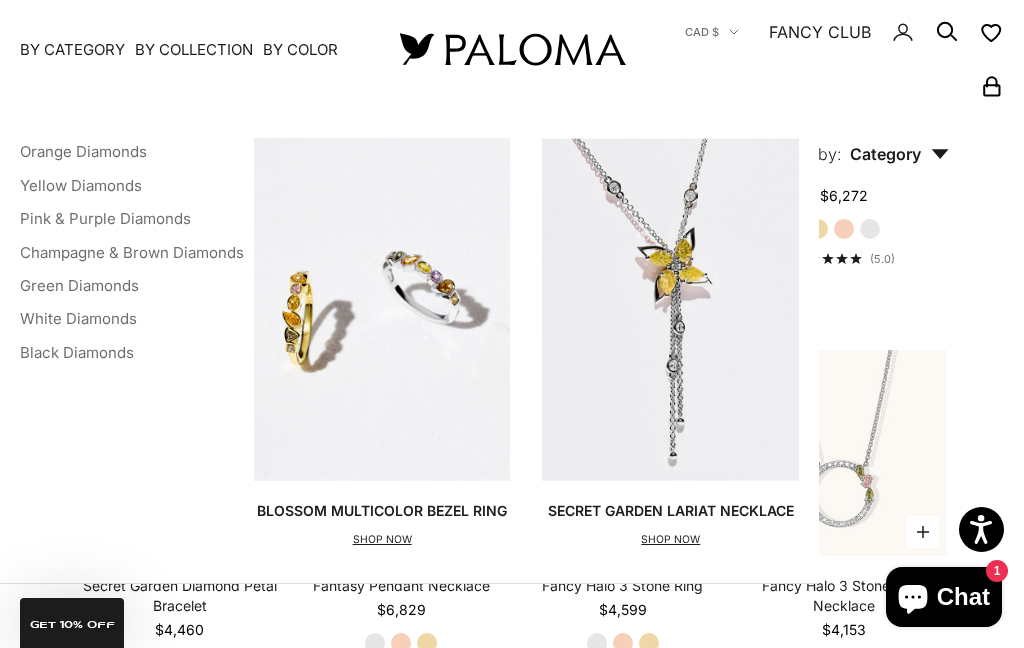 click on "Black Diamonds" at bounding box center [77, 351] 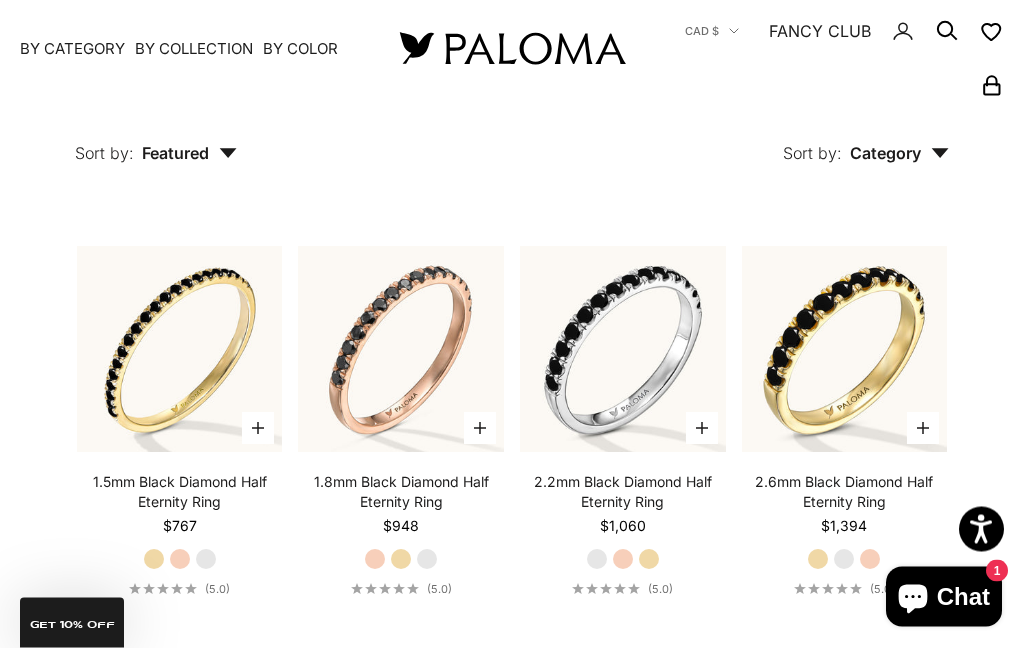 scroll, scrollTop: 770, scrollLeft: 0, axis: vertical 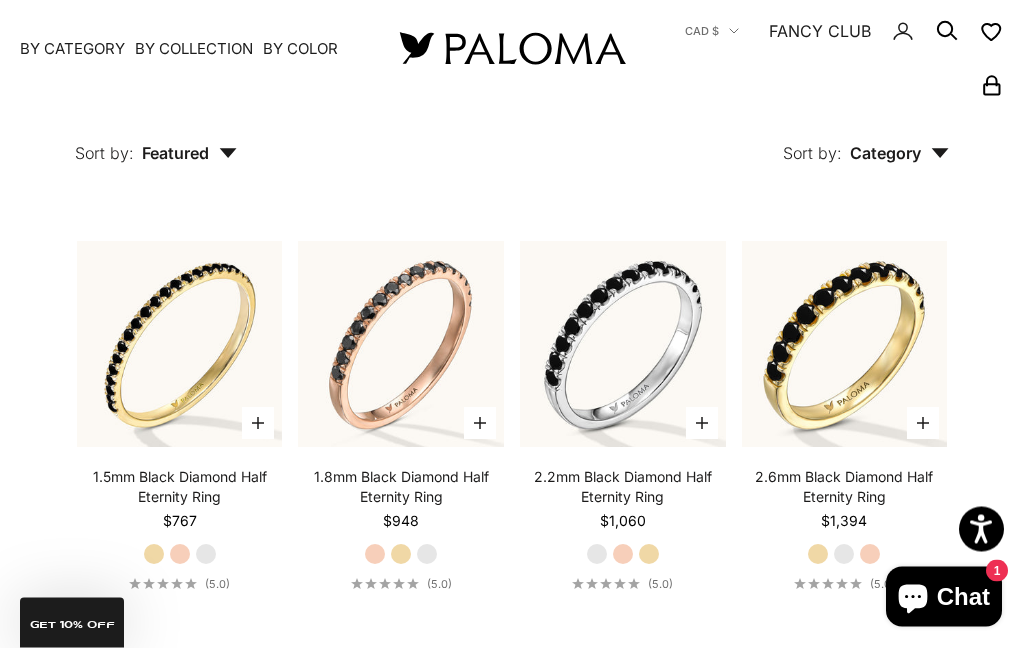 click on "White Gold" at bounding box center [206, 555] 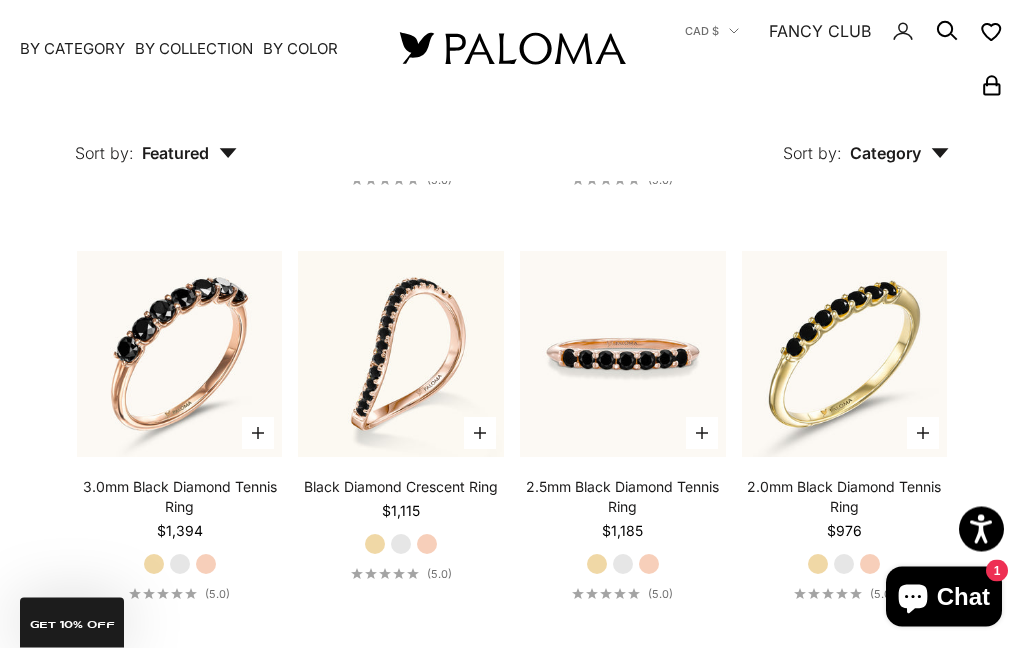 scroll, scrollTop: 1592, scrollLeft: 0, axis: vertical 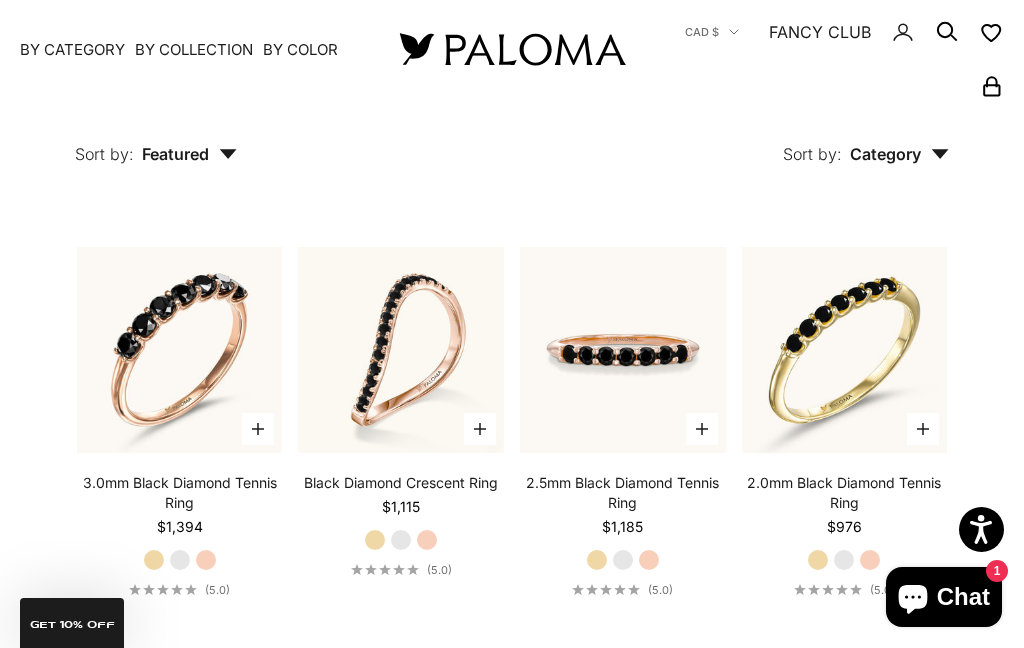 click on "White Gold" at bounding box center (401, 540) 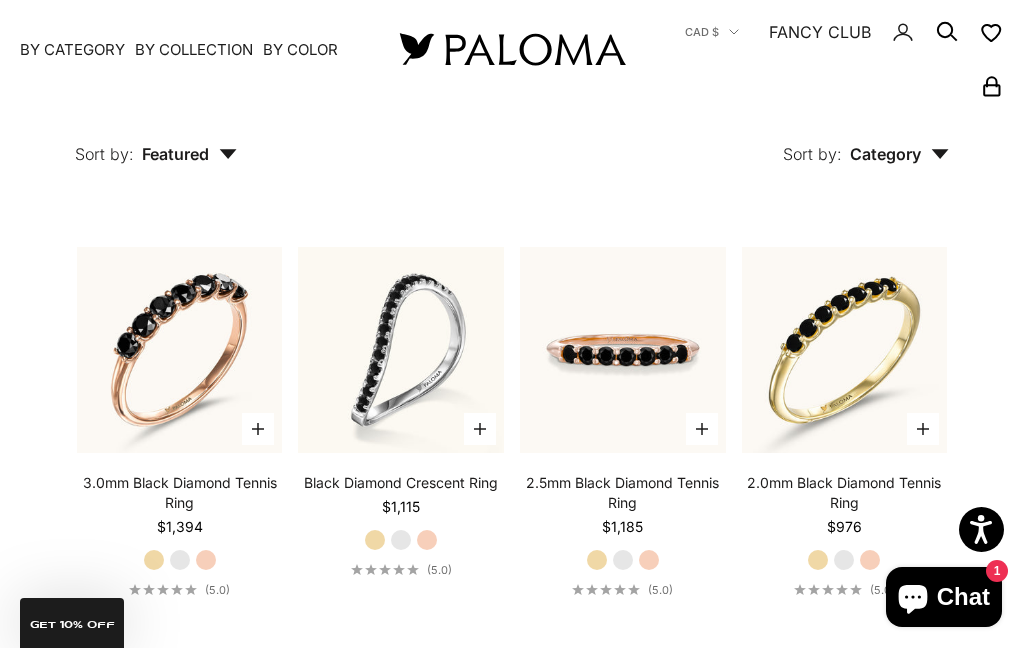 click on "Rose Gold" at bounding box center (427, 540) 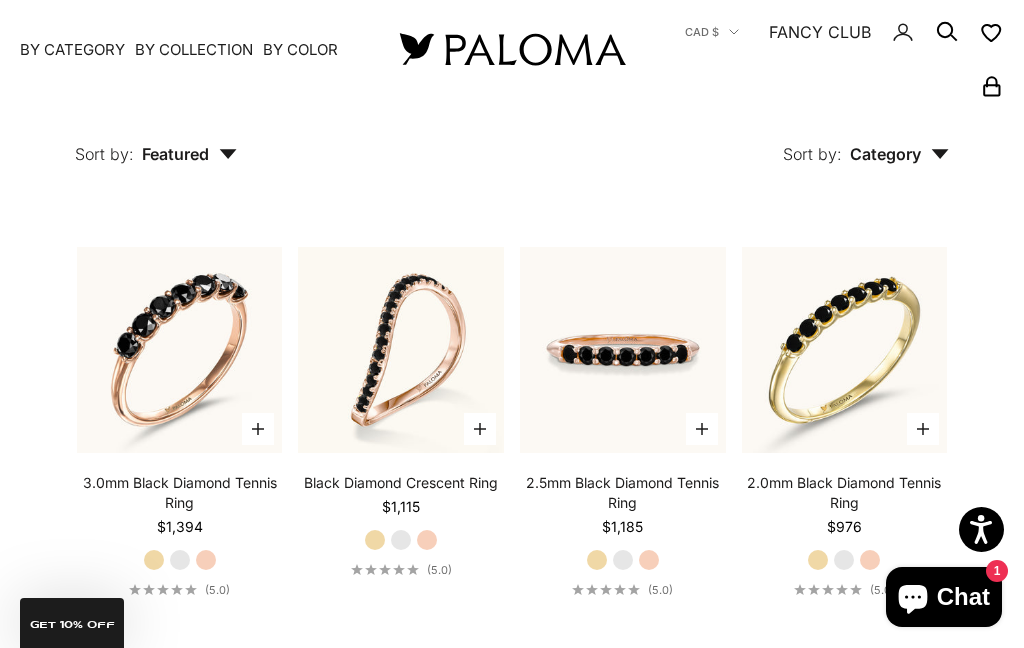 click on "White Gold" at bounding box center (401, 540) 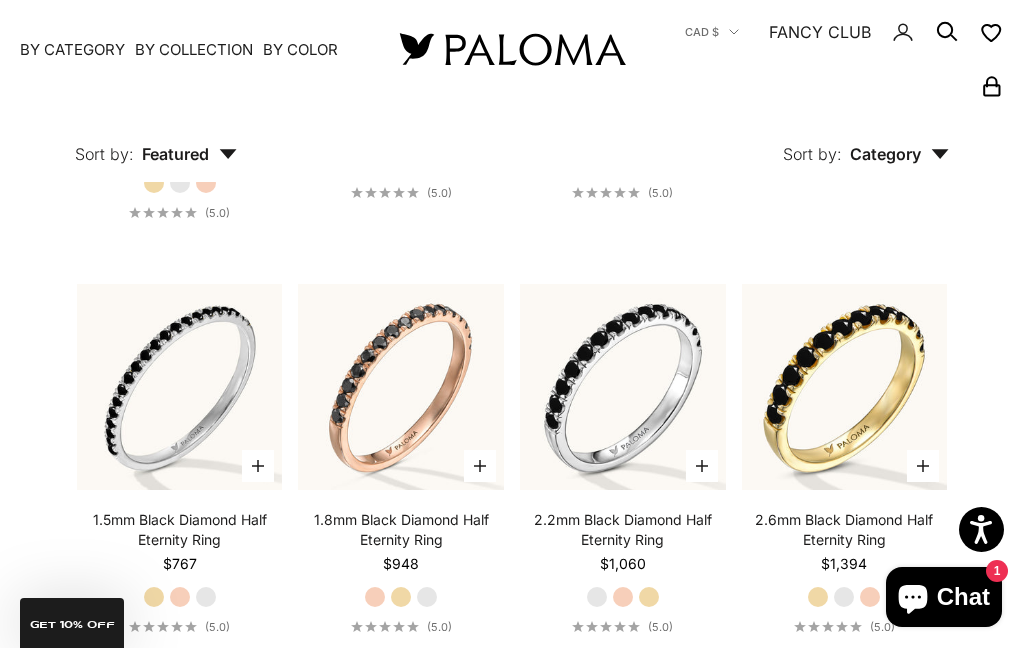 scroll, scrollTop: 688, scrollLeft: 0, axis: vertical 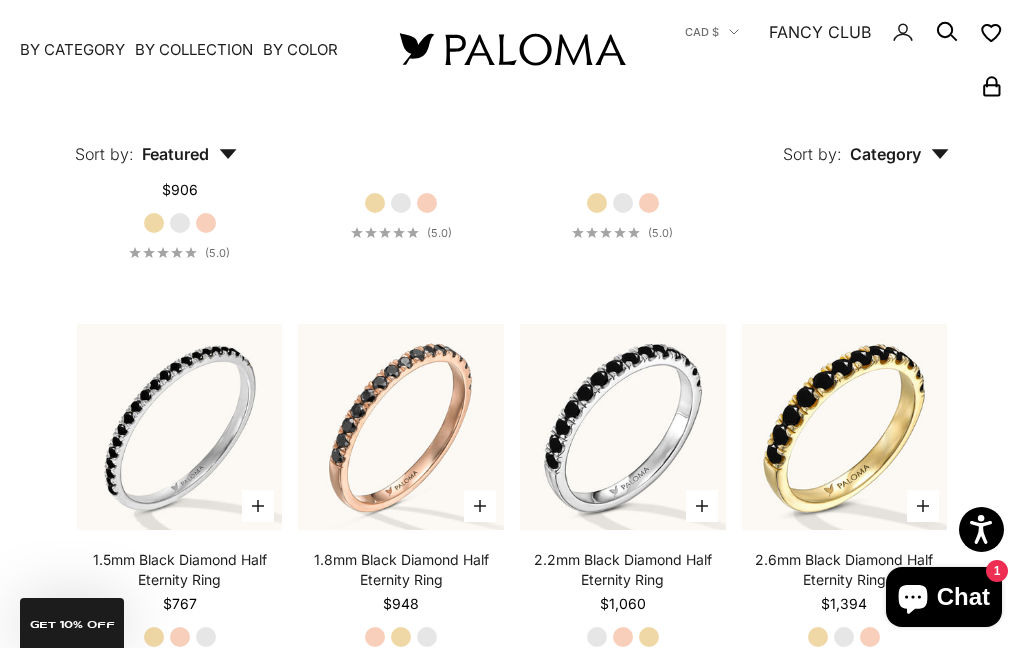 click on "By Collection" at bounding box center (194, 49) 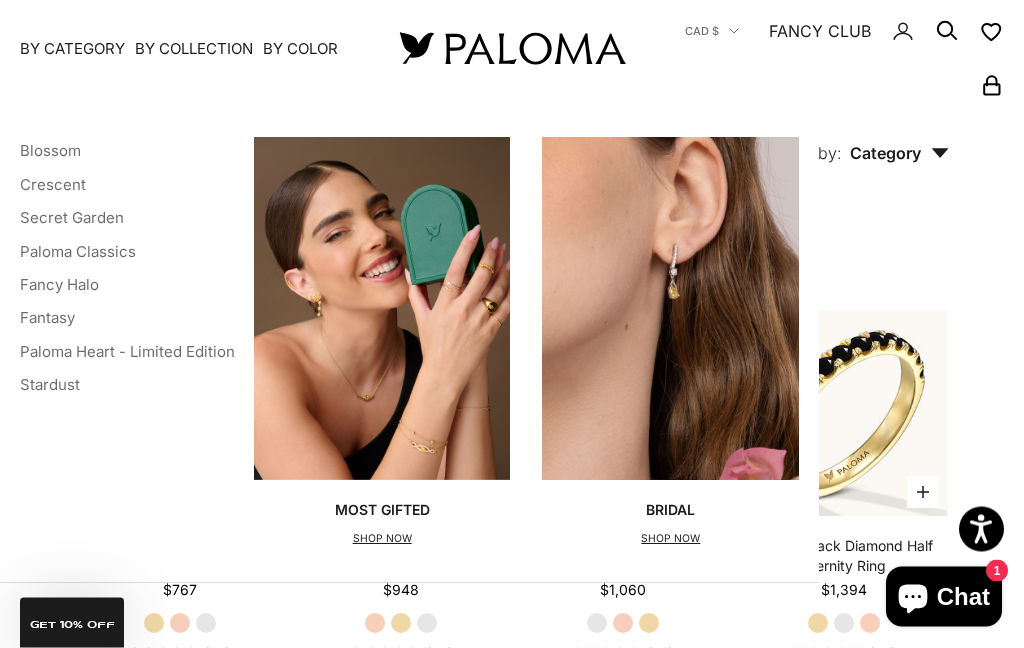 scroll, scrollTop: 702, scrollLeft: 0, axis: vertical 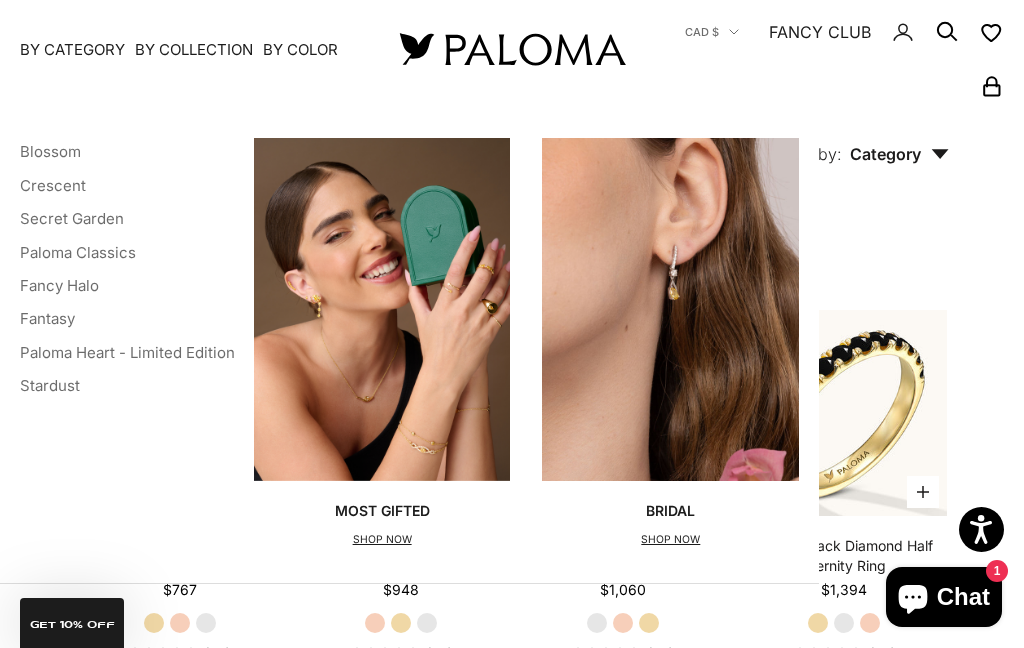 click on "Paloma Heart - Limited Edition" at bounding box center [127, 351] 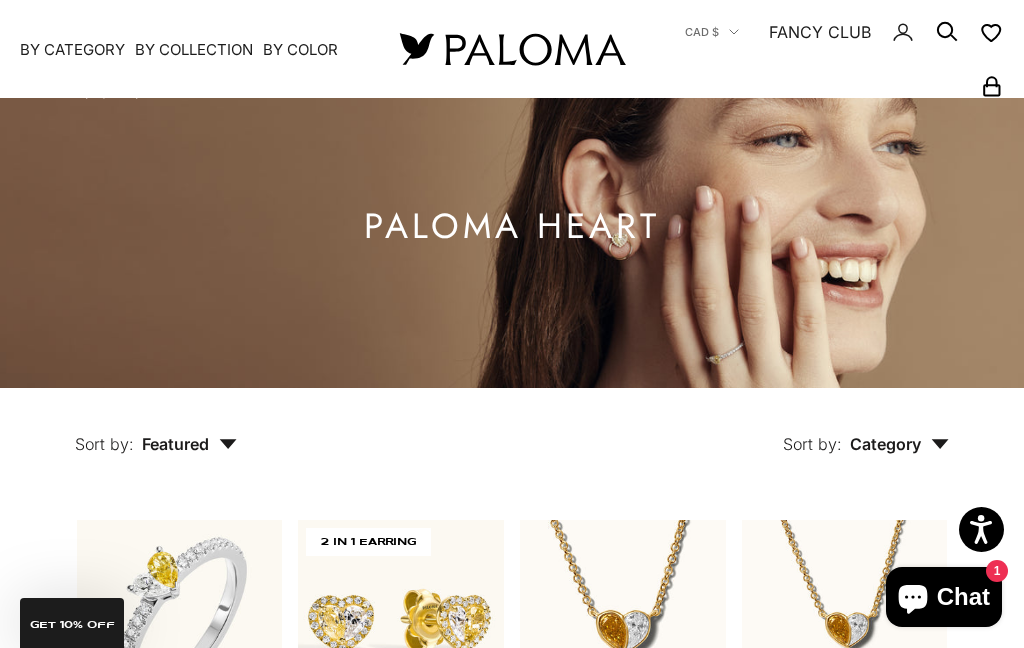 scroll, scrollTop: 0, scrollLeft: 0, axis: both 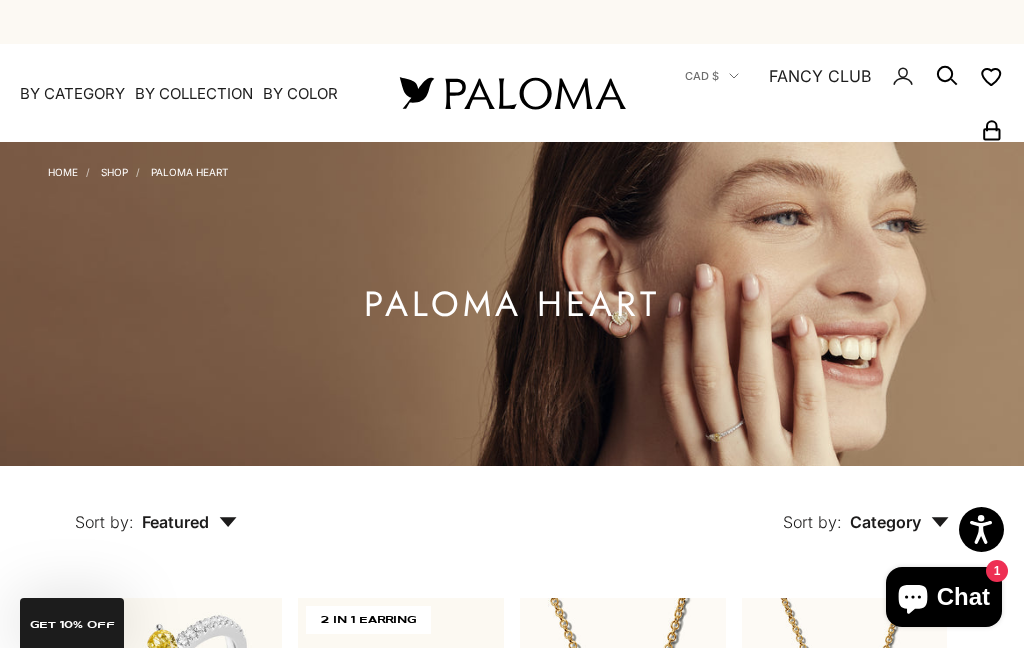click on "Paloma Diamonds
Open navigation menu
Open search
By Category
Categories
Rings
Earrings
Necklaces
Bracelets
Piercings
Charms
Gift Card
Paloma High Jewelry
Best Sellers SHOP NOW Diamond Must Haves SHOP NOW
By Collection
Collections
Blossom
Crescent
Secret Garden
Paloma Classics
Fancy Halo" at bounding box center (512, 93) 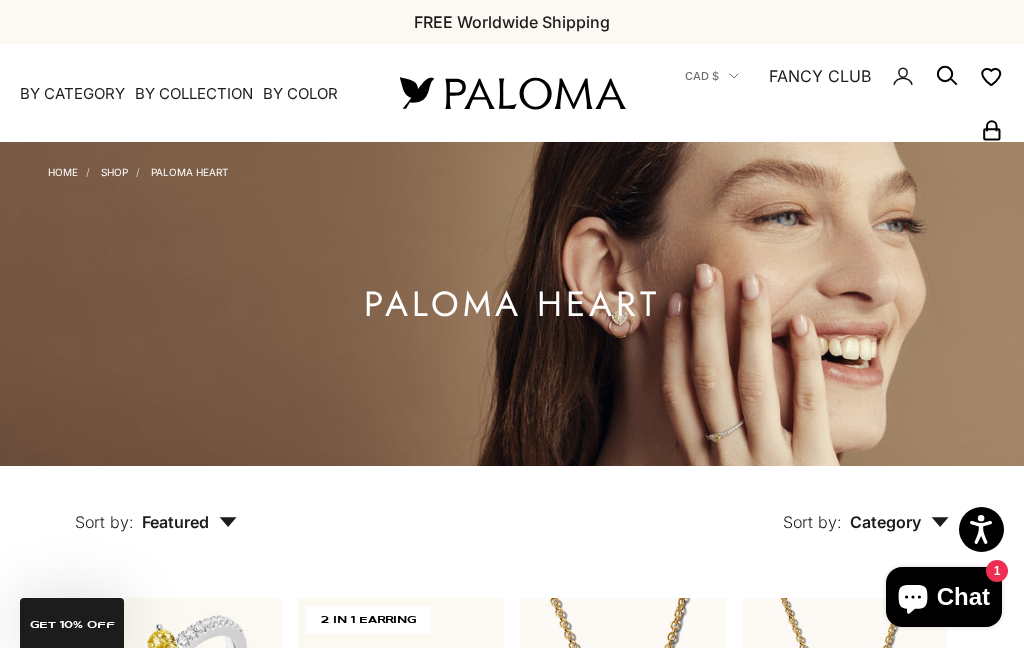 click on "By Collection" at bounding box center [194, 94] 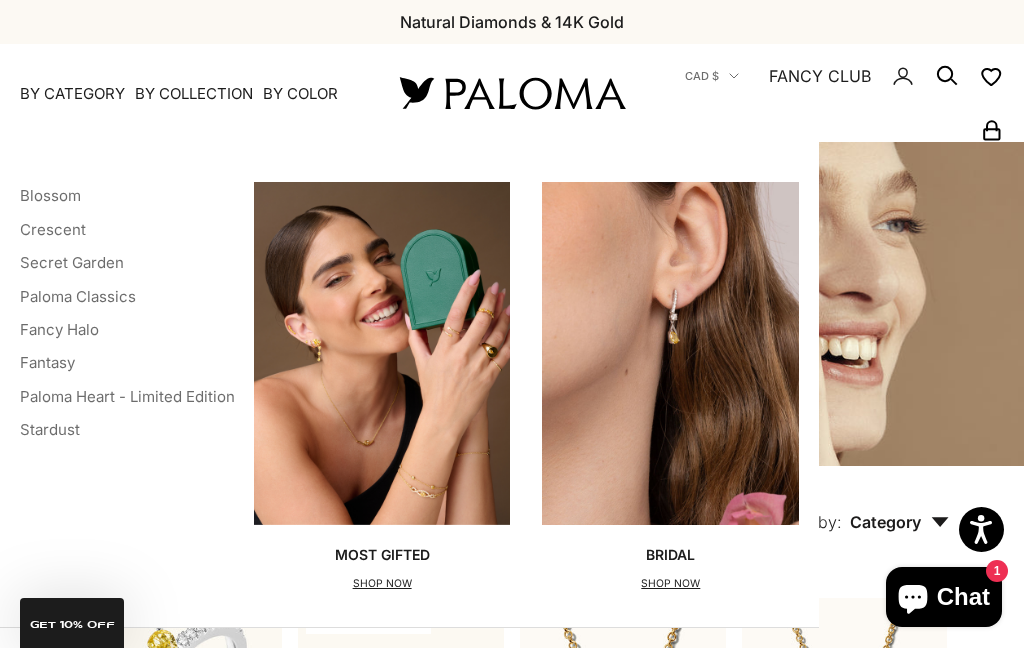 click on "Fantasy" at bounding box center [47, 362] 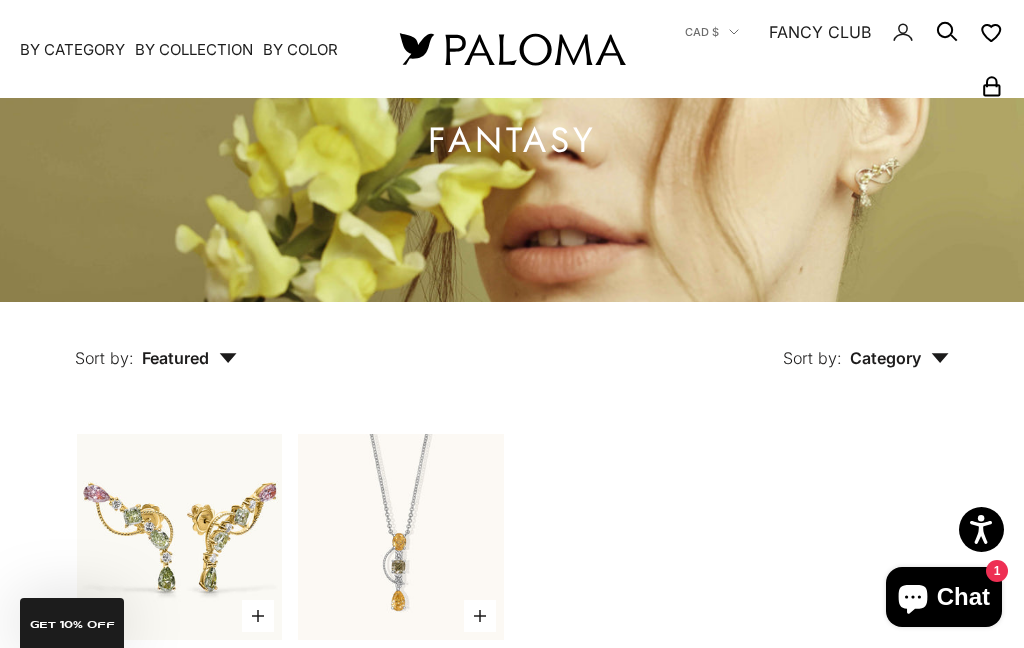 scroll, scrollTop: 160, scrollLeft: 0, axis: vertical 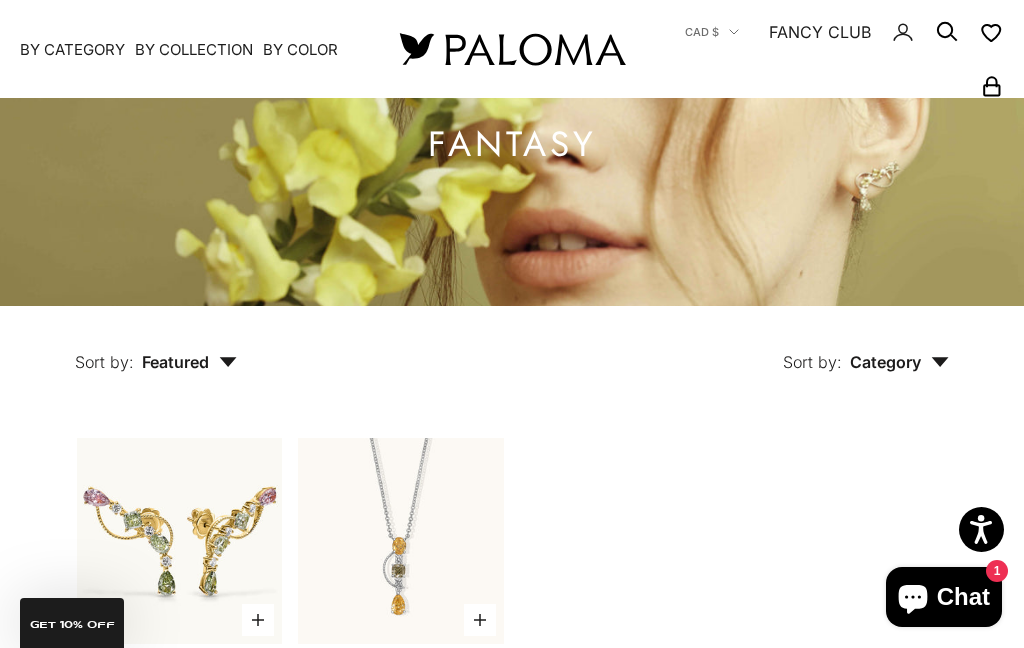 click on "By Category" at bounding box center (72, 49) 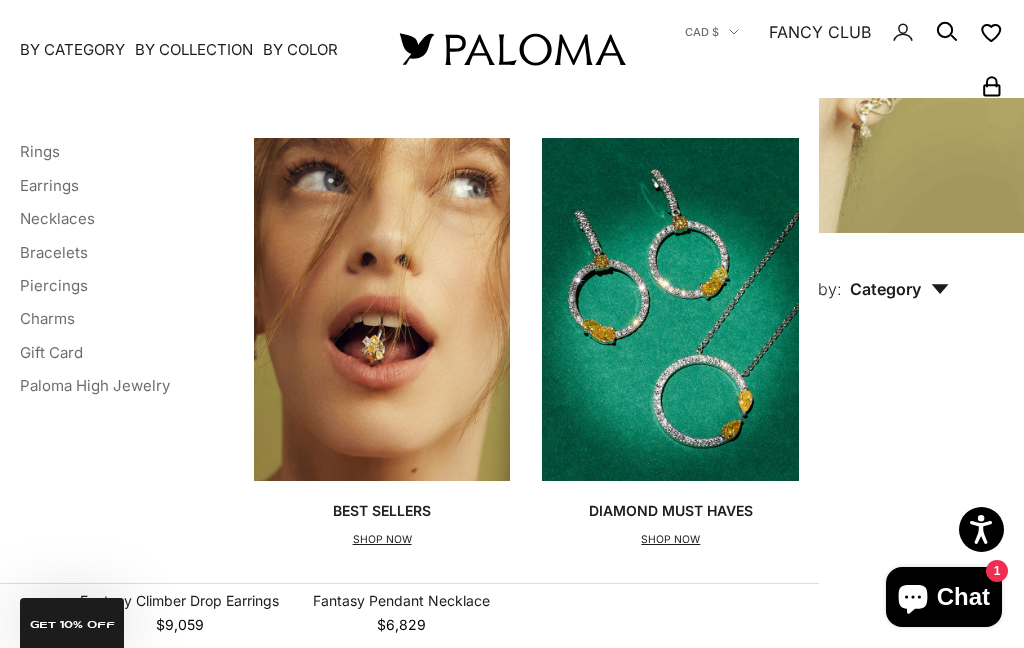 scroll, scrollTop: 258, scrollLeft: 0, axis: vertical 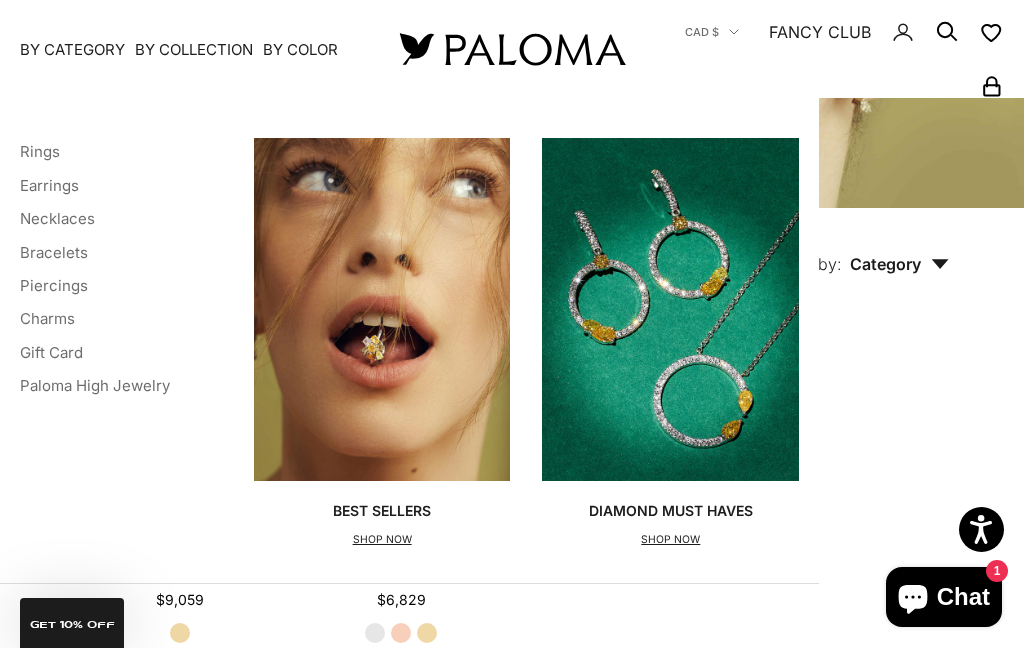 click on "Bracelets" at bounding box center [54, 251] 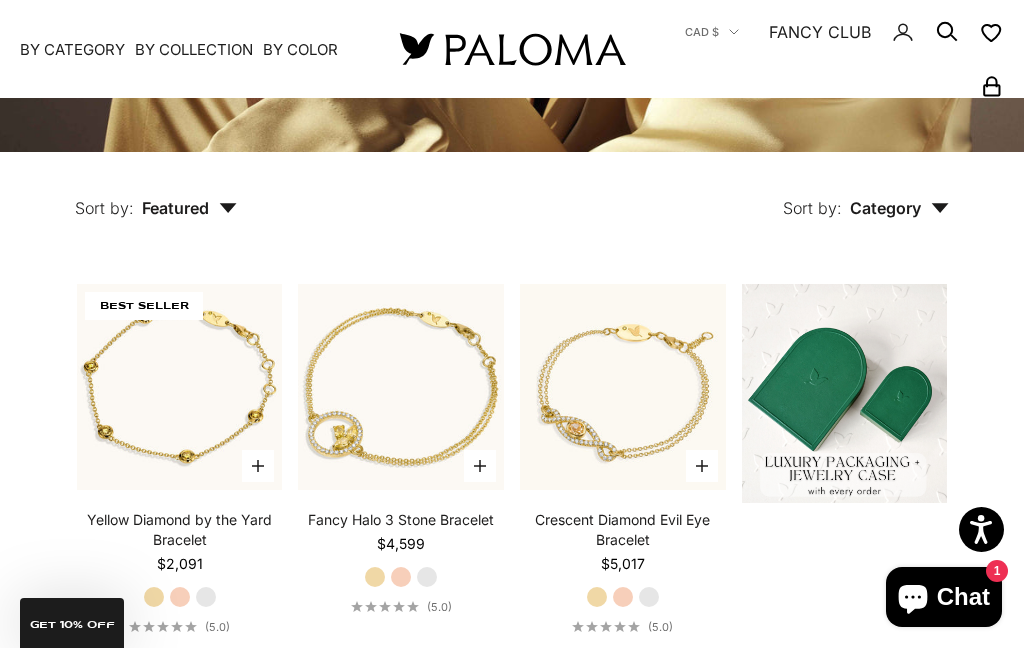 scroll, scrollTop: 312, scrollLeft: 0, axis: vertical 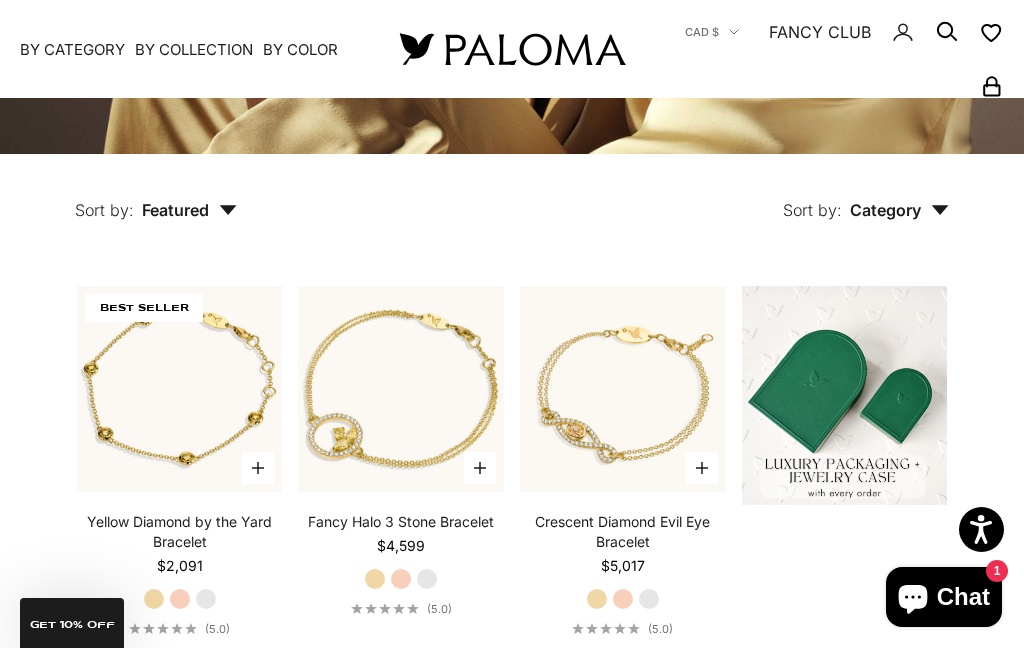 click on "By Category" at bounding box center [72, 49] 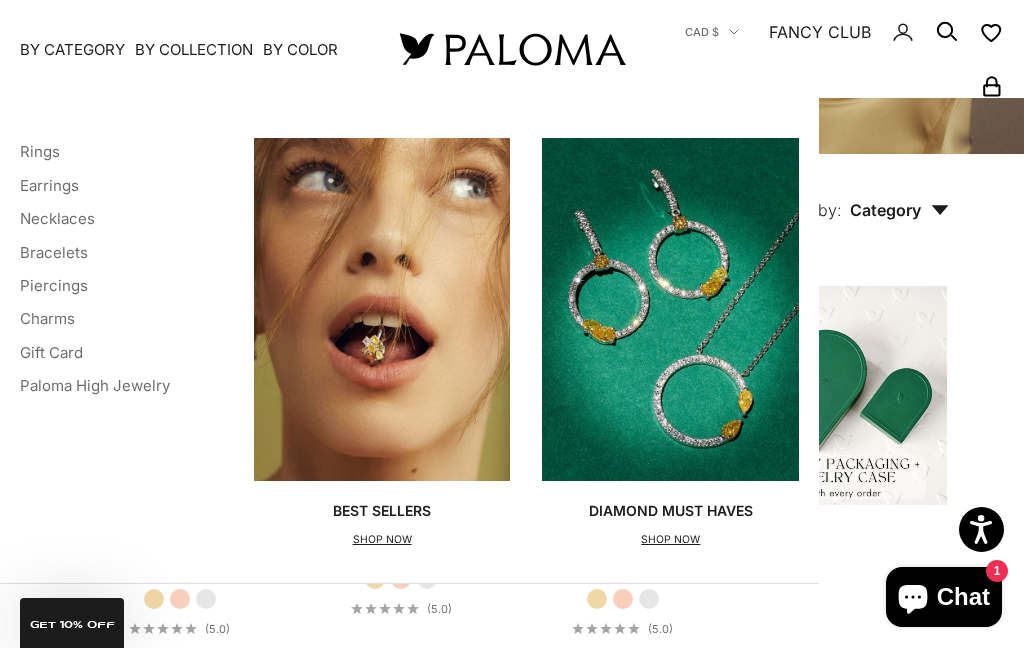 click on "Rings" at bounding box center (40, 151) 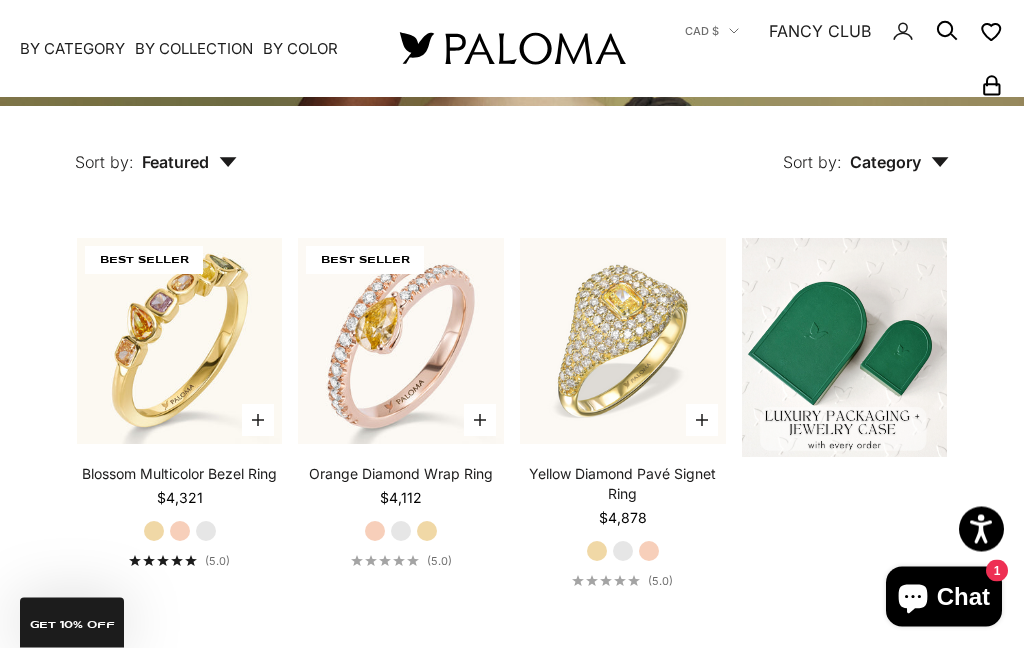 scroll, scrollTop: 432, scrollLeft: 0, axis: vertical 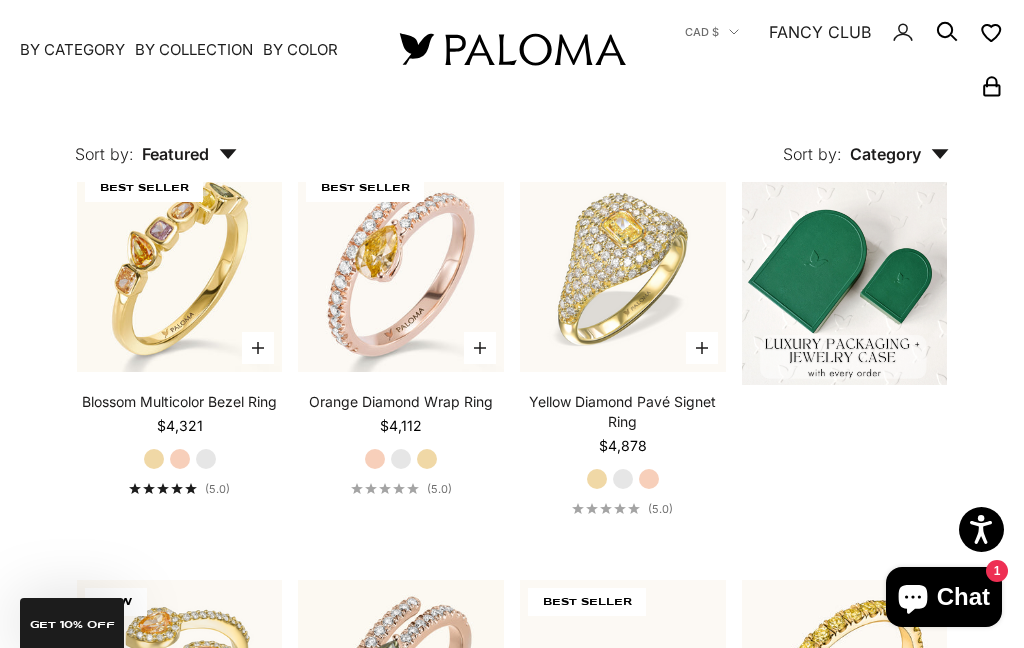 click on "White Gold" at bounding box center [401, 459] 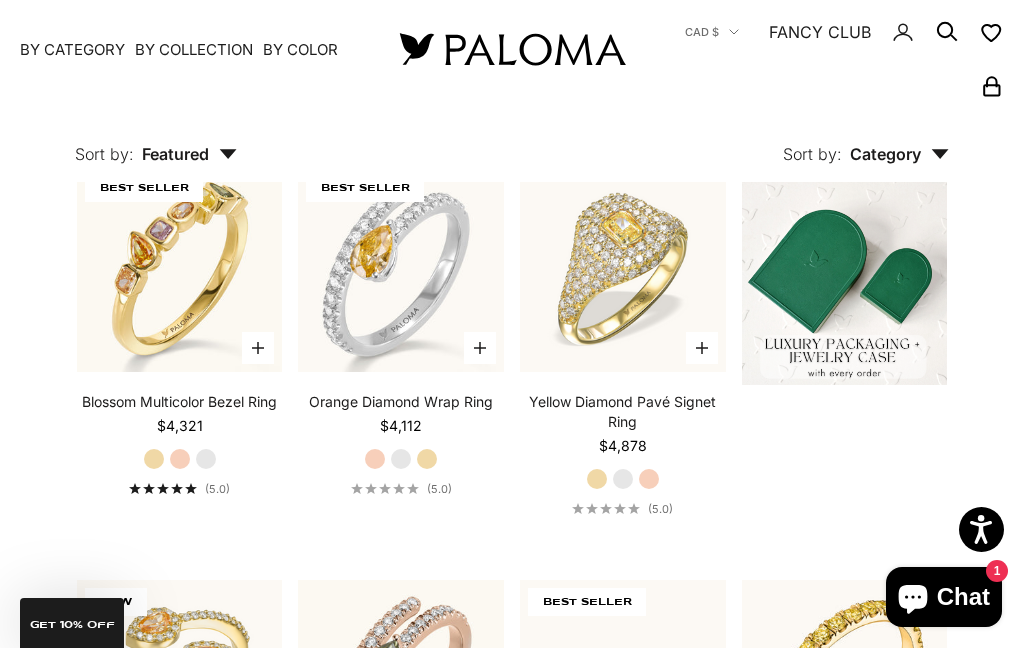 click on "Yellow Gold" at bounding box center (427, 459) 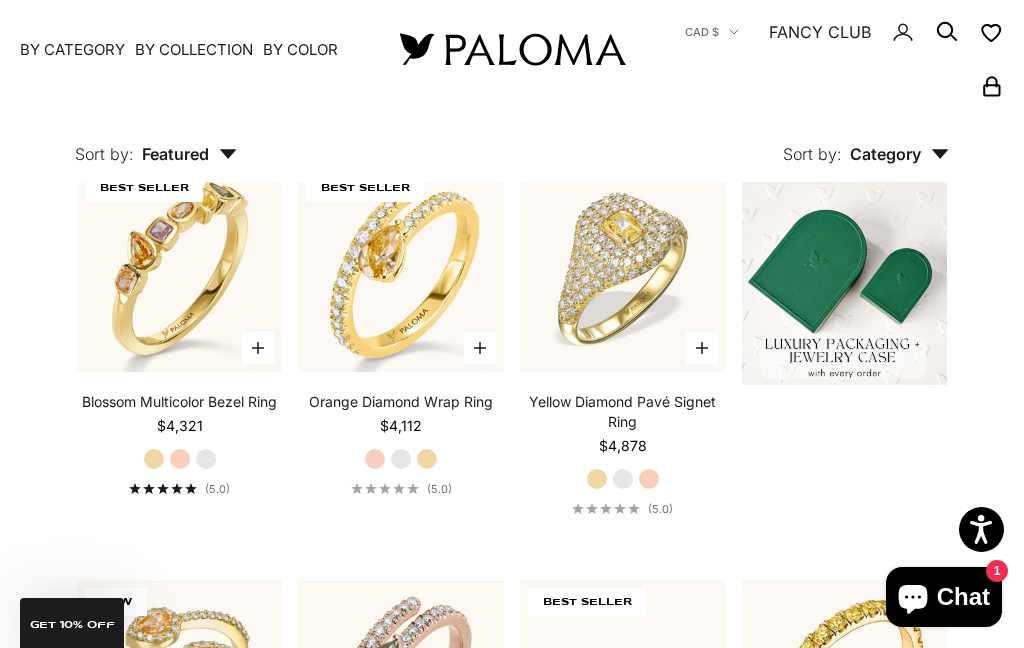 click on "White Gold" at bounding box center [401, 459] 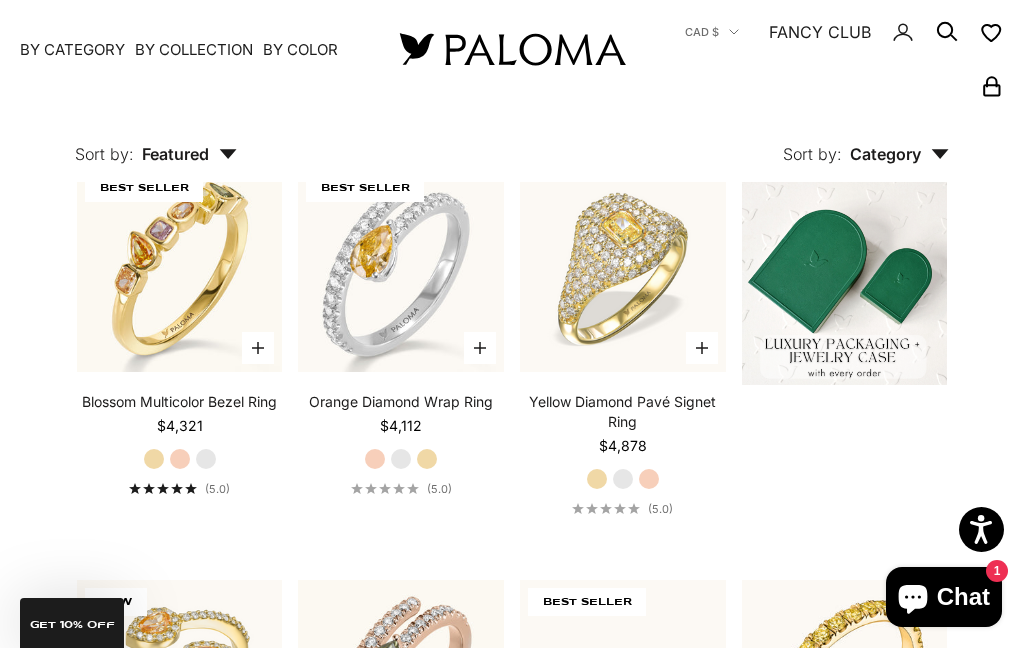 click on "Rose Gold" at bounding box center (180, 459) 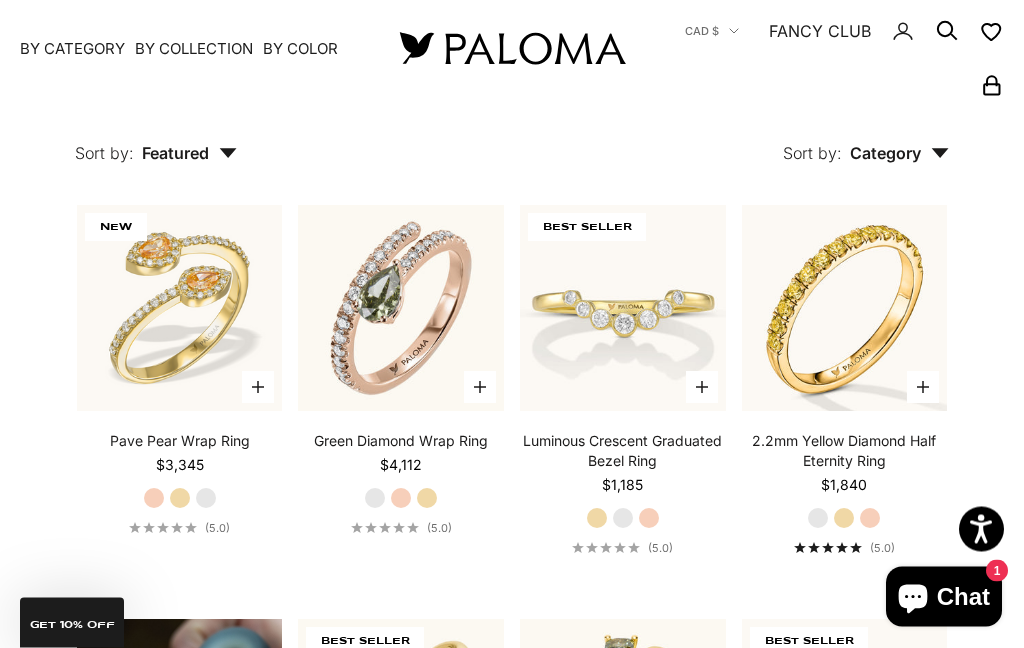 scroll, scrollTop: 807, scrollLeft: 0, axis: vertical 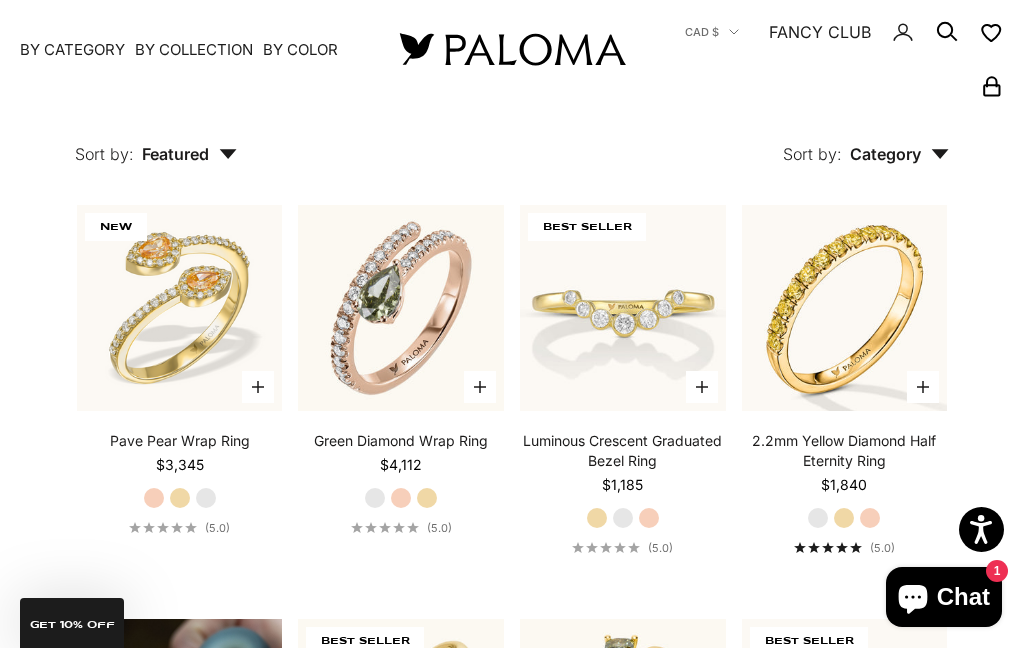 click on "Yellow Gold" at bounding box center [844, 518] 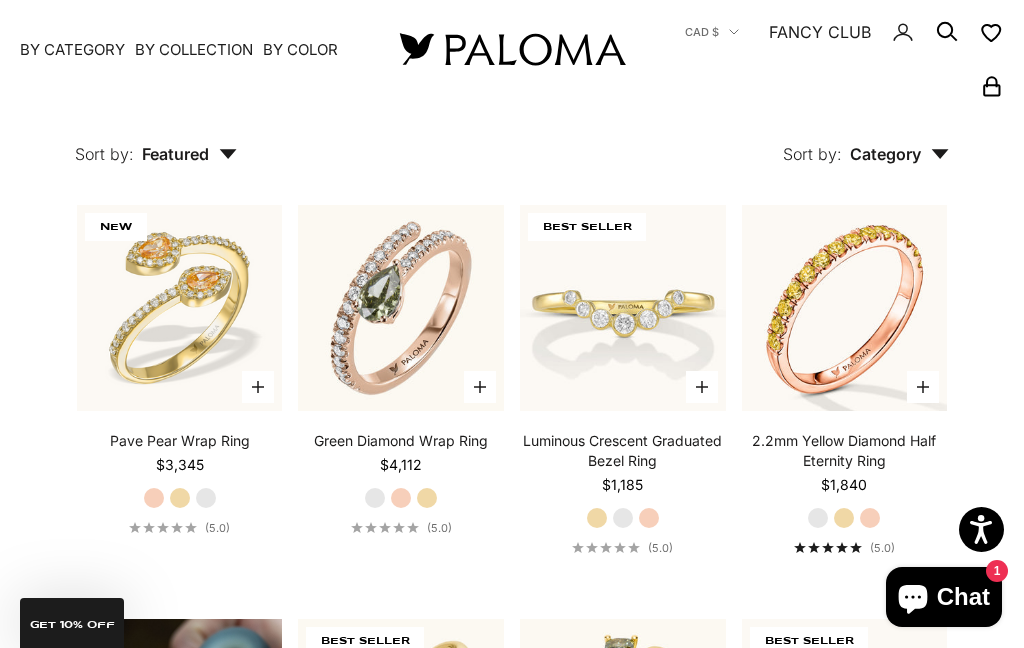click on "Yellow Gold" at bounding box center (844, 518) 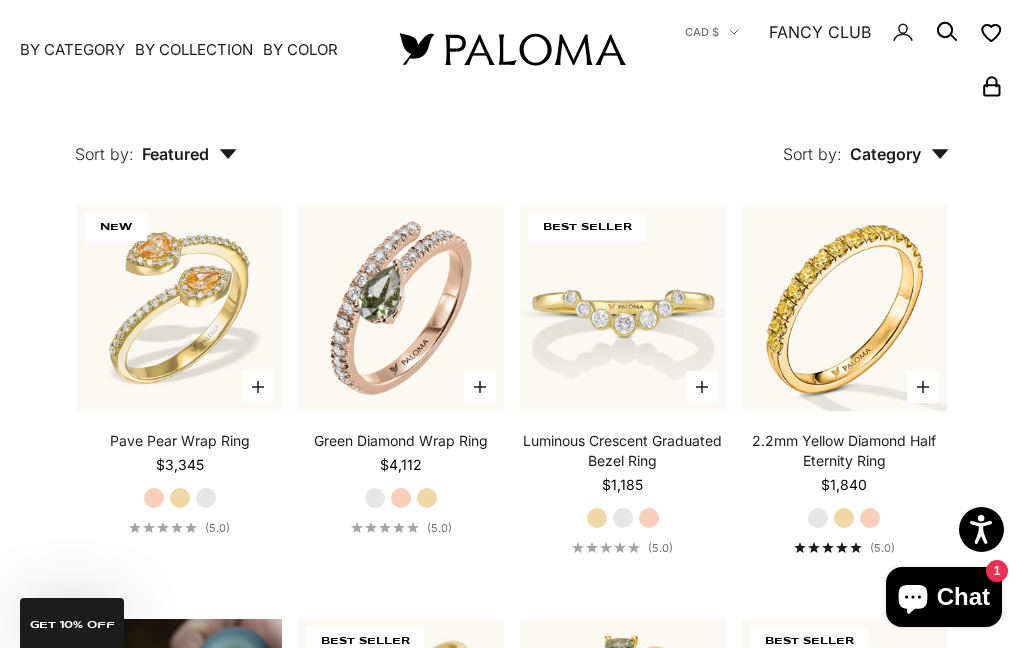 click on "White Gold" at bounding box center [818, 518] 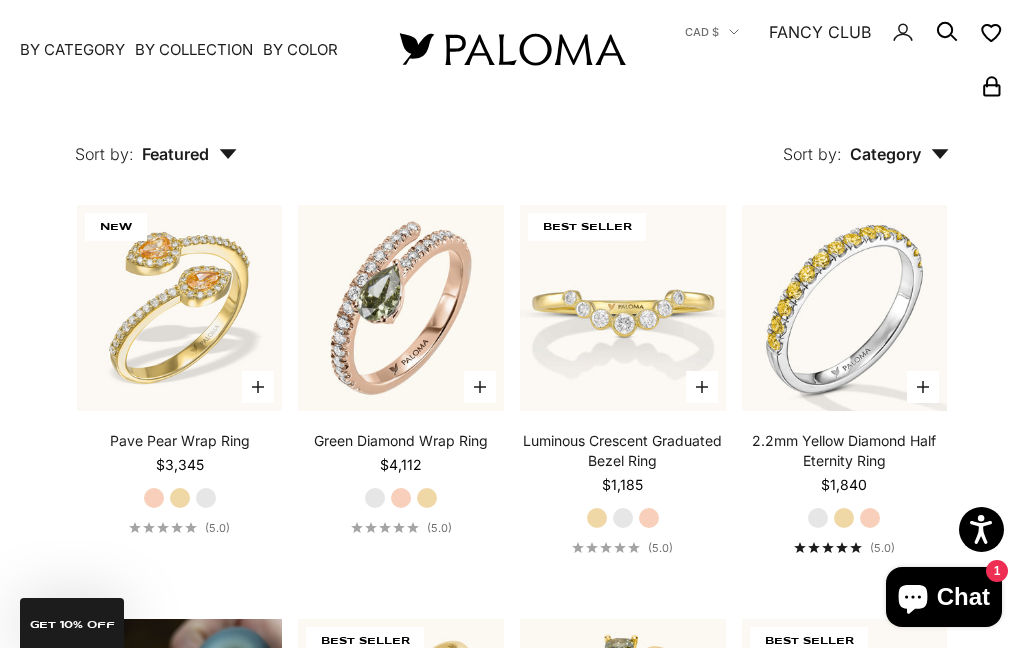 click on "Yellow Gold" at bounding box center (844, 518) 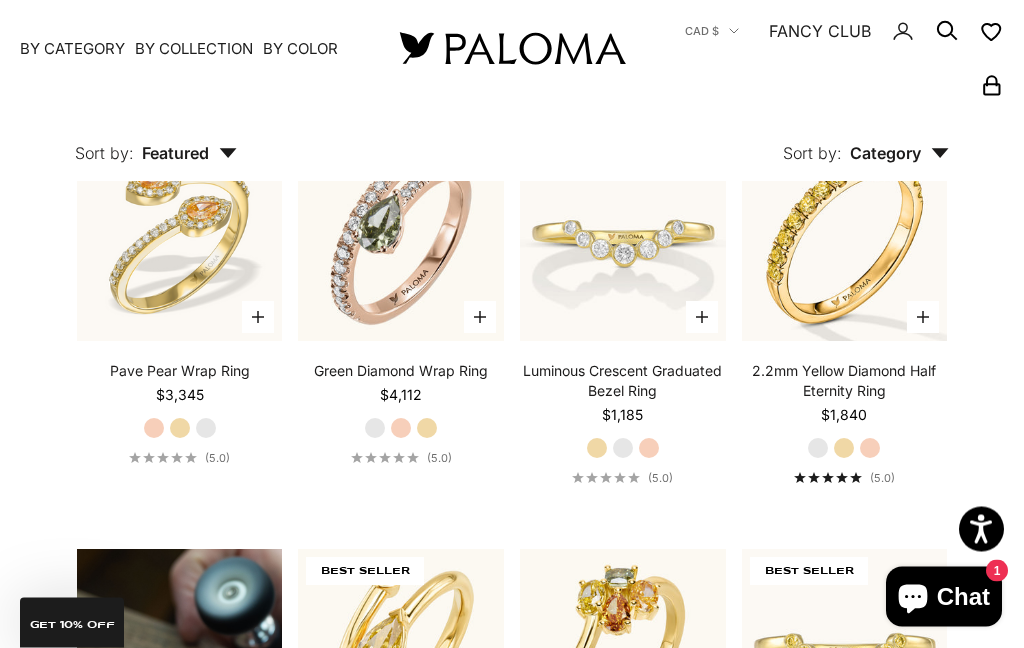 scroll, scrollTop: 877, scrollLeft: 0, axis: vertical 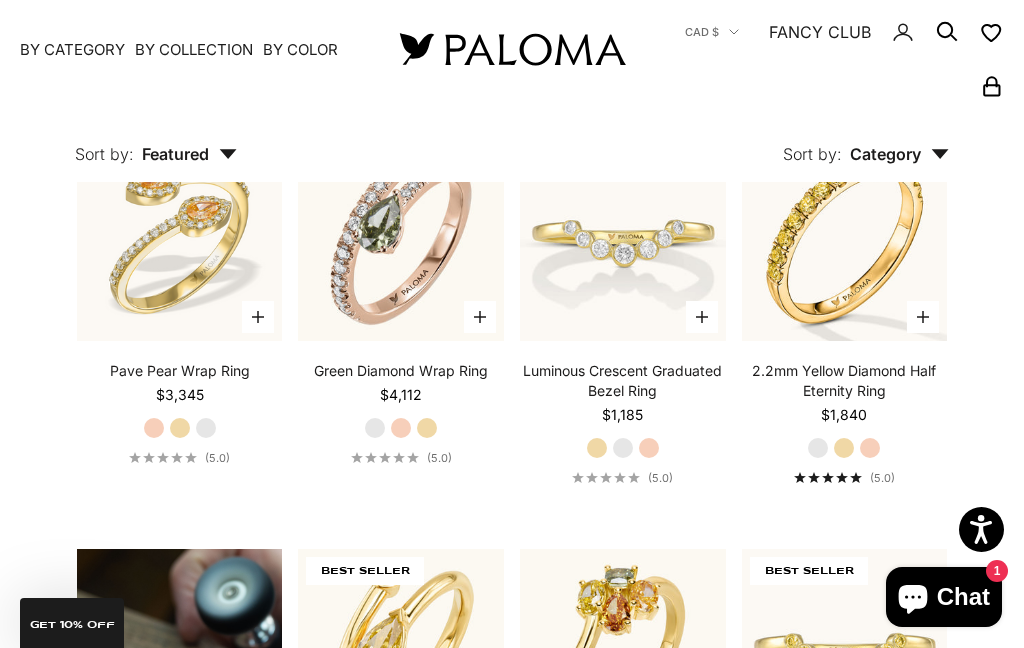click on "Yellow Gold" at bounding box center (180, 428) 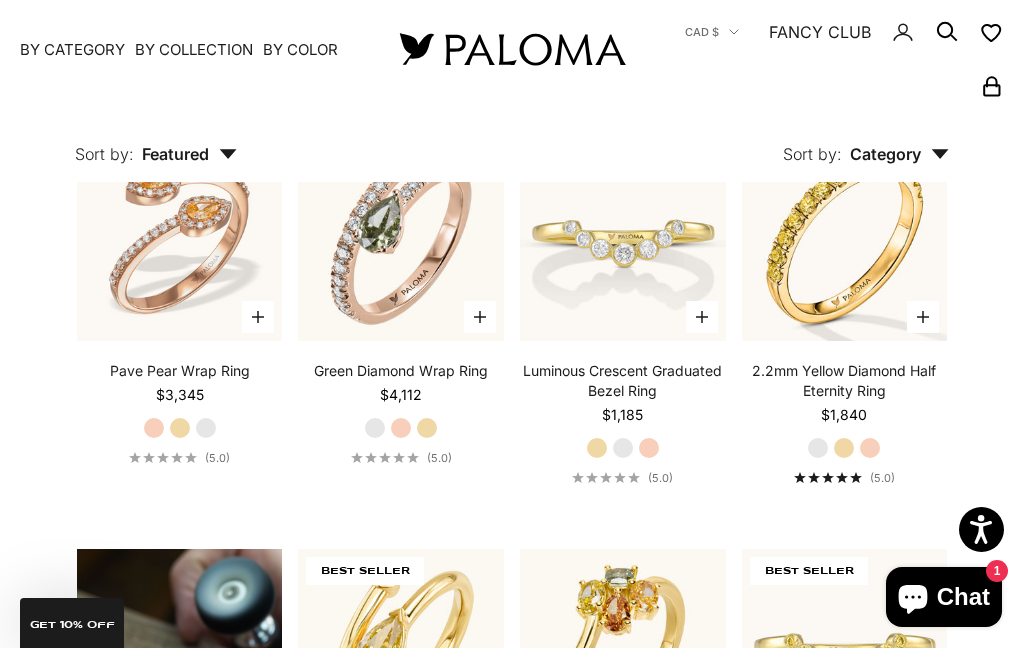 click on "White Gold" at bounding box center (206, 428) 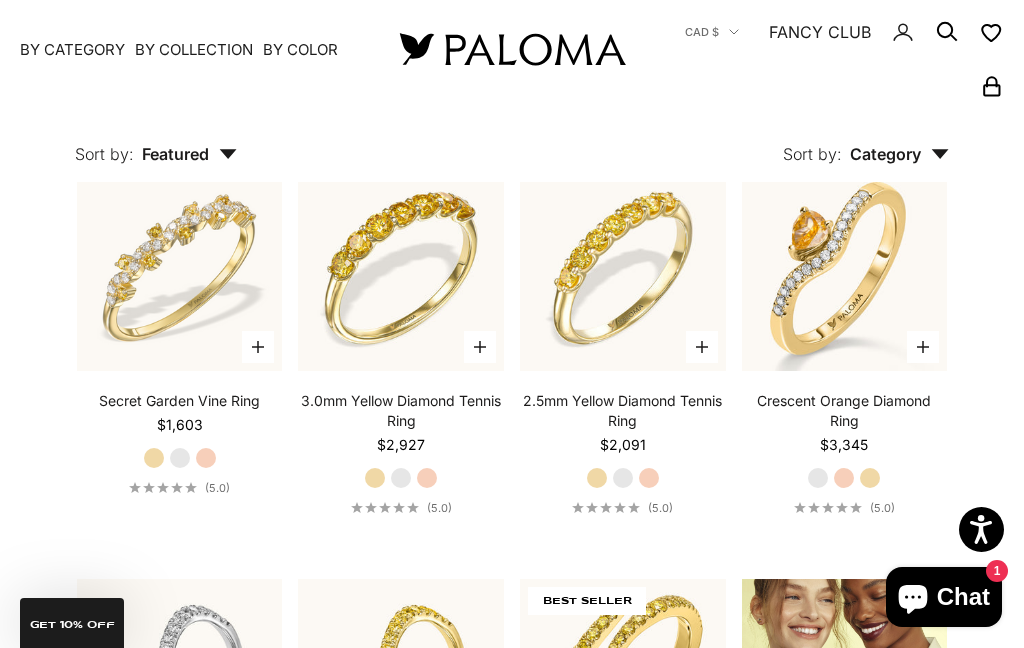 scroll, scrollTop: 1692, scrollLeft: 0, axis: vertical 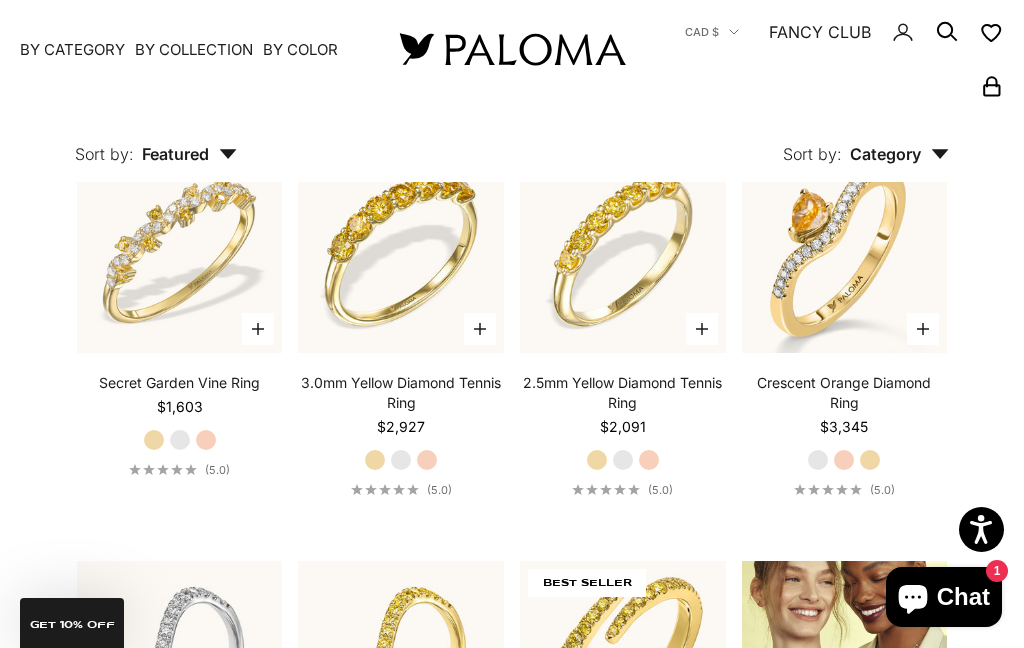 click on "White Gold" at bounding box center [180, 440] 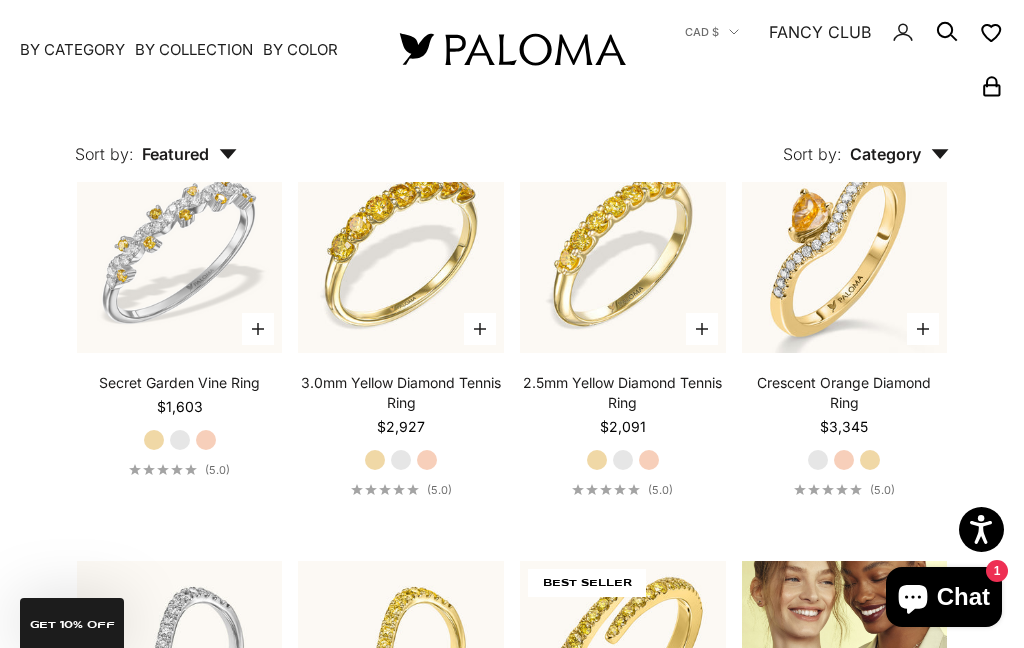 click on "Rose Gold" at bounding box center (206, 440) 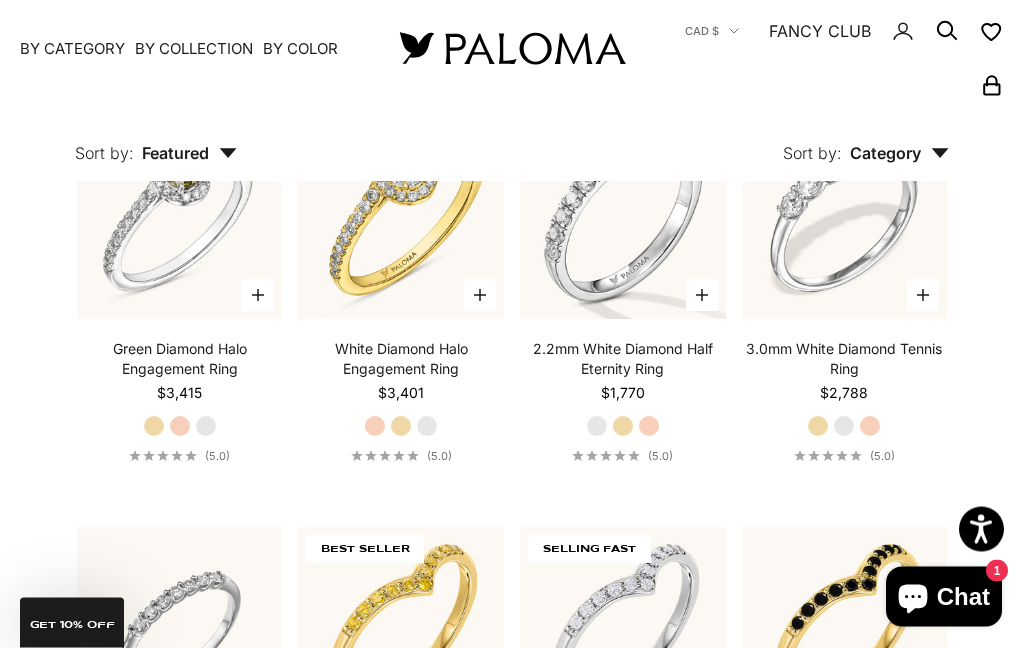 scroll, scrollTop: 3360, scrollLeft: 0, axis: vertical 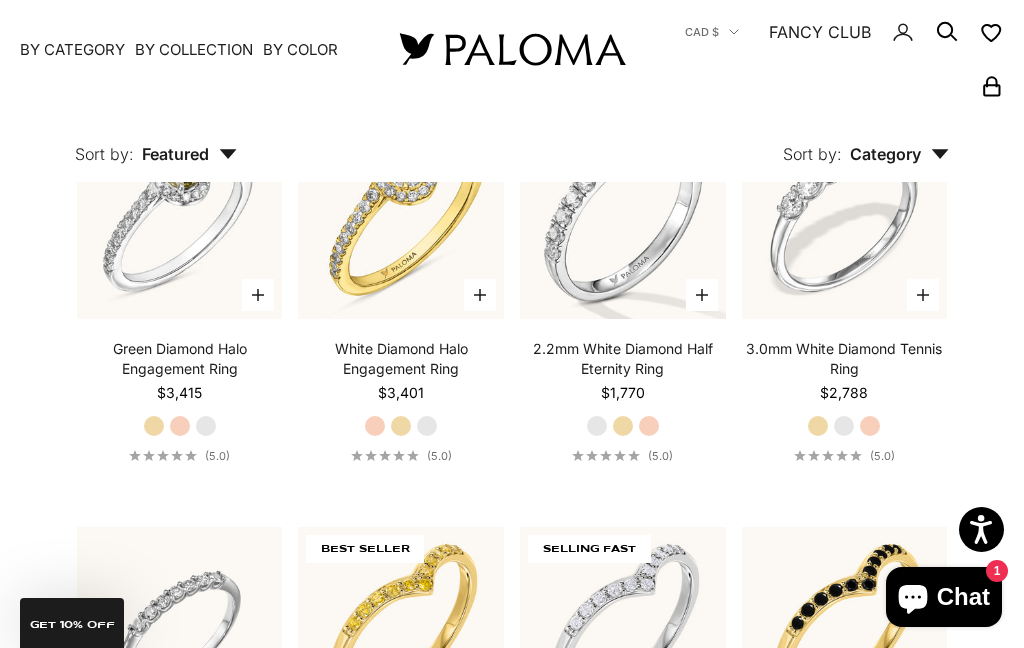 click on "3.0mm White Diamond Tennis Ring
Starting at $2,788
Yellow Gold
White Gold
Rose Gold
(5.0)" at bounding box center (845, 401) 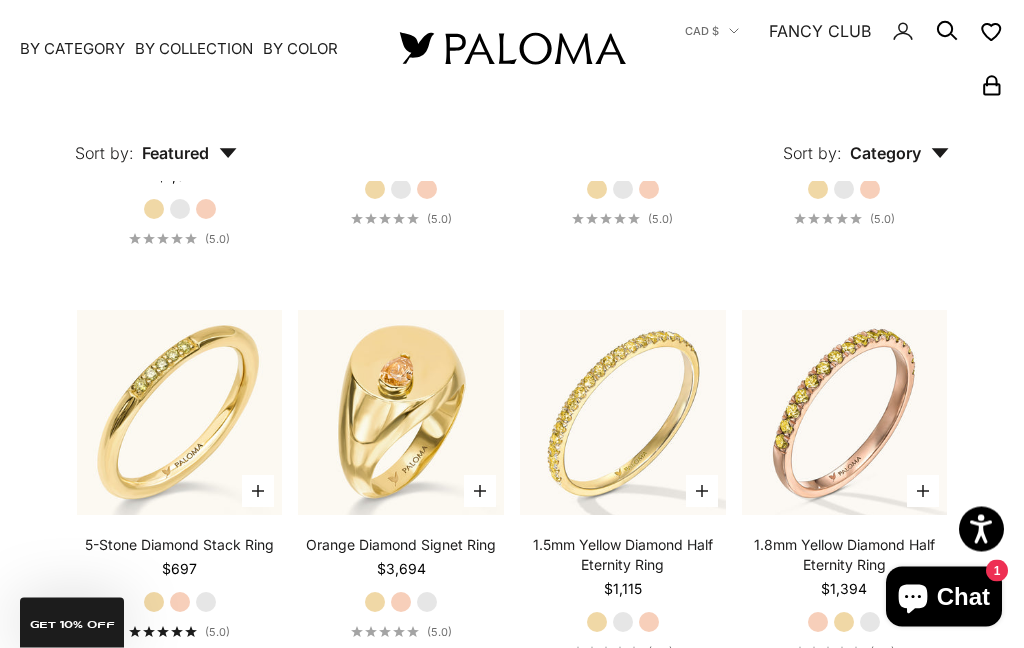 scroll, scrollTop: 3995, scrollLeft: 0, axis: vertical 